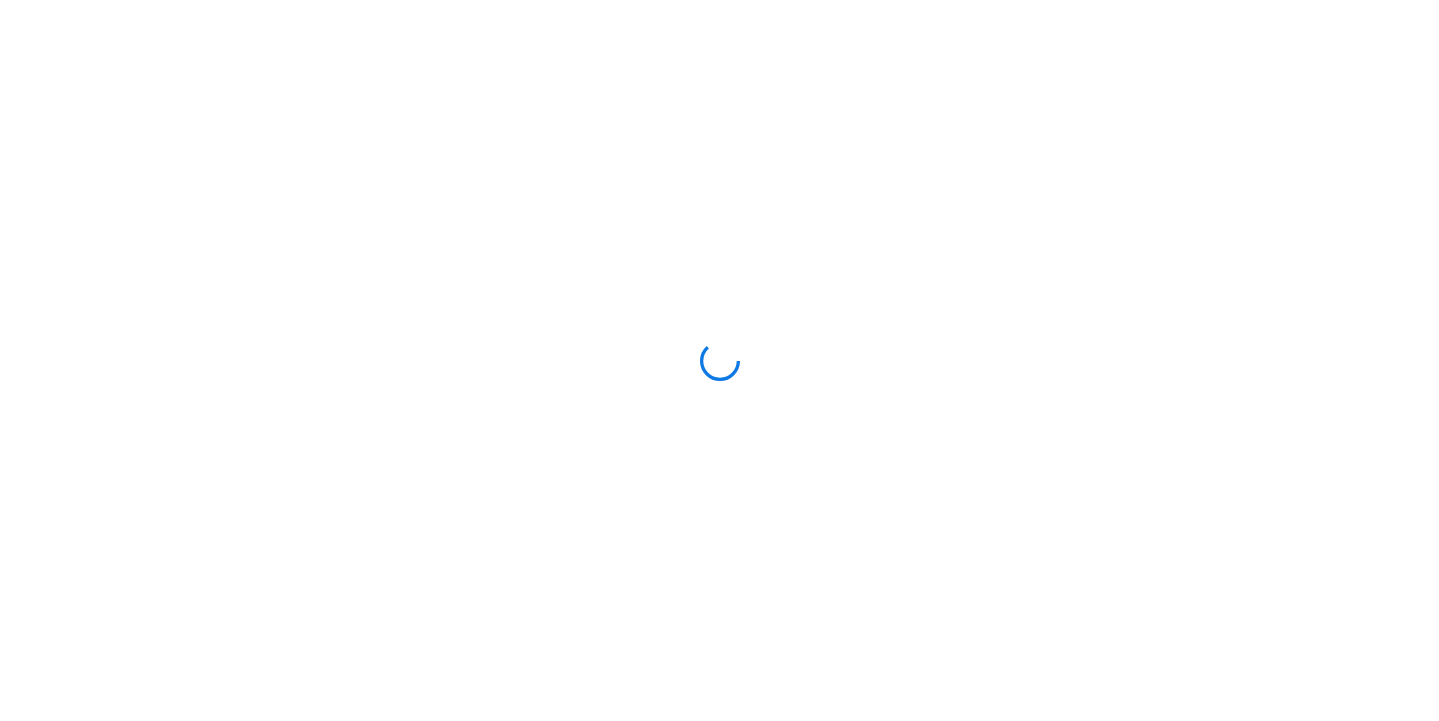 scroll, scrollTop: 0, scrollLeft: 0, axis: both 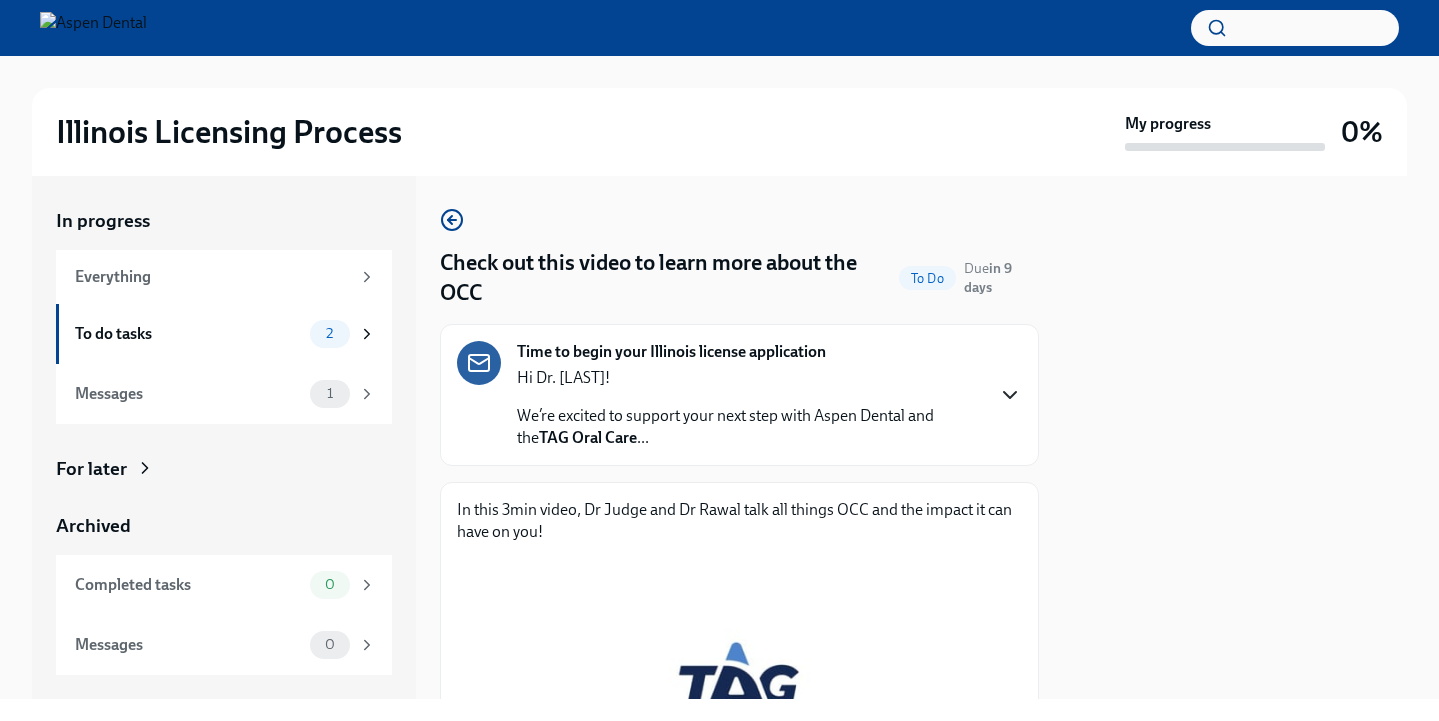 click 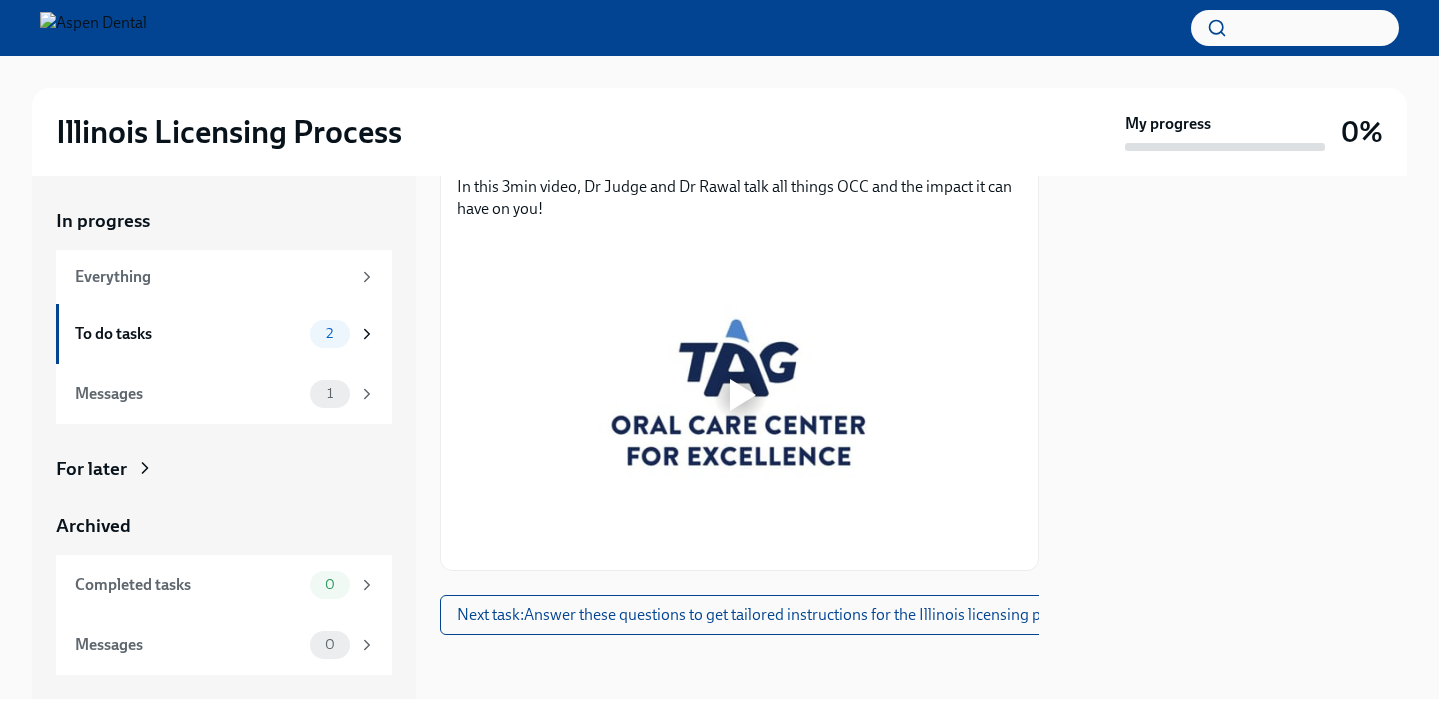 scroll, scrollTop: 1158, scrollLeft: 0, axis: vertical 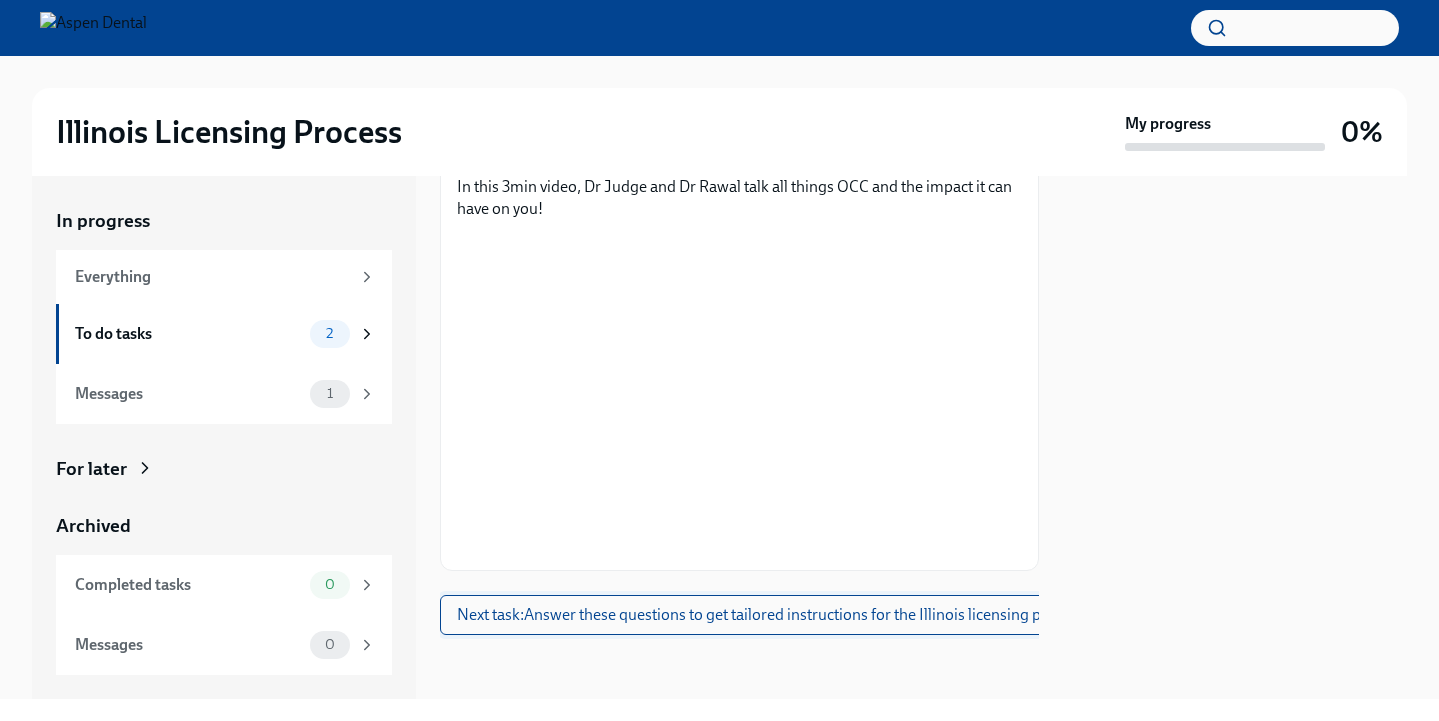 click on "Next task :  Answer these questions to get tailored instructions for the Illinois licensing process" at bounding box center (771, 615) 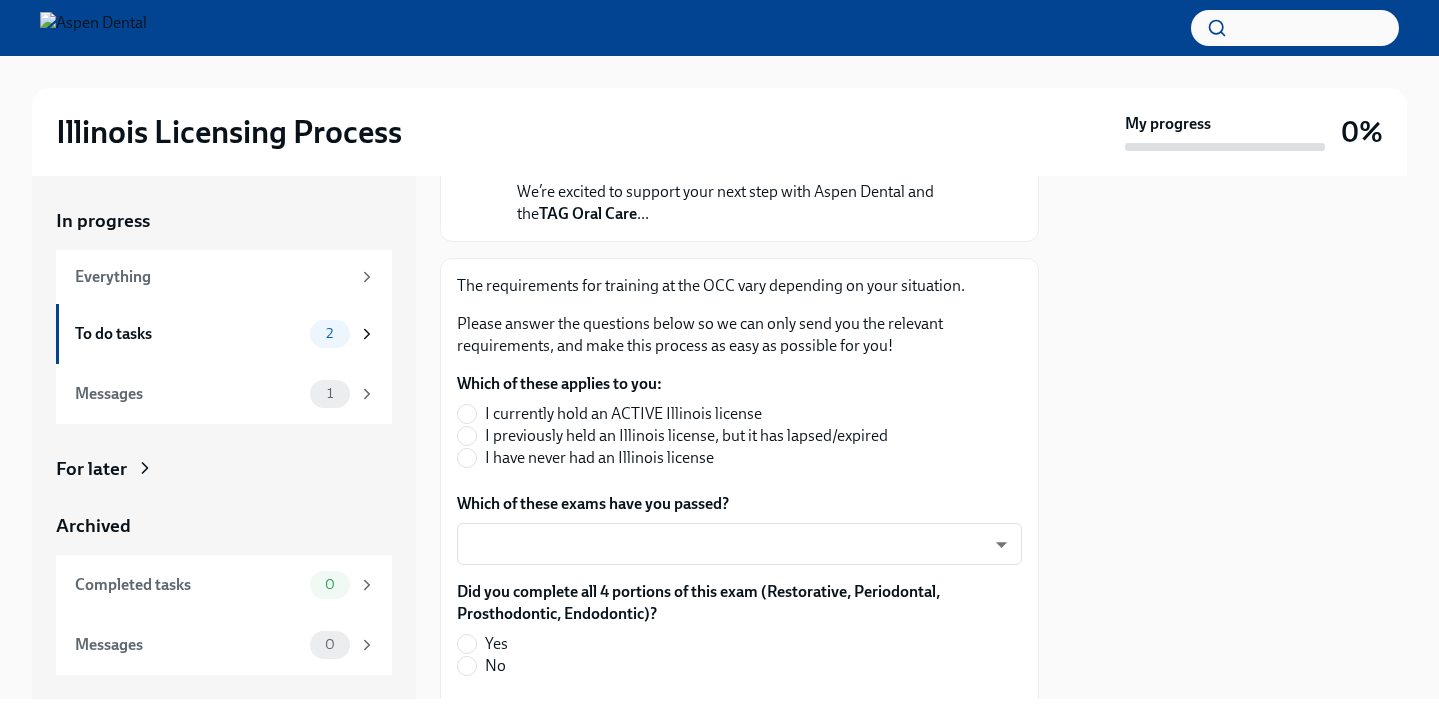 scroll, scrollTop: 272, scrollLeft: 0, axis: vertical 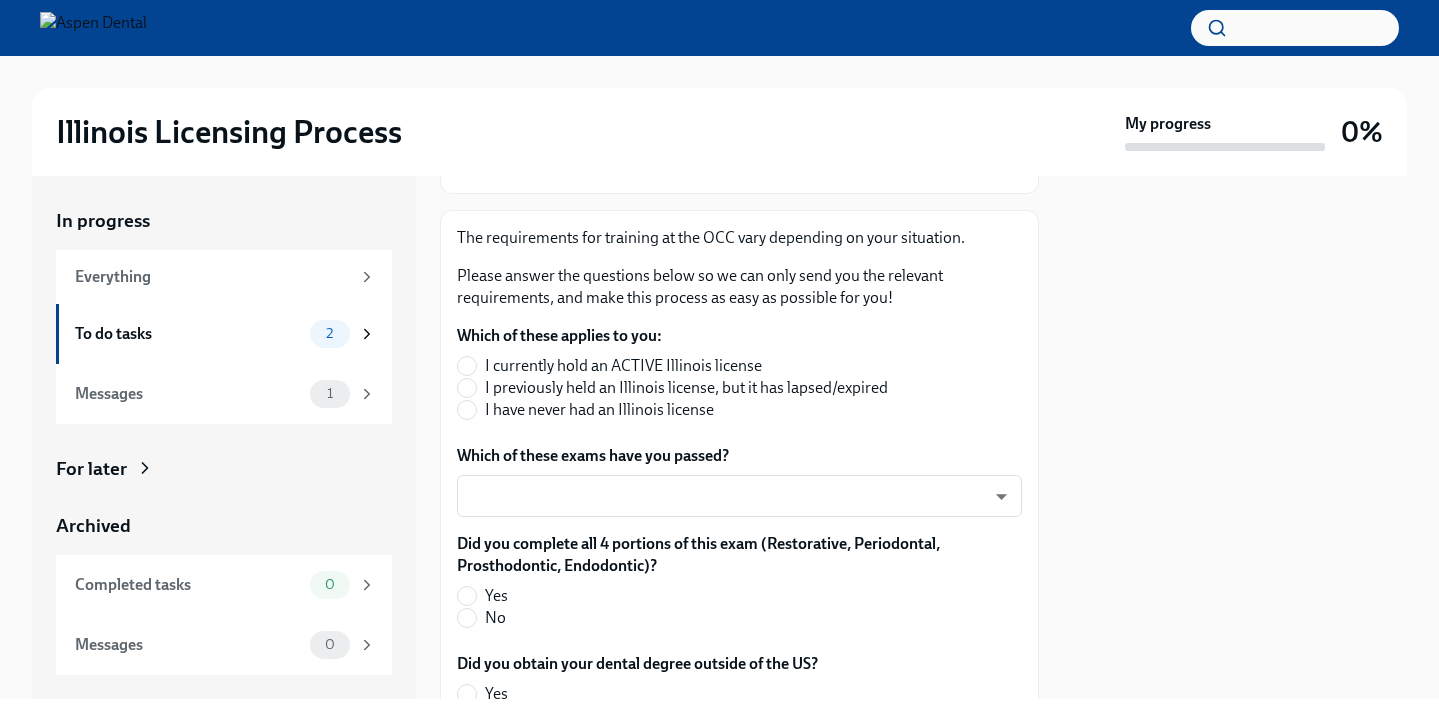 click on "I have never had an Illinois license" at bounding box center [599, 410] 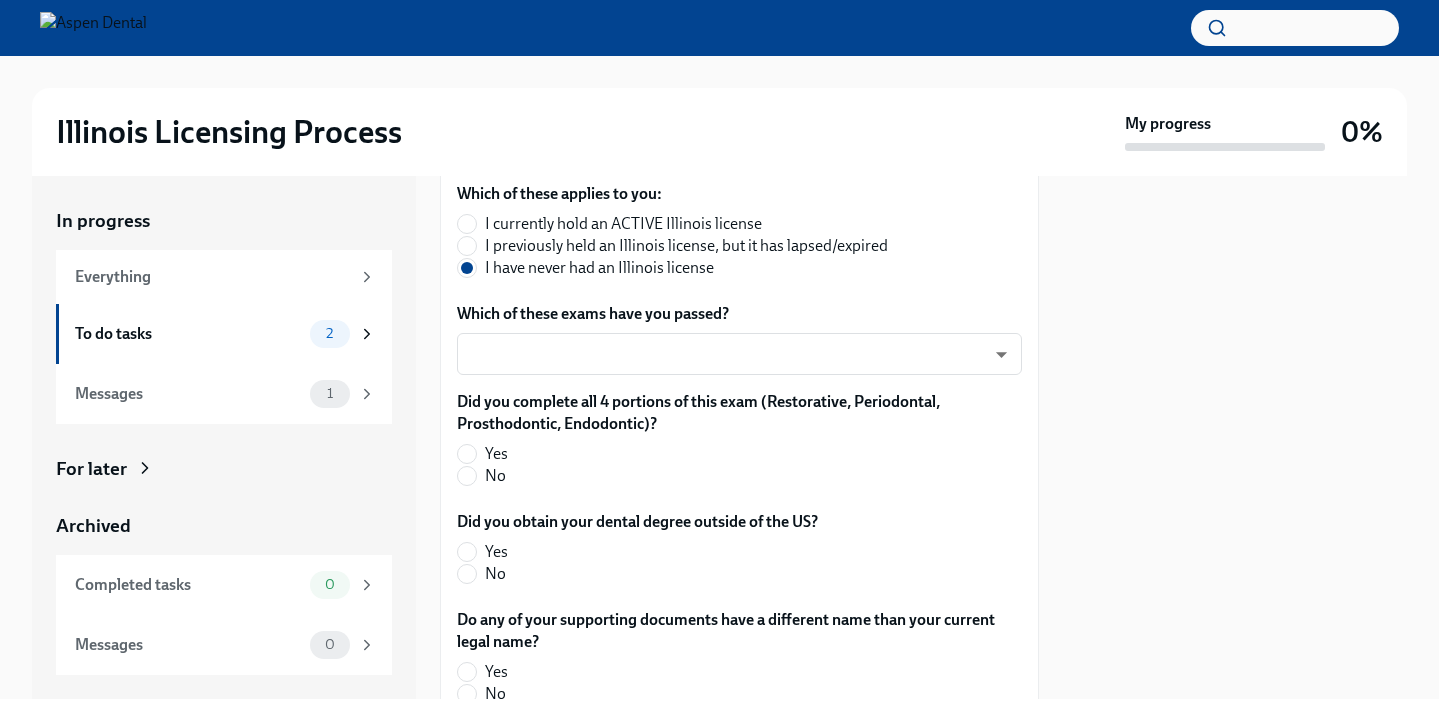 scroll, scrollTop: 416, scrollLeft: 0, axis: vertical 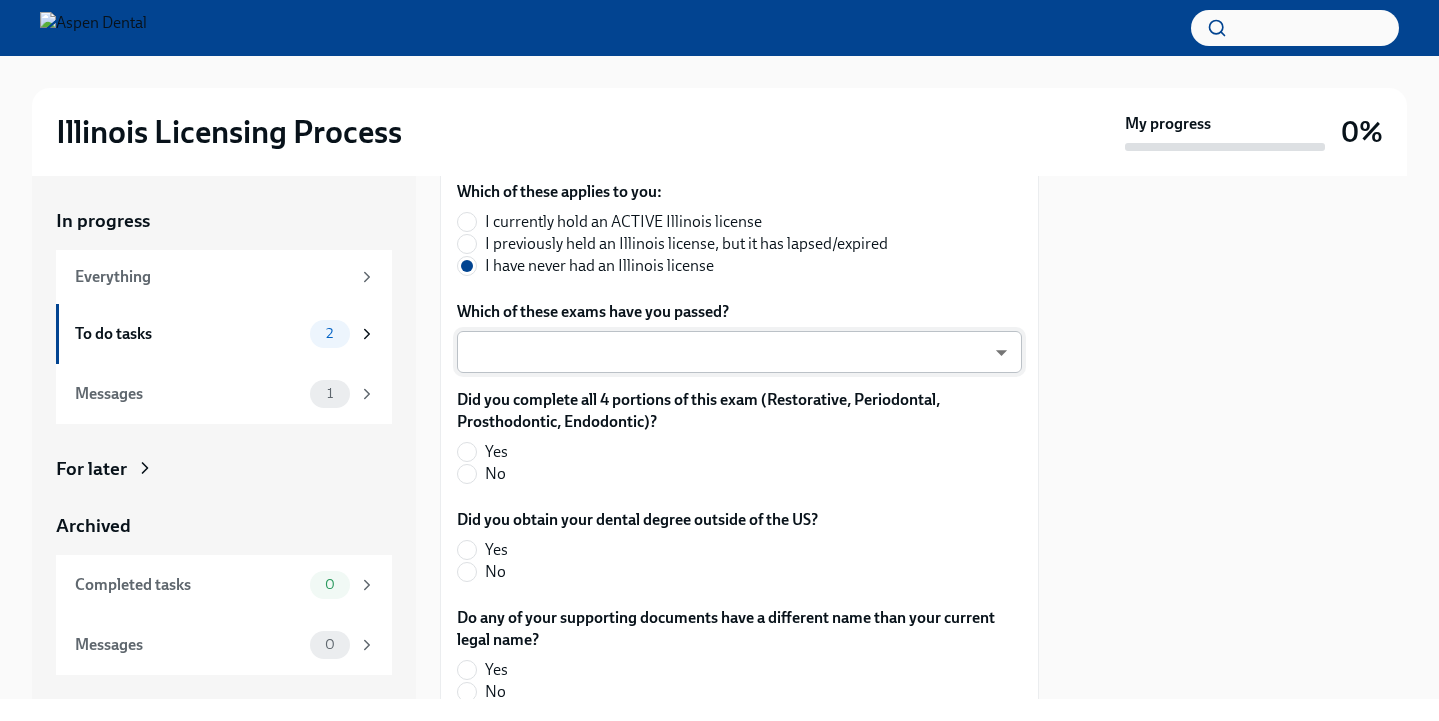 click on "Illinois Licensing Process My progress 0% In progress Everything To do tasks 2 Messages 1 For later Archived Completed tasks 0 Messages 0 Answer these questions to get tailored instructions for the Illinois licensing process To Do Due  in a day Time to begin your Illinois license application Hi Dr. [LAST]!
We’re excited to support your next step with Aspen Dental and the  TAG Oral Care ... The requirements for training at the OCC vary depending on your situation.
Please answer the questions below so we can only send you the relevant requirements, and make this process as easy as possible for you! Which of these applies to you: I currently hold an ACTIVE Illinois license I previously held an Illinois license, but it has lapsed/expired I have never had an Illinois license Which of these exams have you passed? ​ ​ Did you complete all 4 portions of this exam (Restorative, Periodontal, Prosthodontic, Endodontic)? Yes No Did you obtain your dental degree outside of the US? Yes No Yes No No" at bounding box center (719, 360) 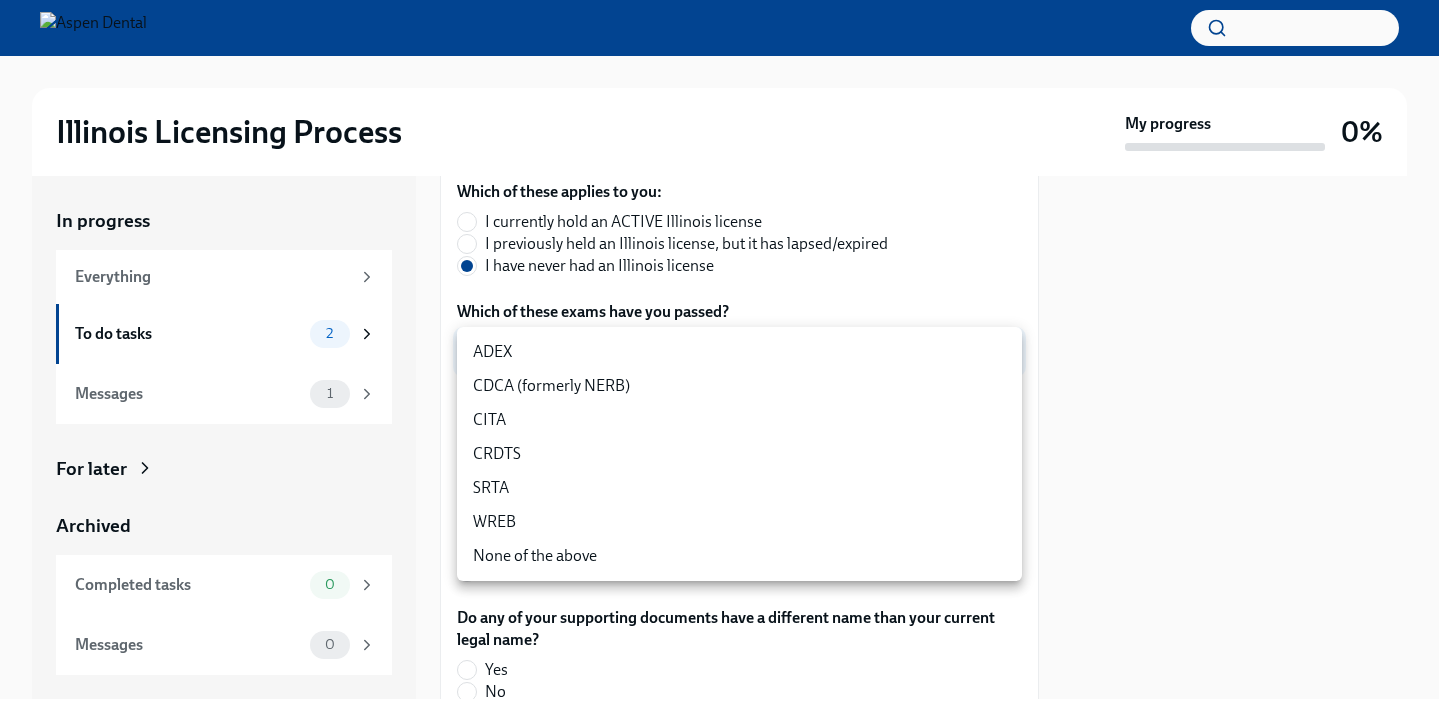 click on "CDCA (formerly NERB)" at bounding box center (739, 386) 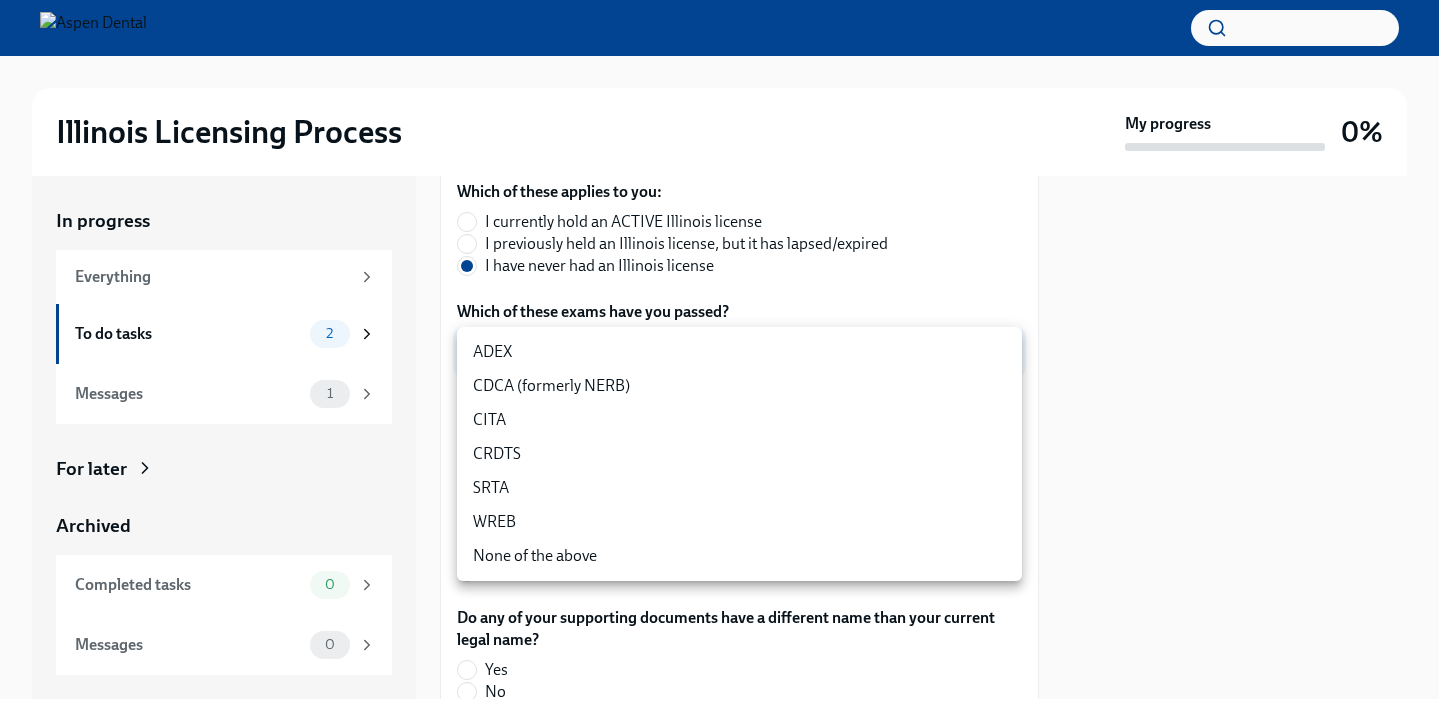 type on "nrE-1nMl1" 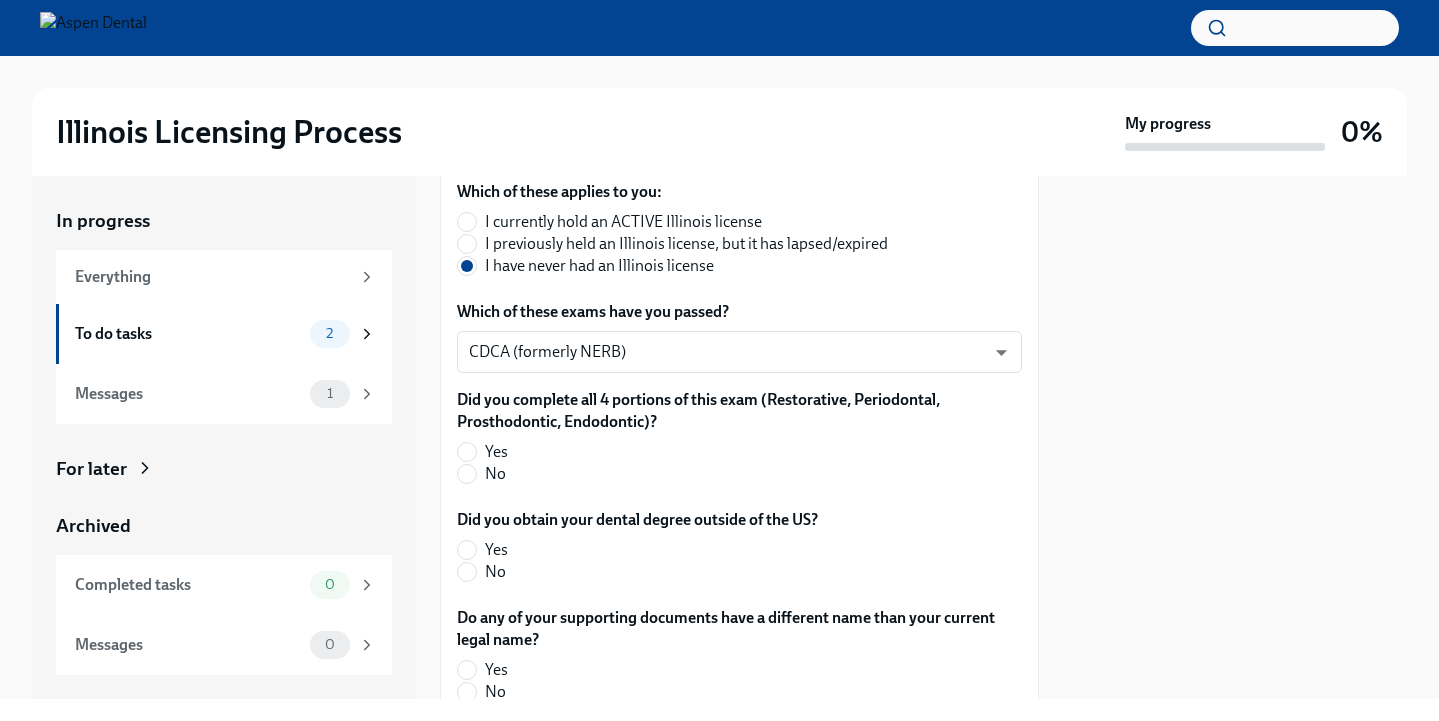 click on "Did you complete all 4 portions of this exam (Restorative, Periodontal, Prosthodontic, Endodontic)?" at bounding box center (739, 411) 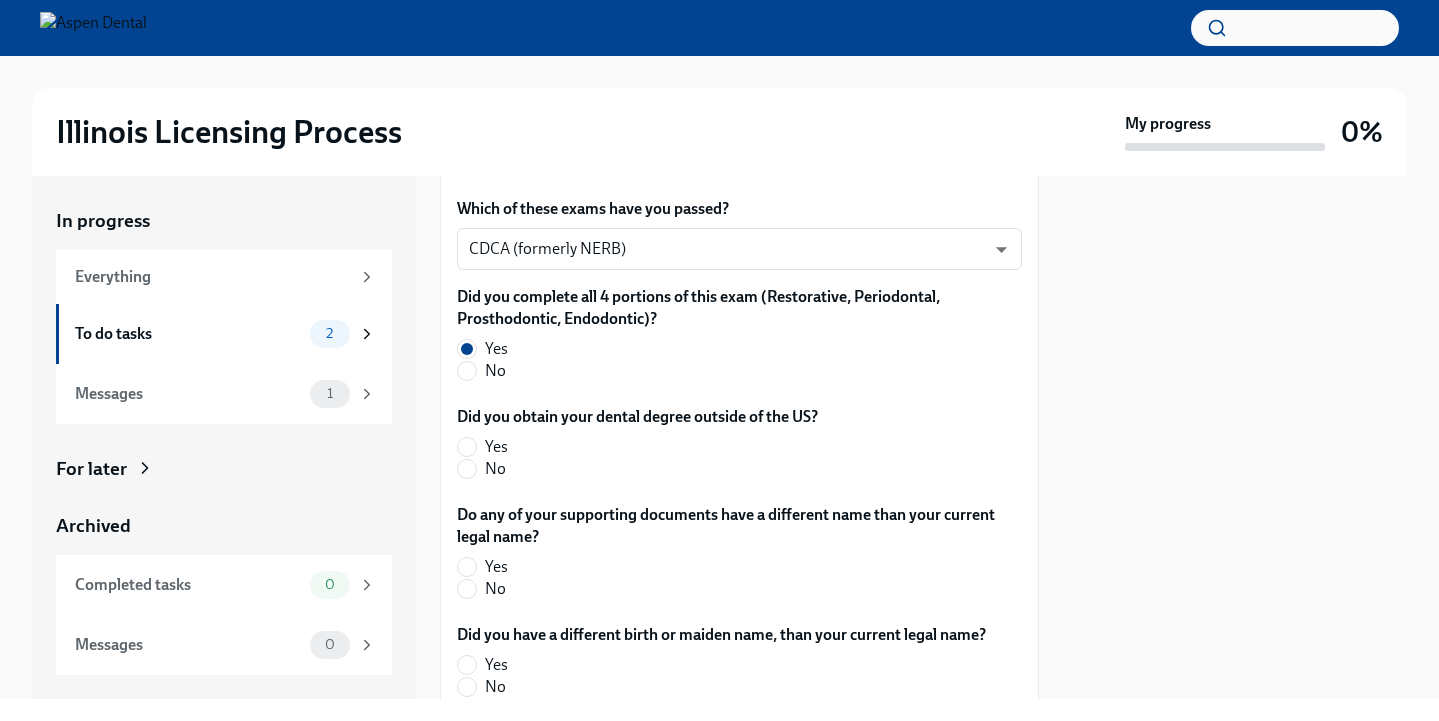 scroll, scrollTop: 521, scrollLeft: 0, axis: vertical 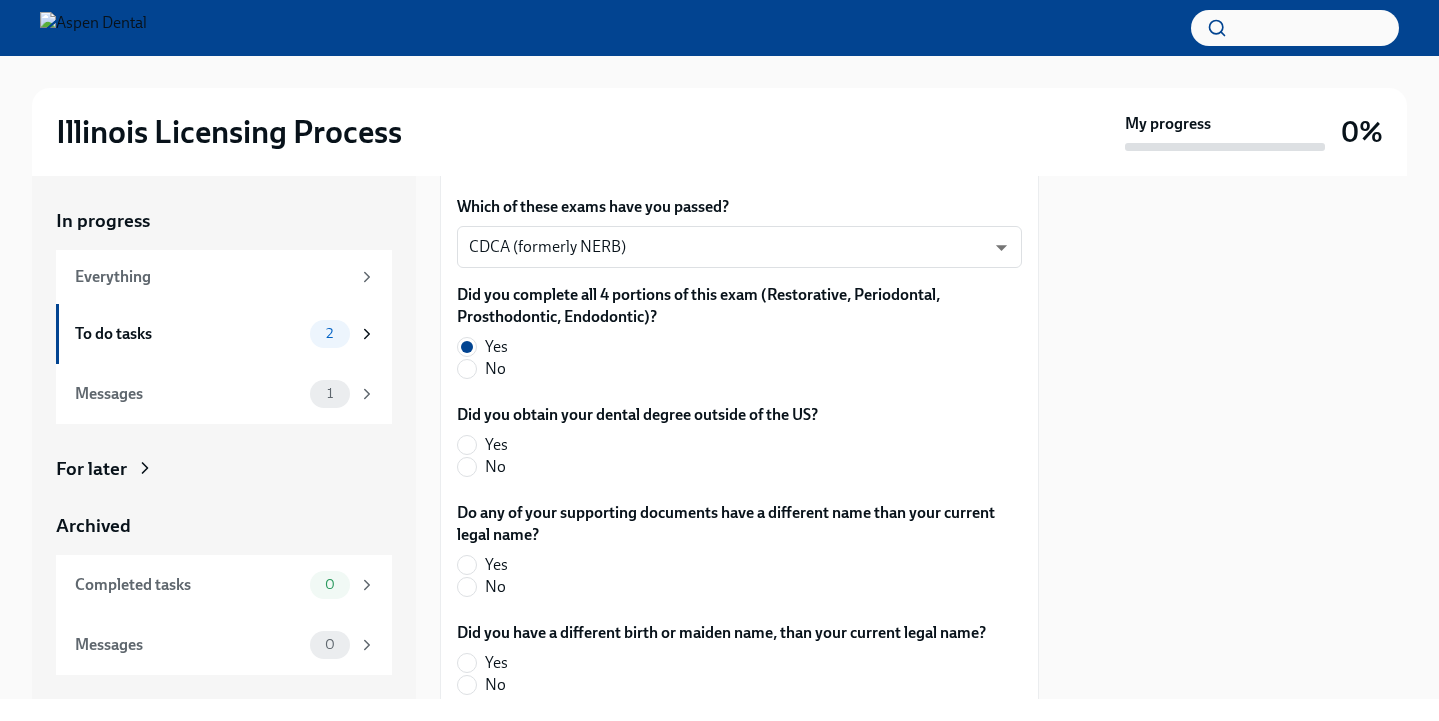 click on "No" at bounding box center (495, 467) 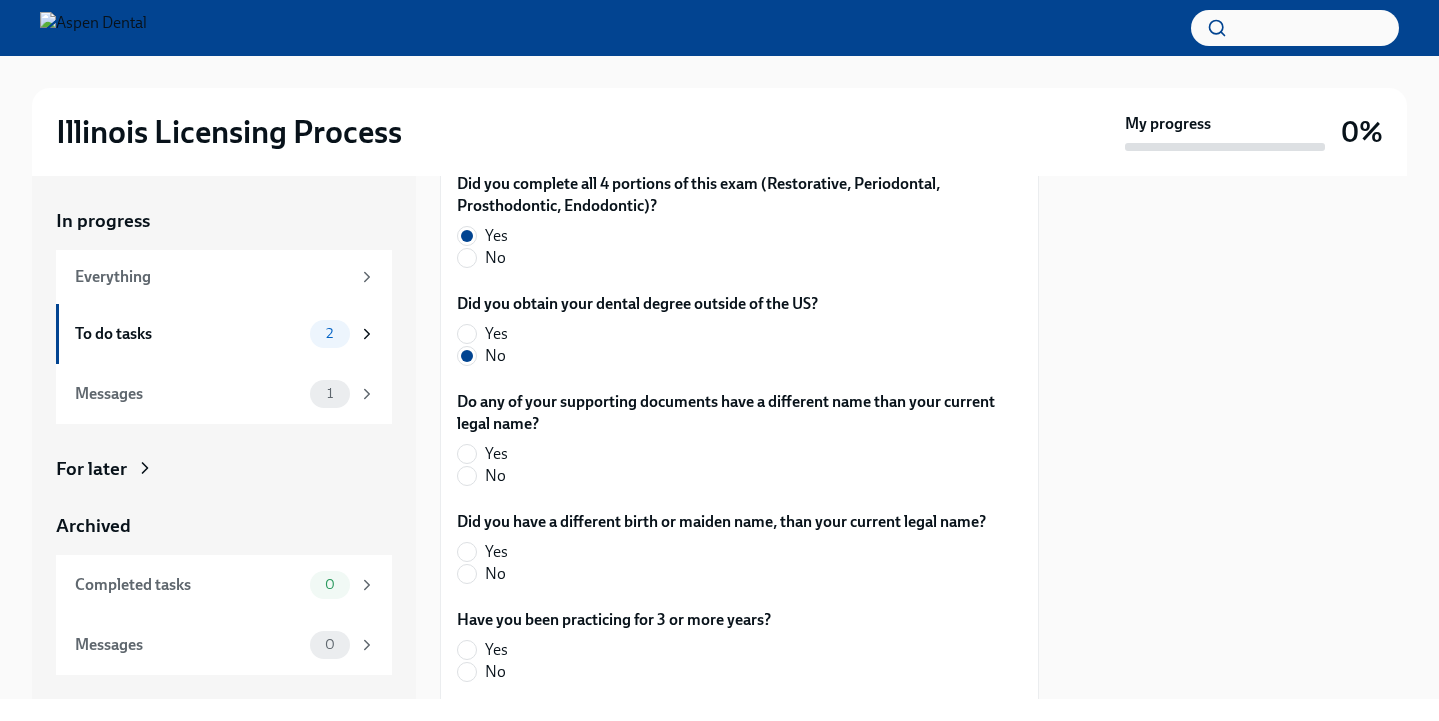 scroll, scrollTop: 633, scrollLeft: 0, axis: vertical 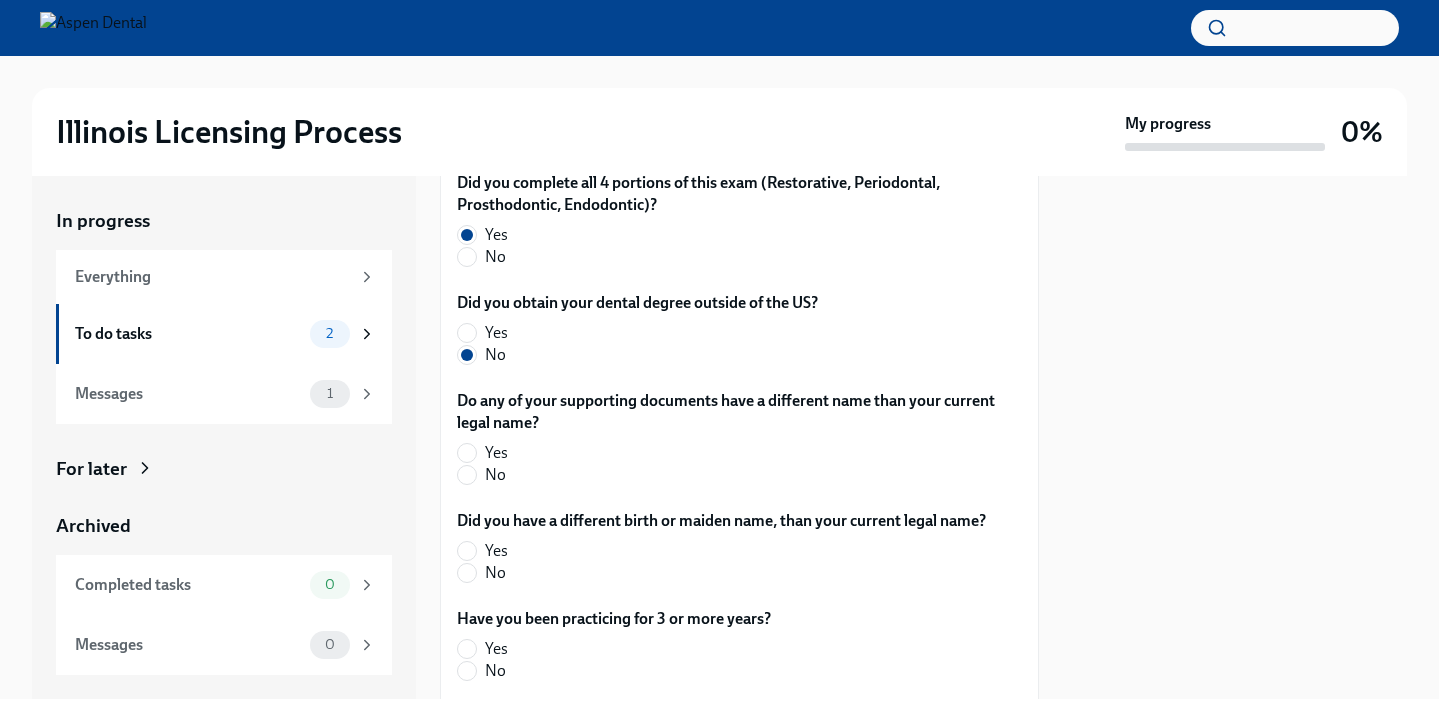 click on "No" at bounding box center (495, 475) 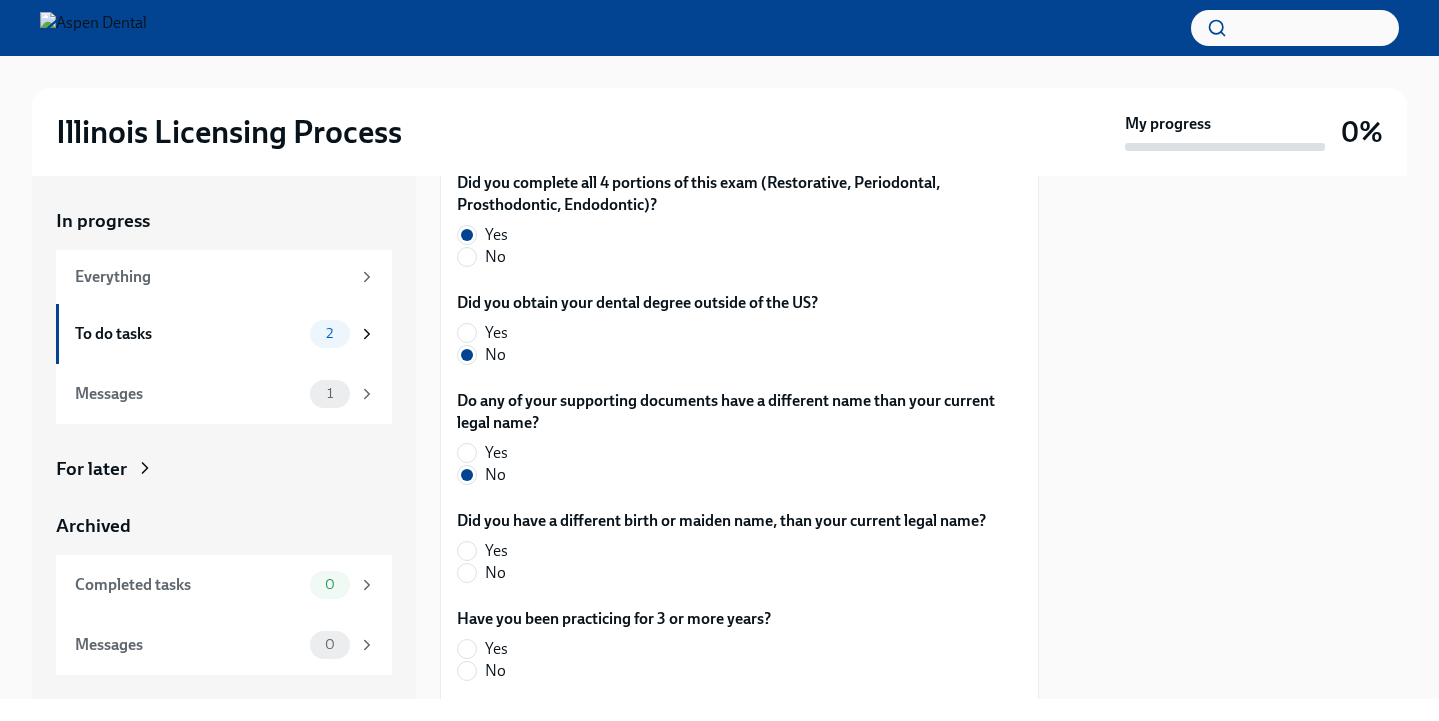 click on "No" at bounding box center (495, 573) 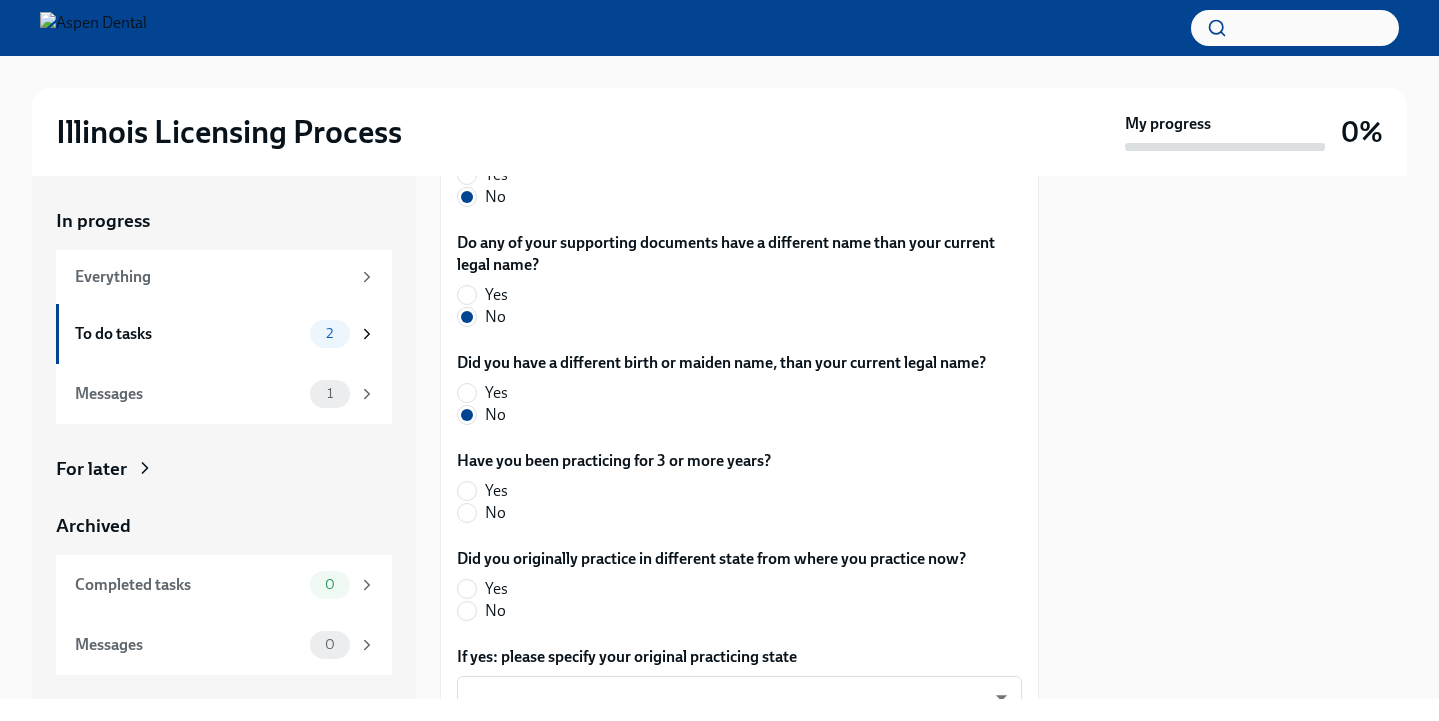 scroll, scrollTop: 795, scrollLeft: 0, axis: vertical 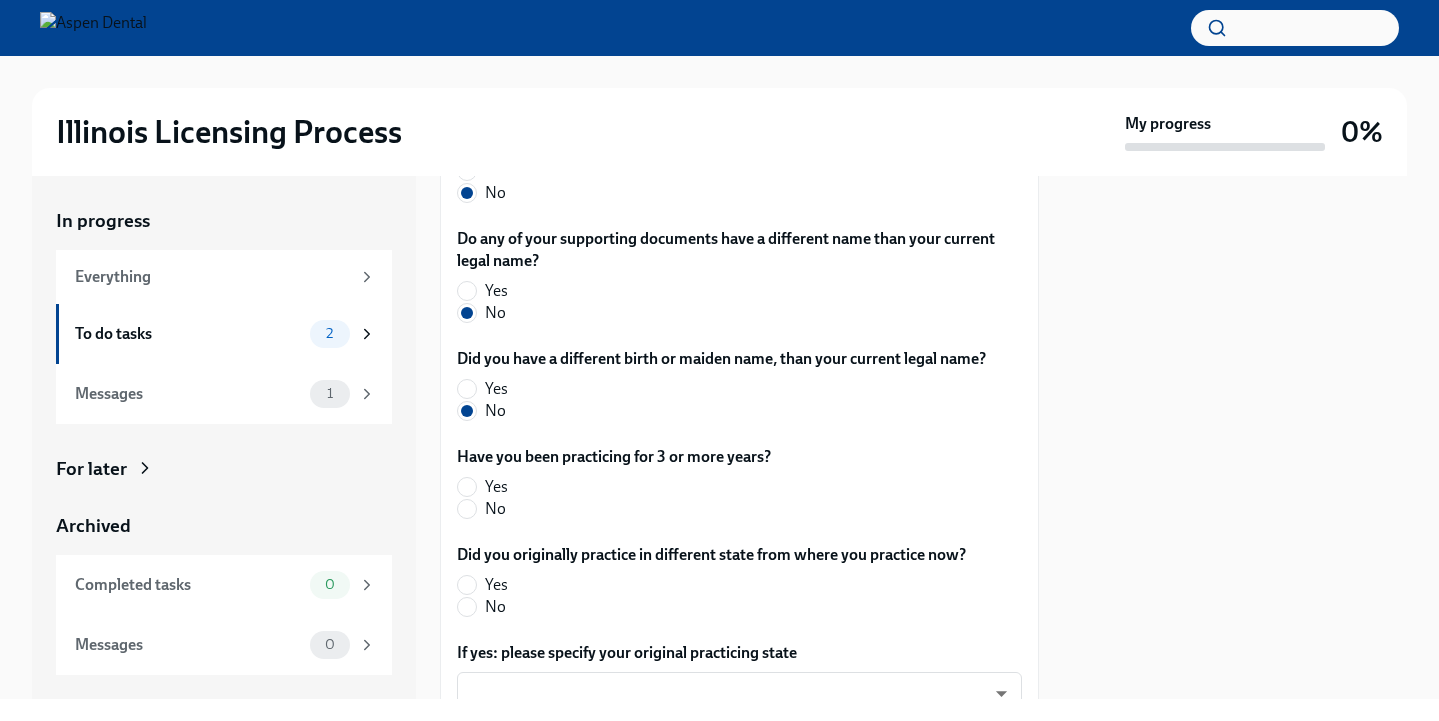click on "No" at bounding box center (495, 509) 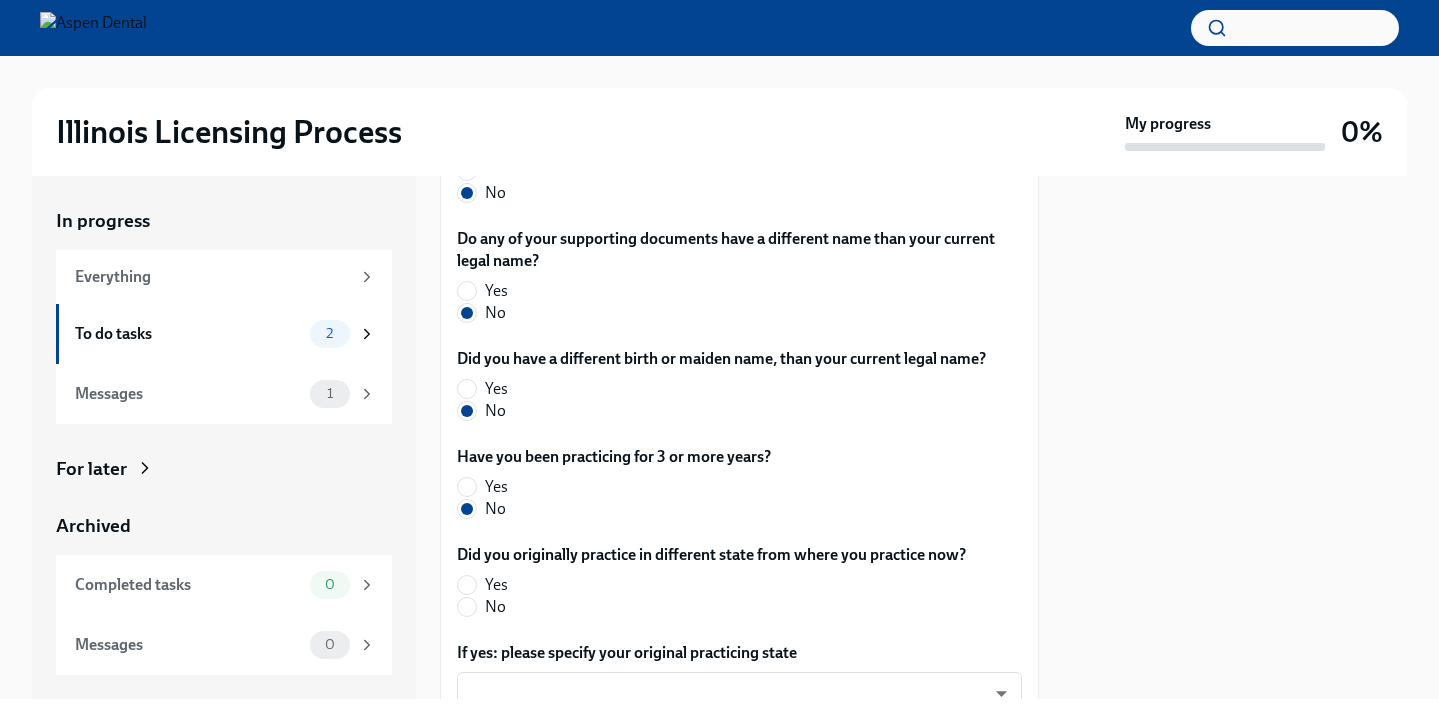 click on "No" at bounding box center (495, 607) 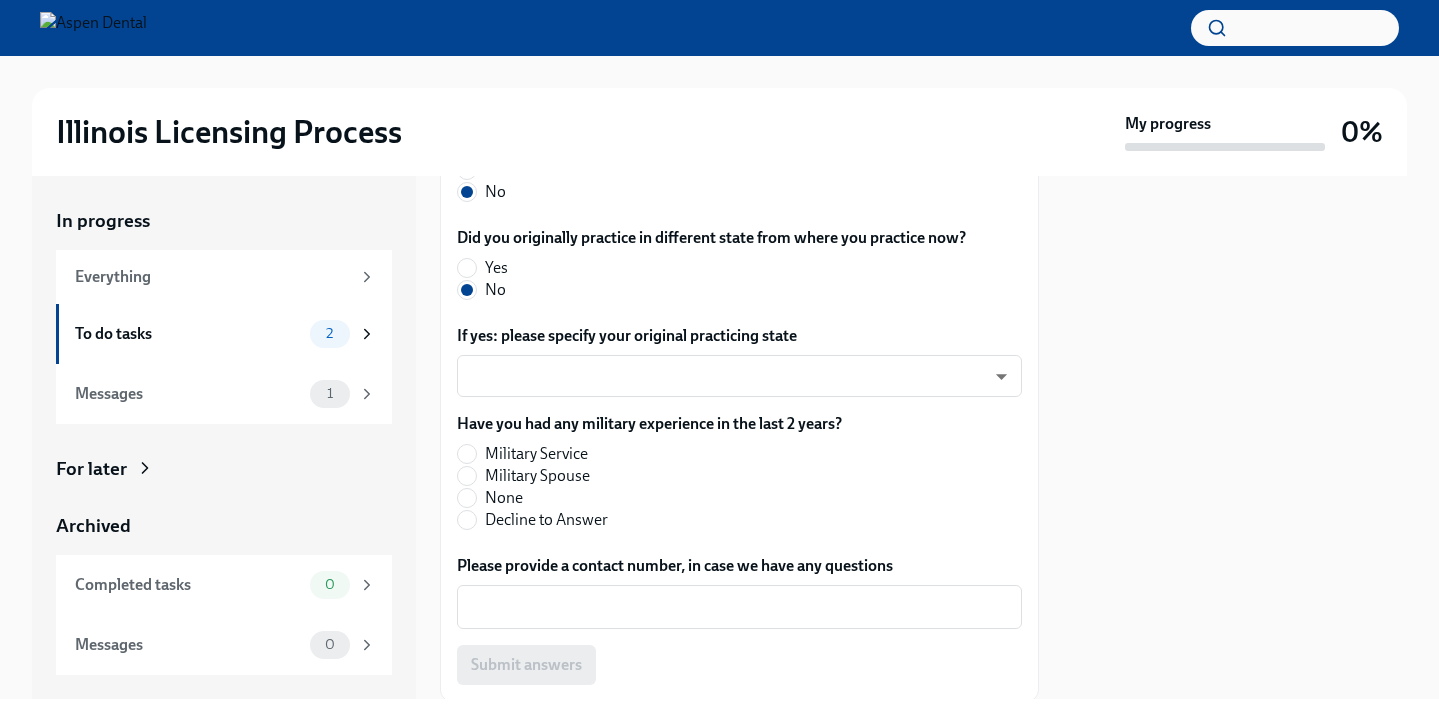 scroll, scrollTop: 1115, scrollLeft: 0, axis: vertical 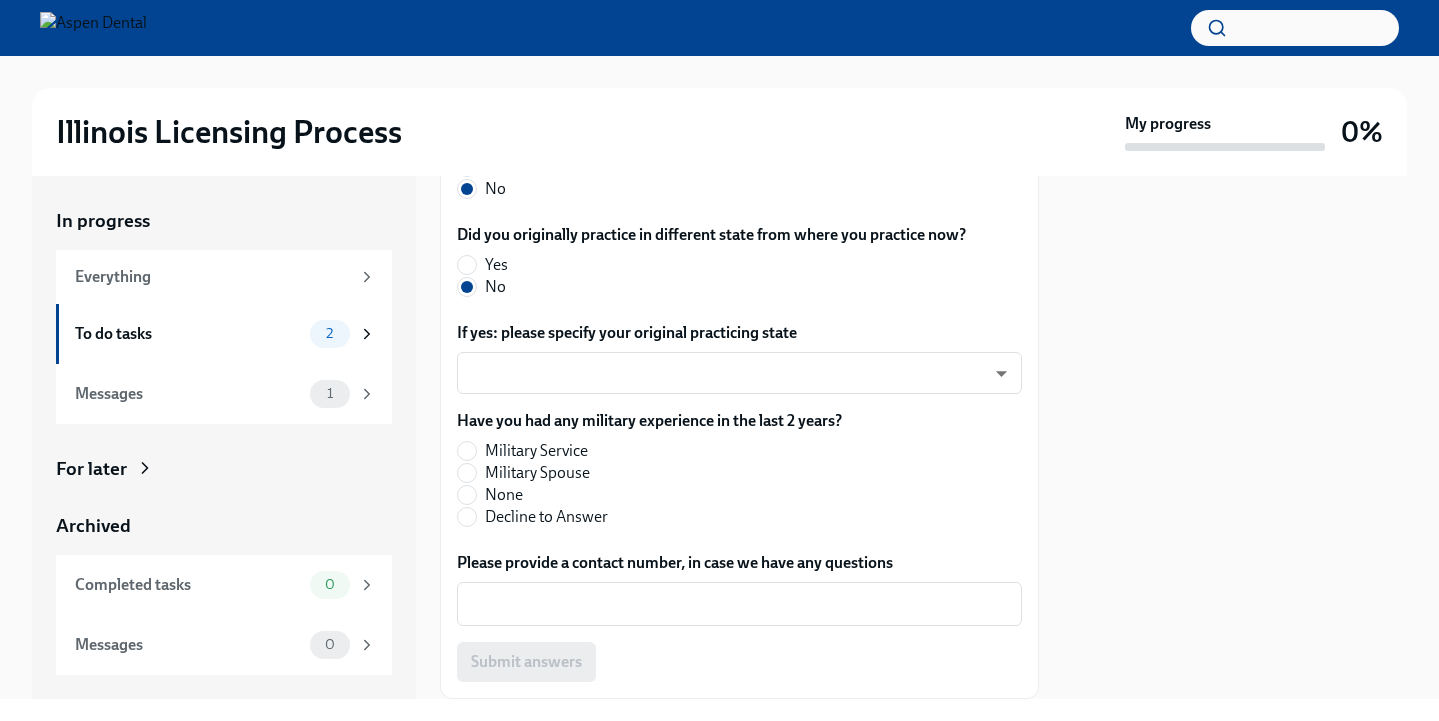 click on "None" at bounding box center [504, 495] 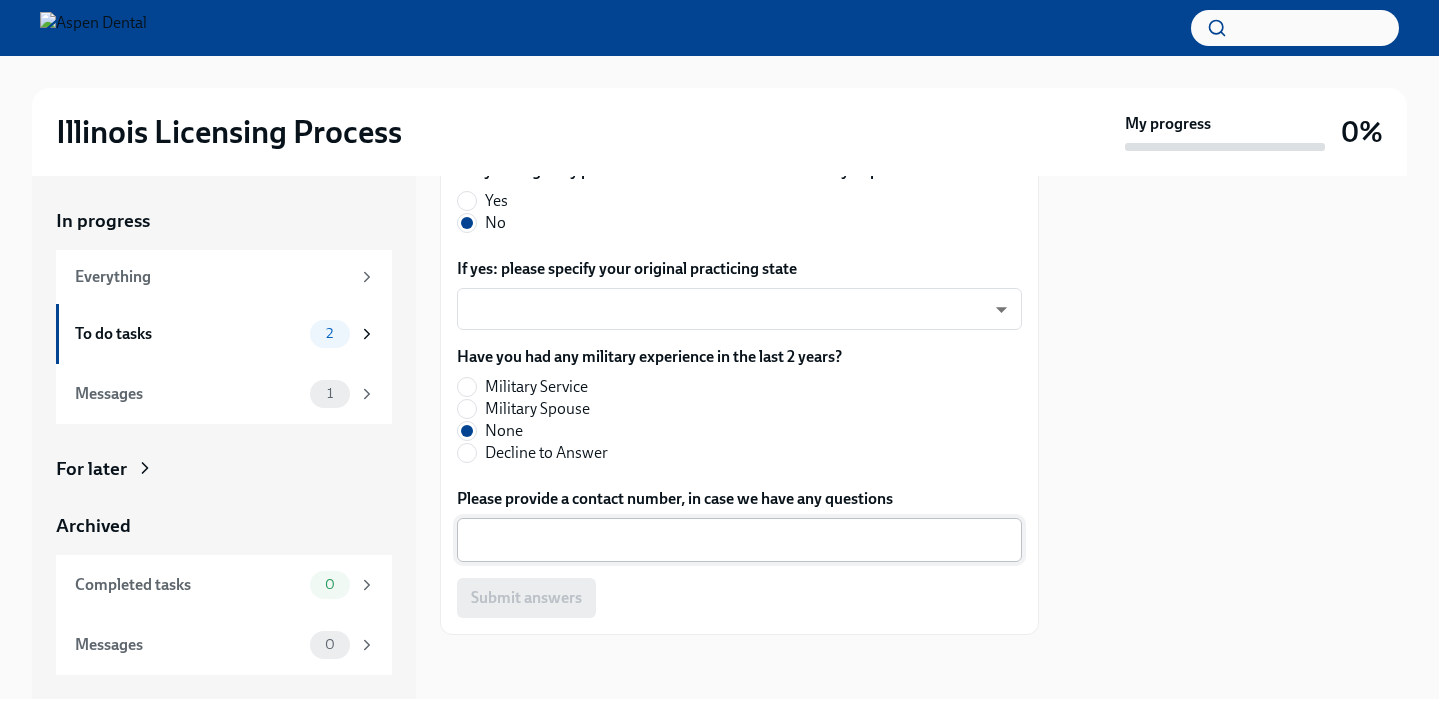 scroll, scrollTop: 1179, scrollLeft: 0, axis: vertical 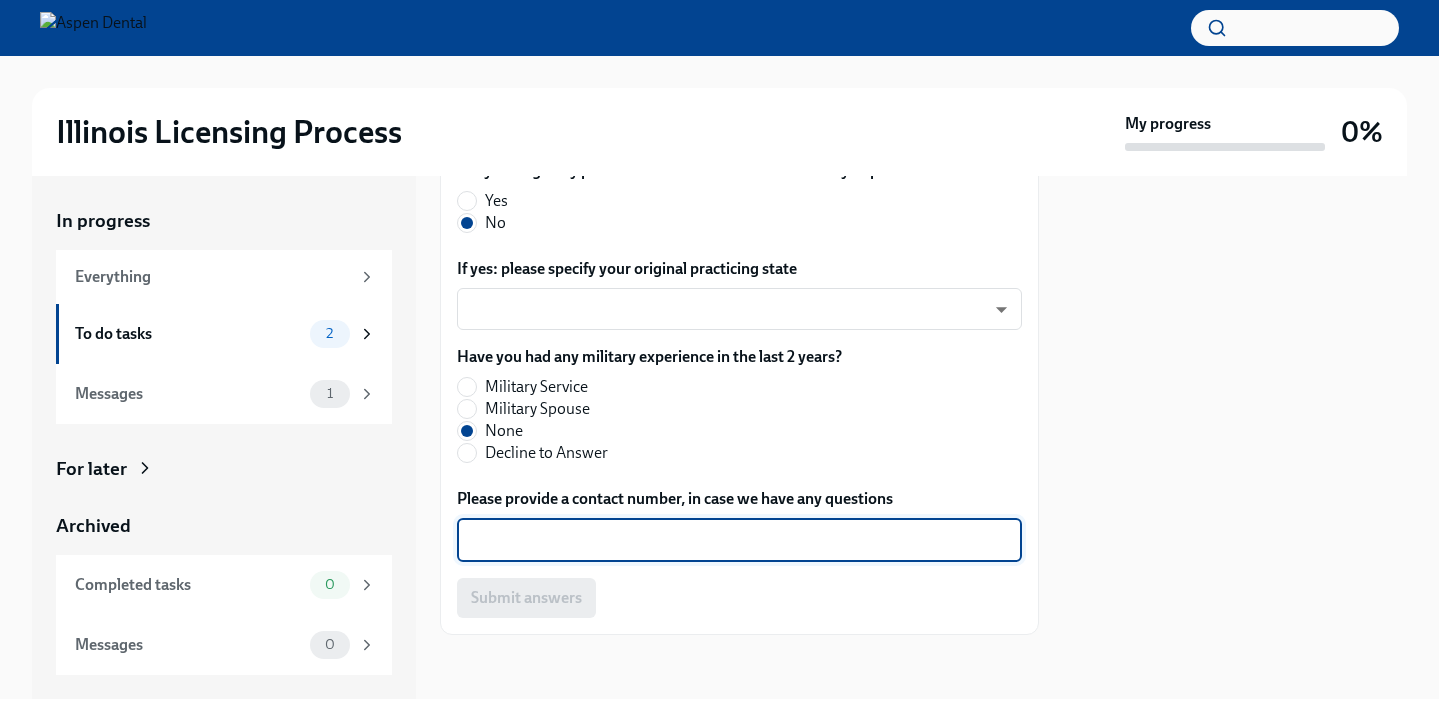 click on "Please provide a contact number, in case we have any questions" at bounding box center (739, 540) 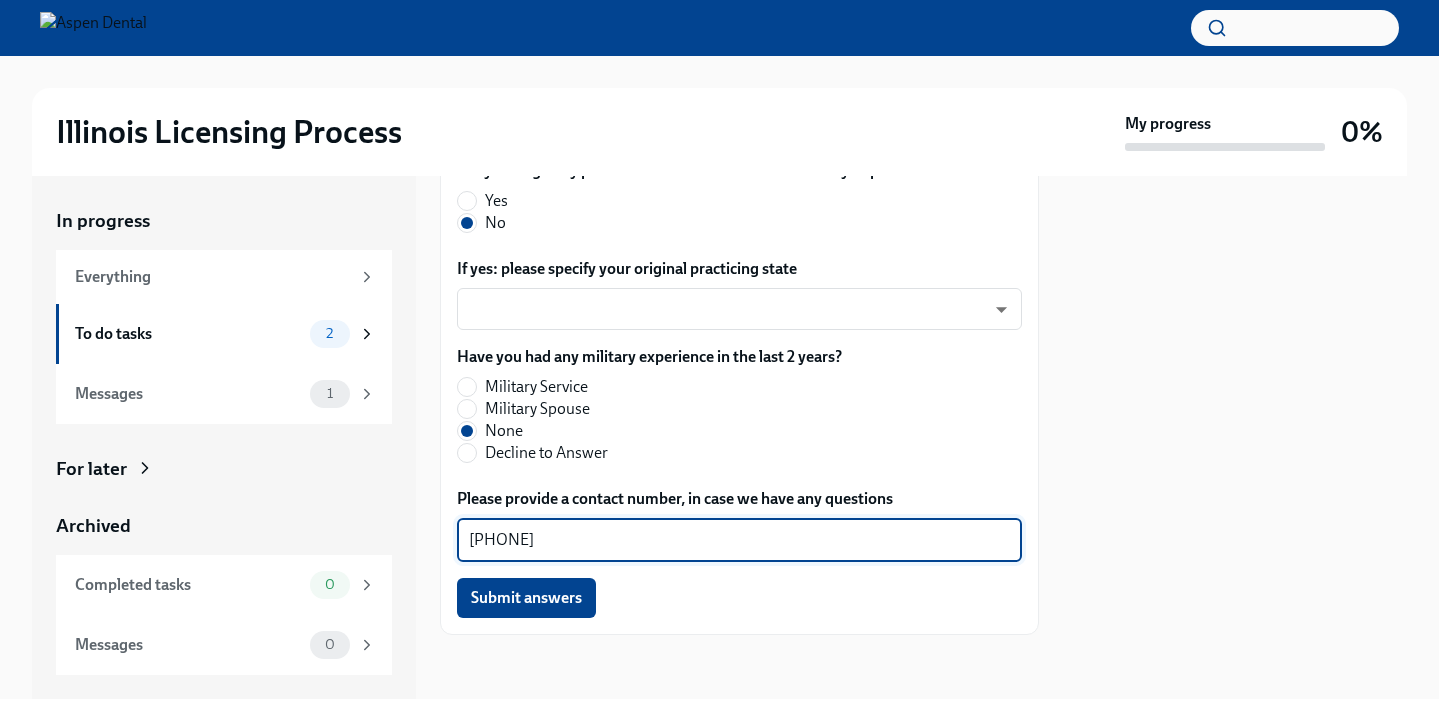 type on "[PHONE]" 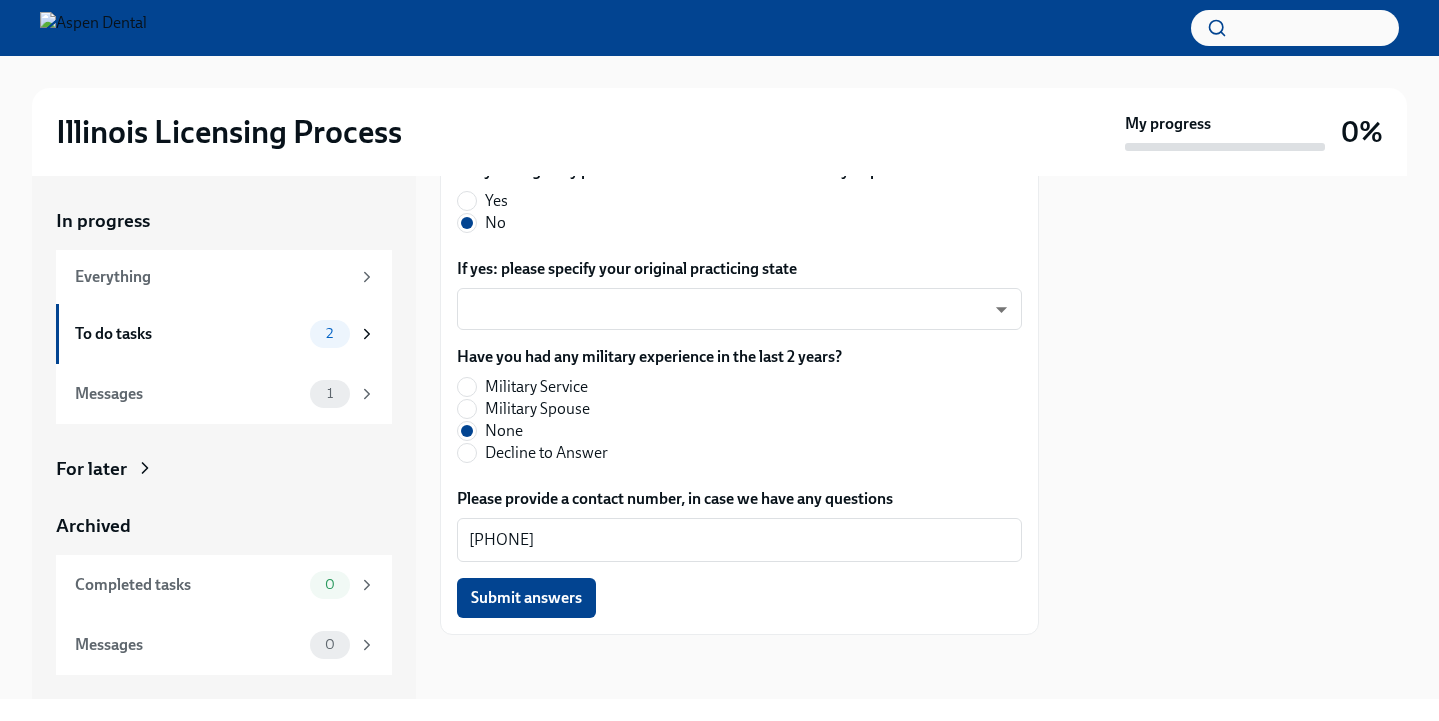 scroll, scrollTop: 1179, scrollLeft: 0, axis: vertical 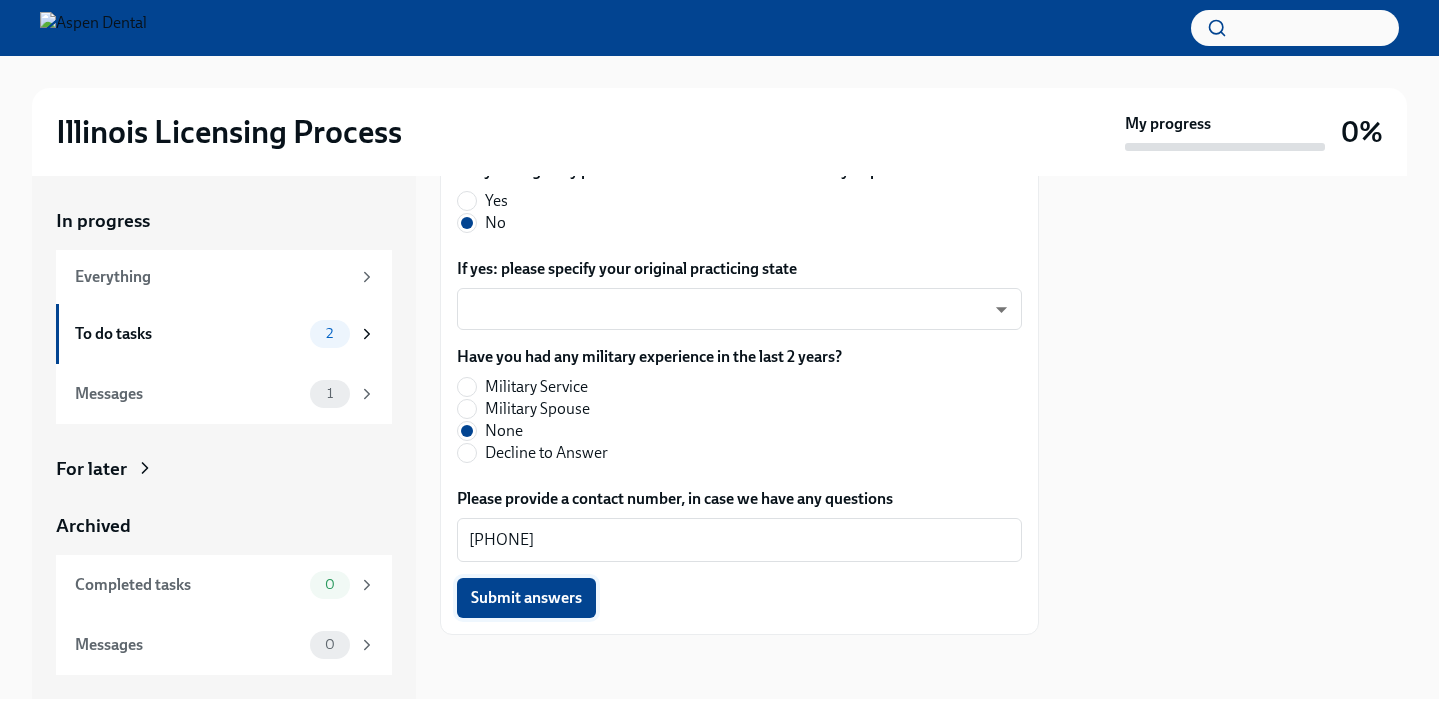click on "Submit answers" at bounding box center (526, 598) 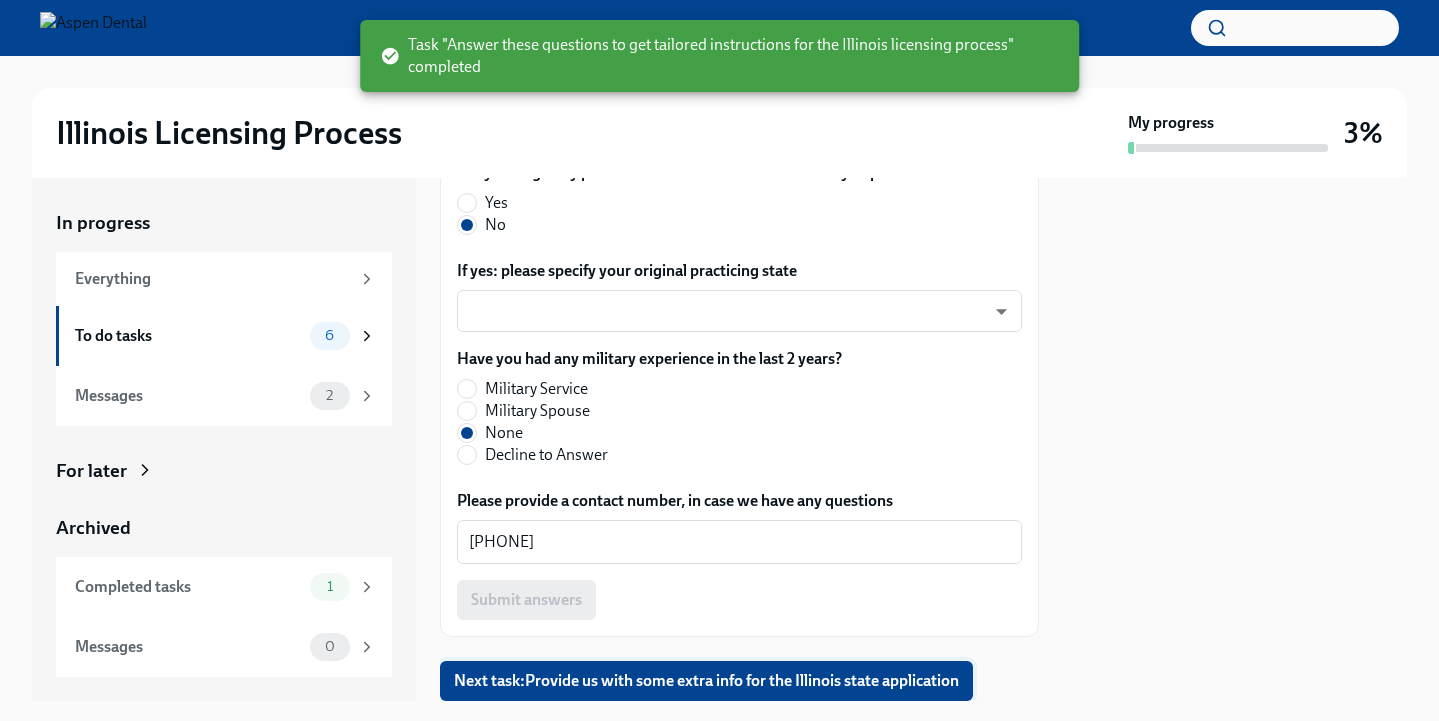 click on "Next task :  Provide us with some extra info for the Illinois state application" at bounding box center [706, 681] 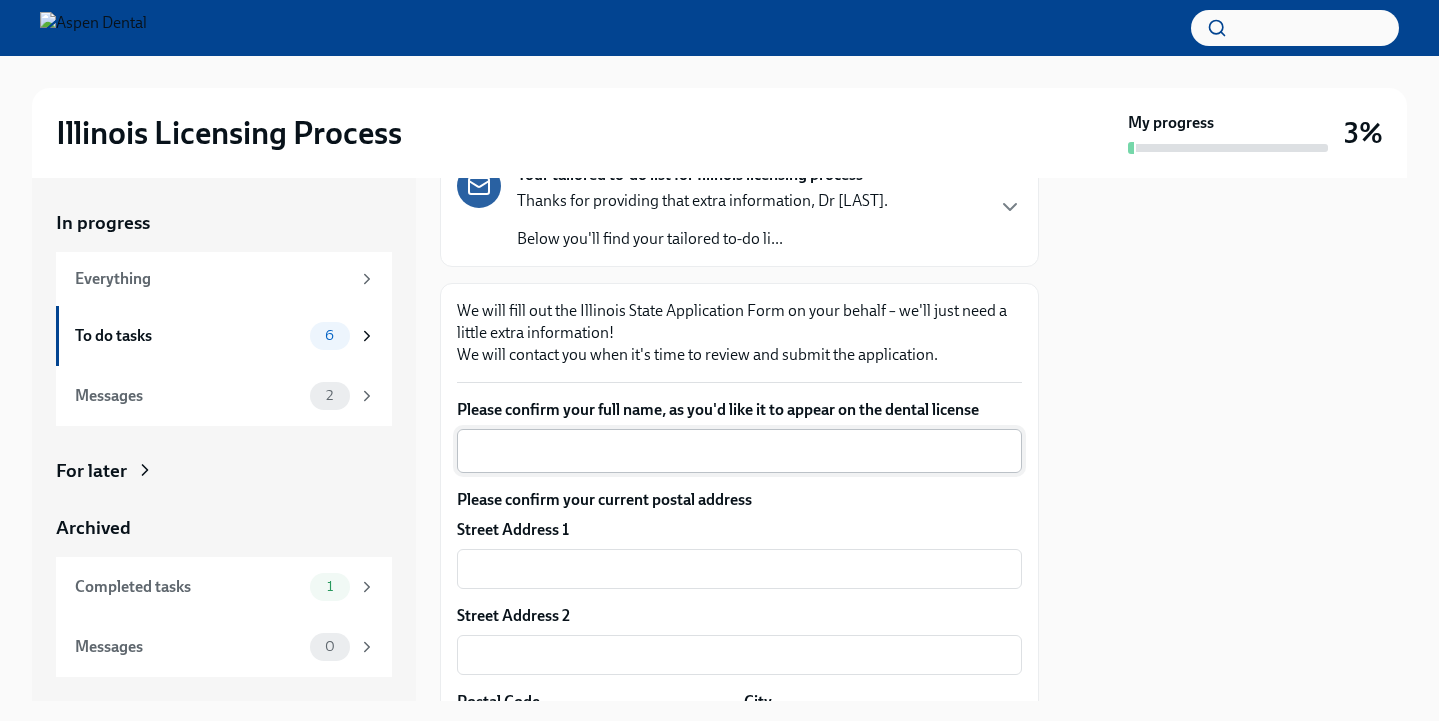 scroll, scrollTop: 180, scrollLeft: 0, axis: vertical 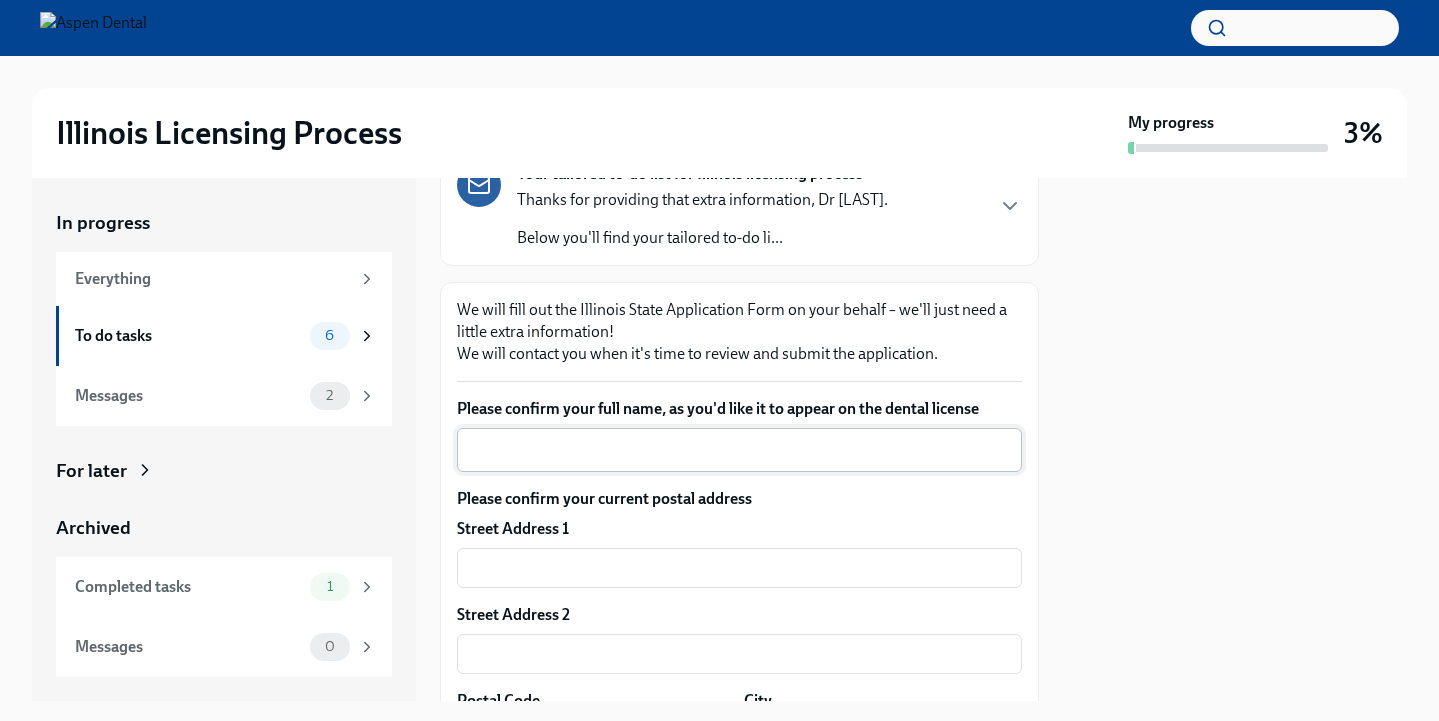 click on "Please confirm your full name, as you'd like it to appear on the dental license" at bounding box center [739, 450] 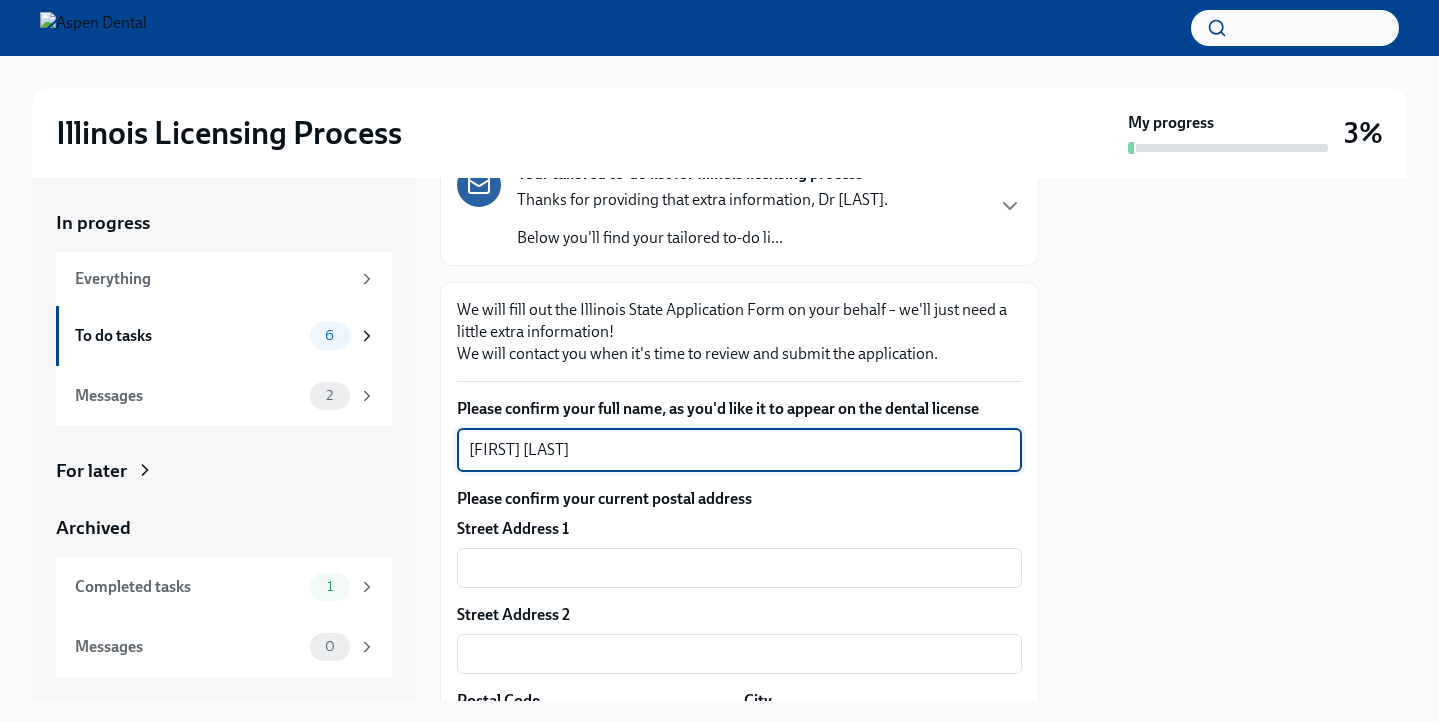 type on "[FIRST] [LAST]" 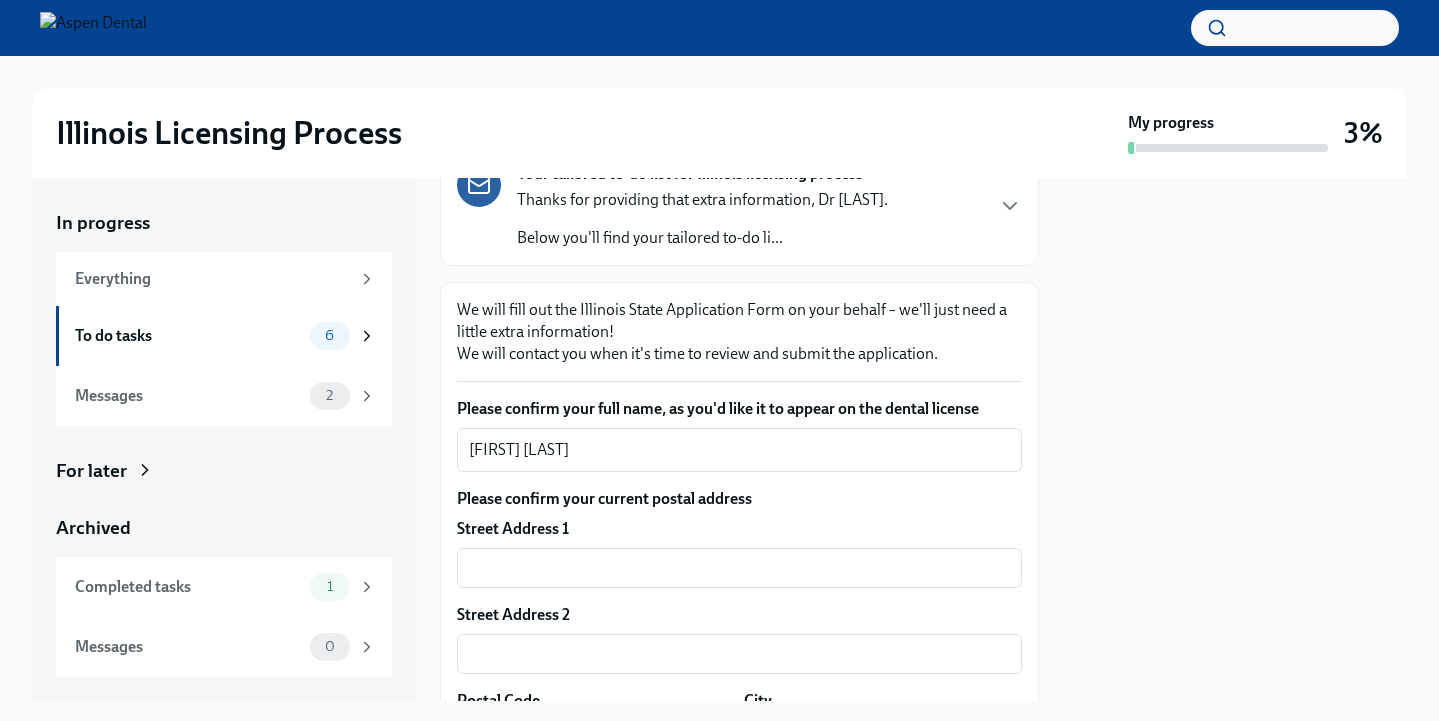click at bounding box center [1235, 439] 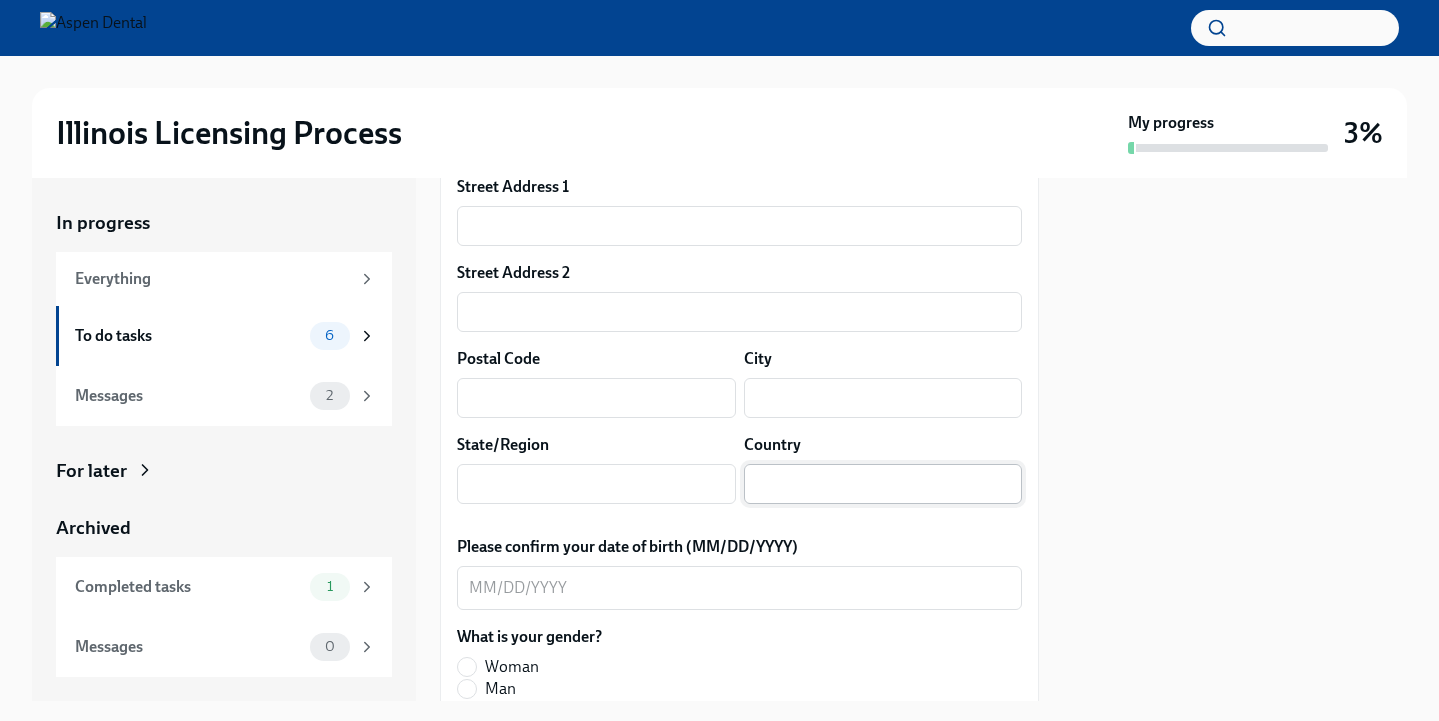 scroll, scrollTop: 524, scrollLeft: 0, axis: vertical 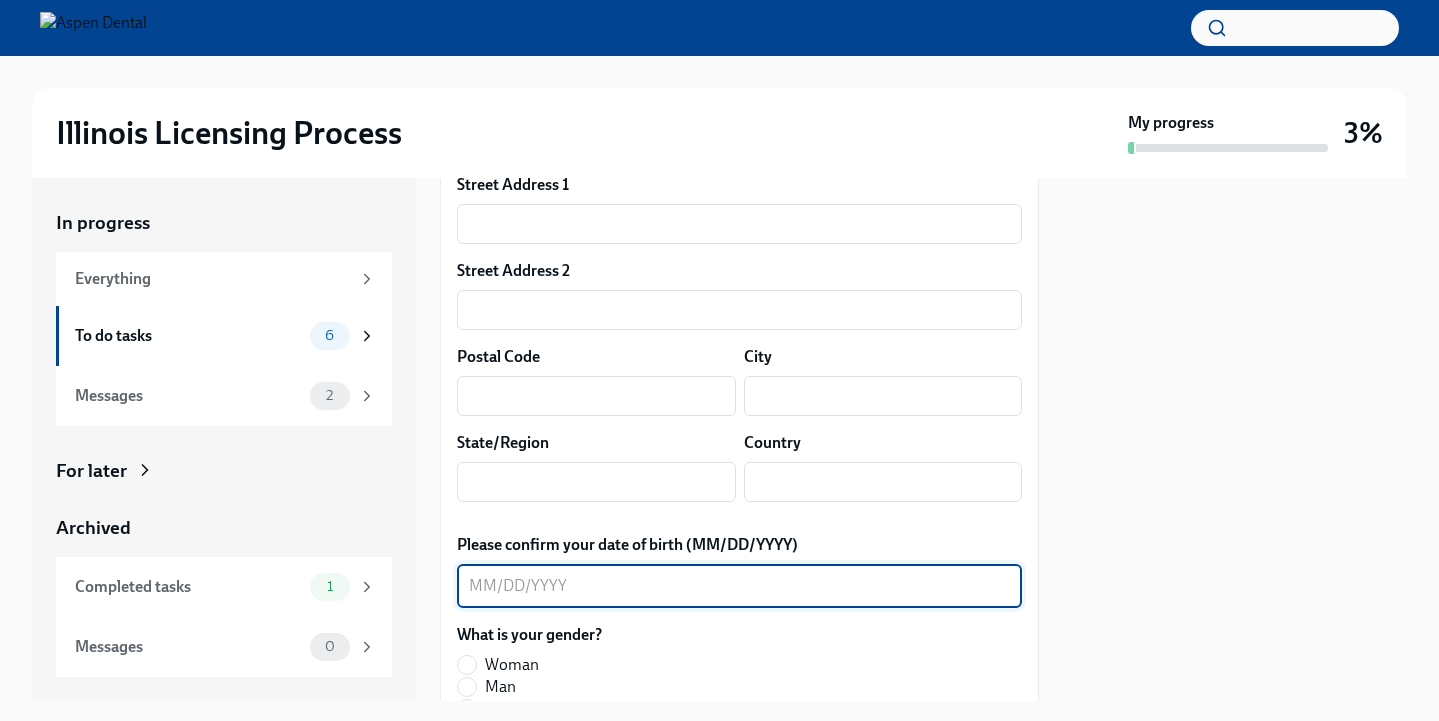 click on "Please confirm your date of birth (MM/DD/YYYY)" at bounding box center (739, 586) 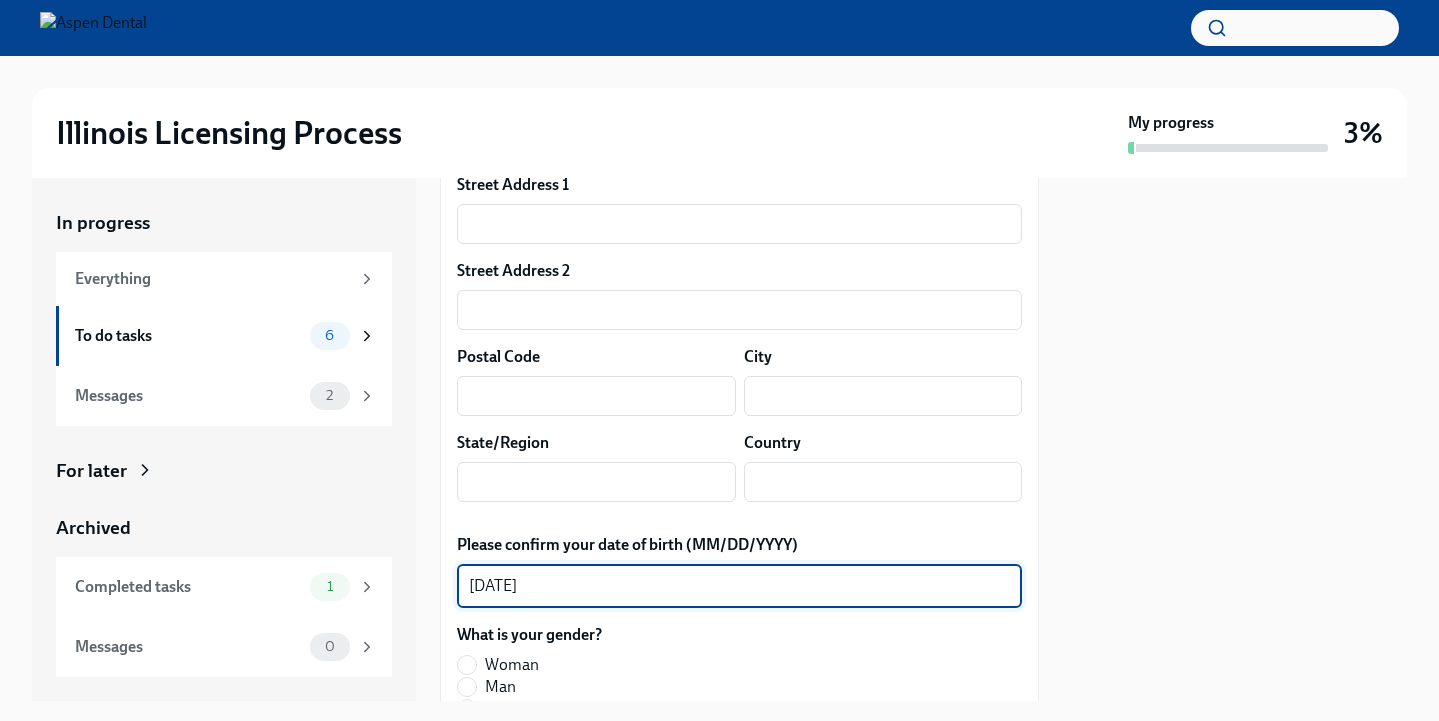 click at bounding box center (1235, 439) 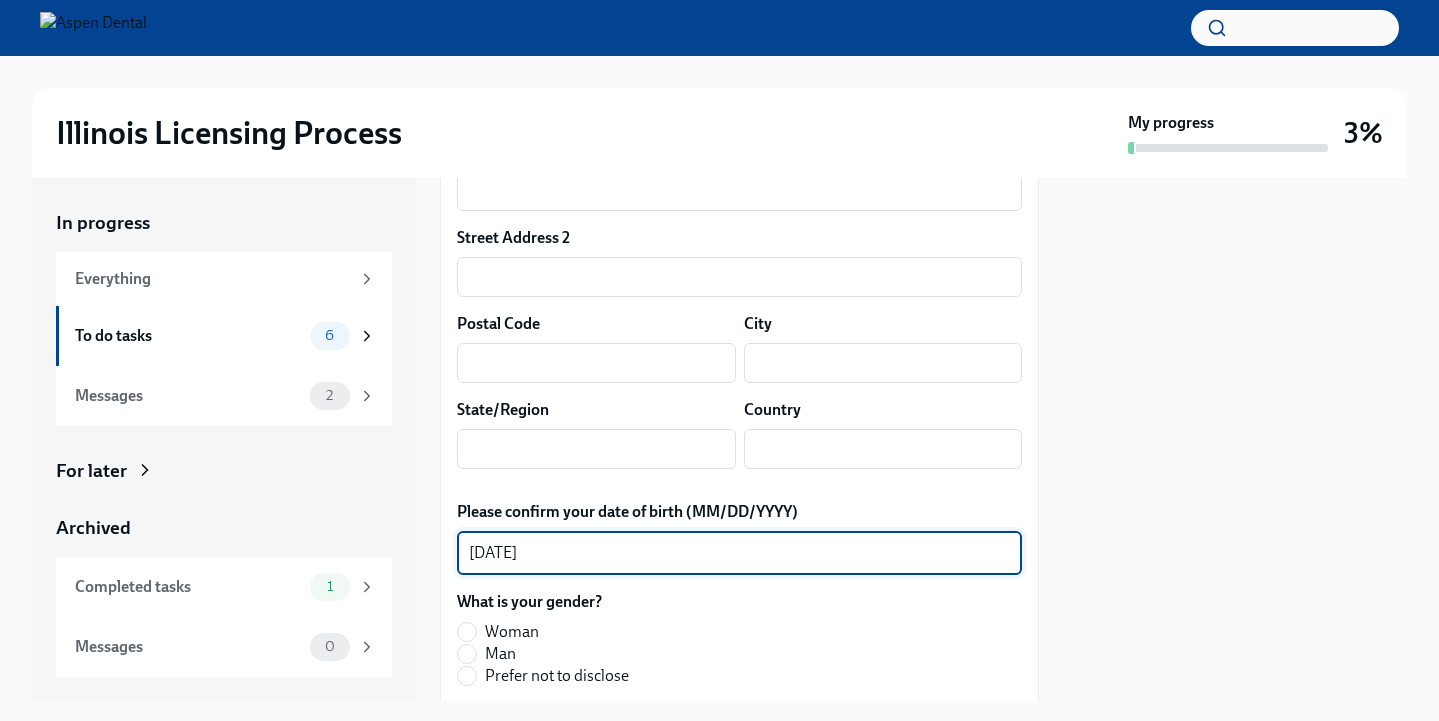 type on "[DATE]" 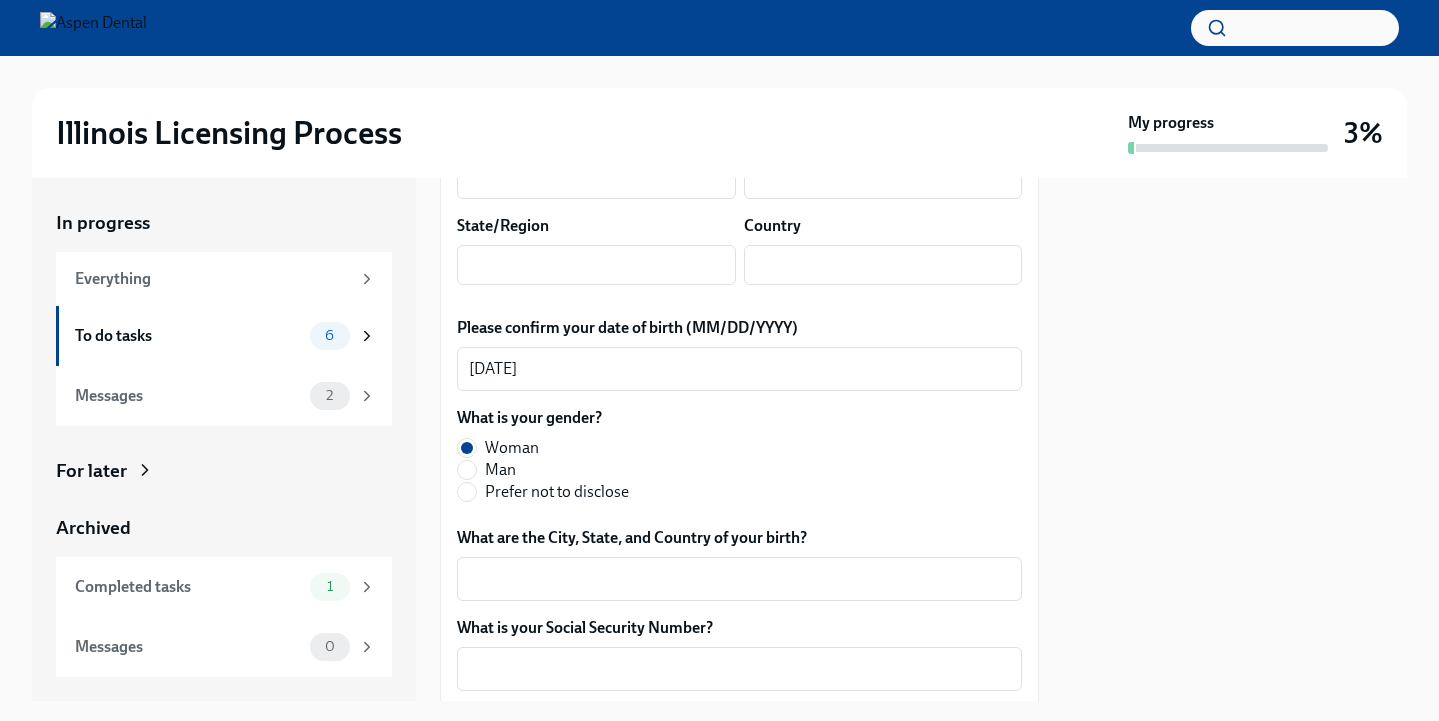 scroll, scrollTop: 749, scrollLeft: 0, axis: vertical 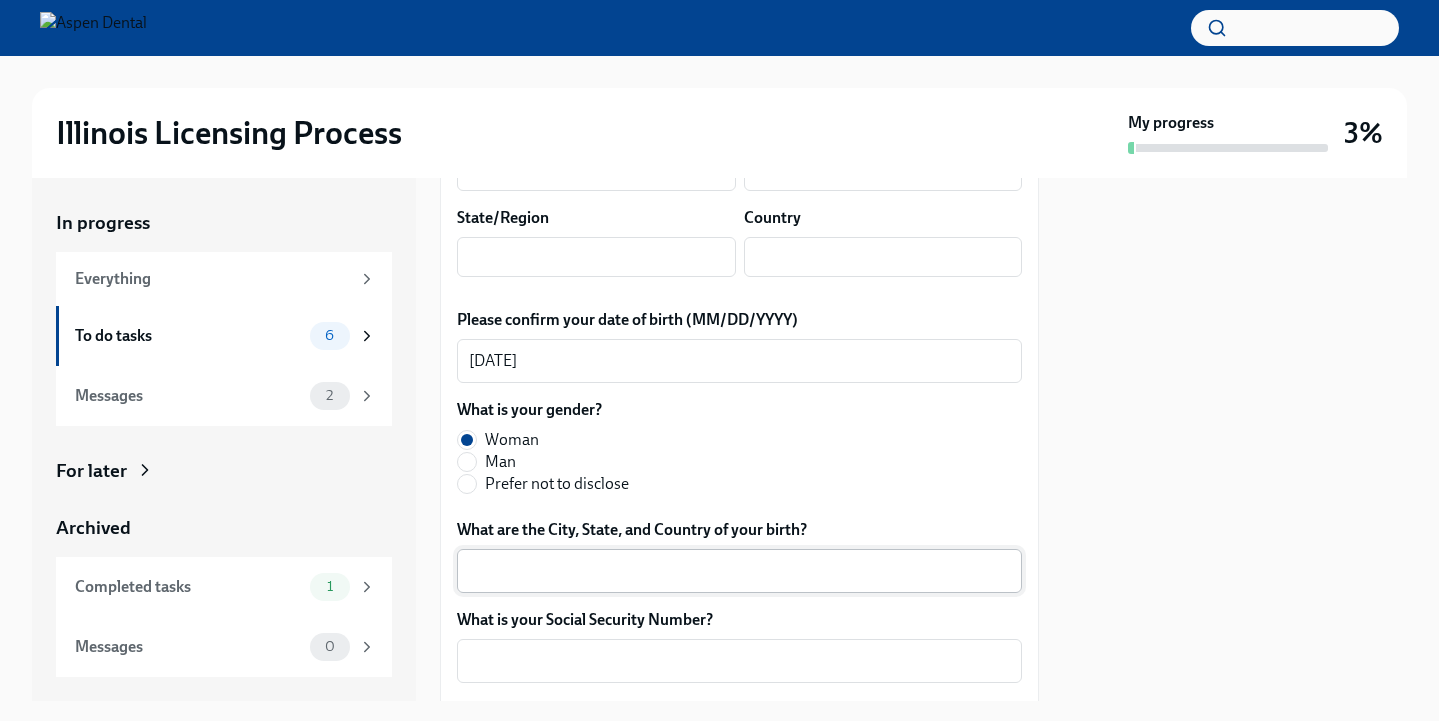 click on "What are the City, State, and Country of your birth?" at bounding box center [739, 571] 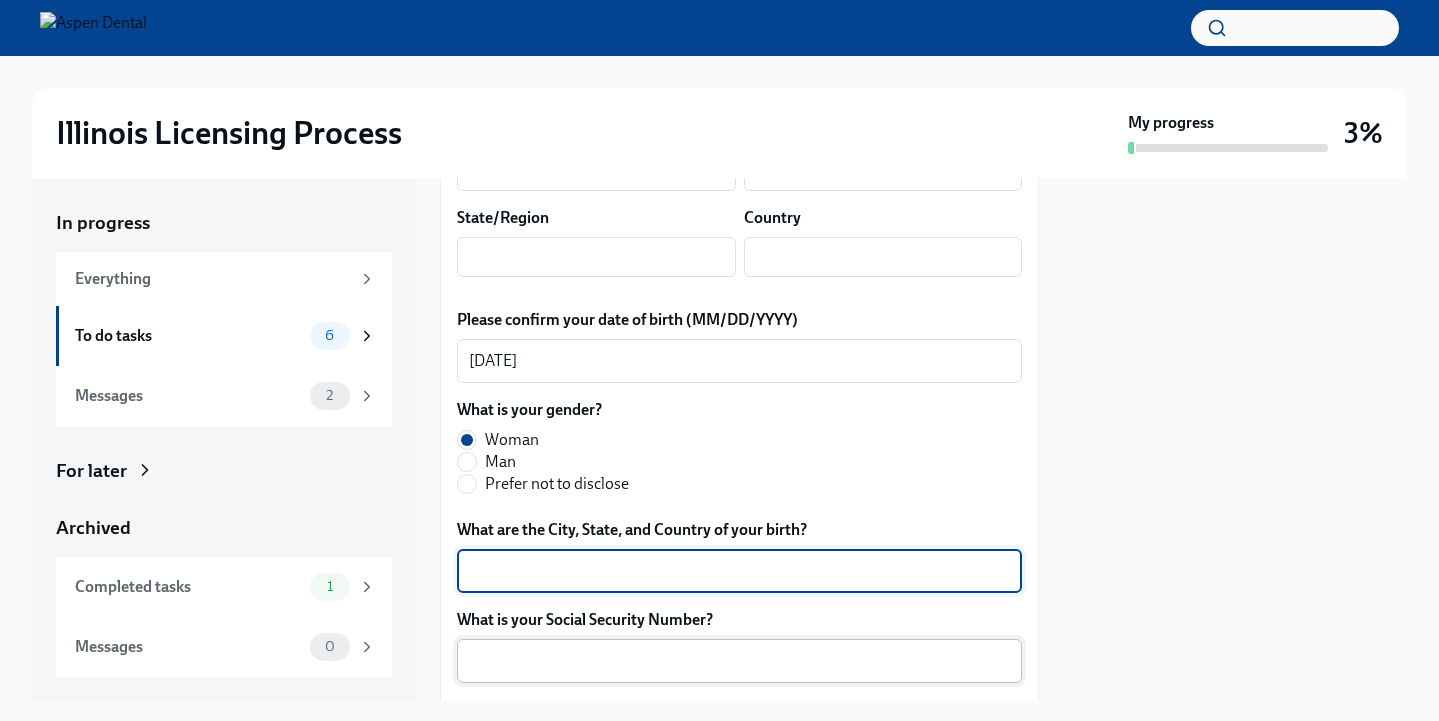 click on "What is your Social Security Number?" at bounding box center (739, 661) 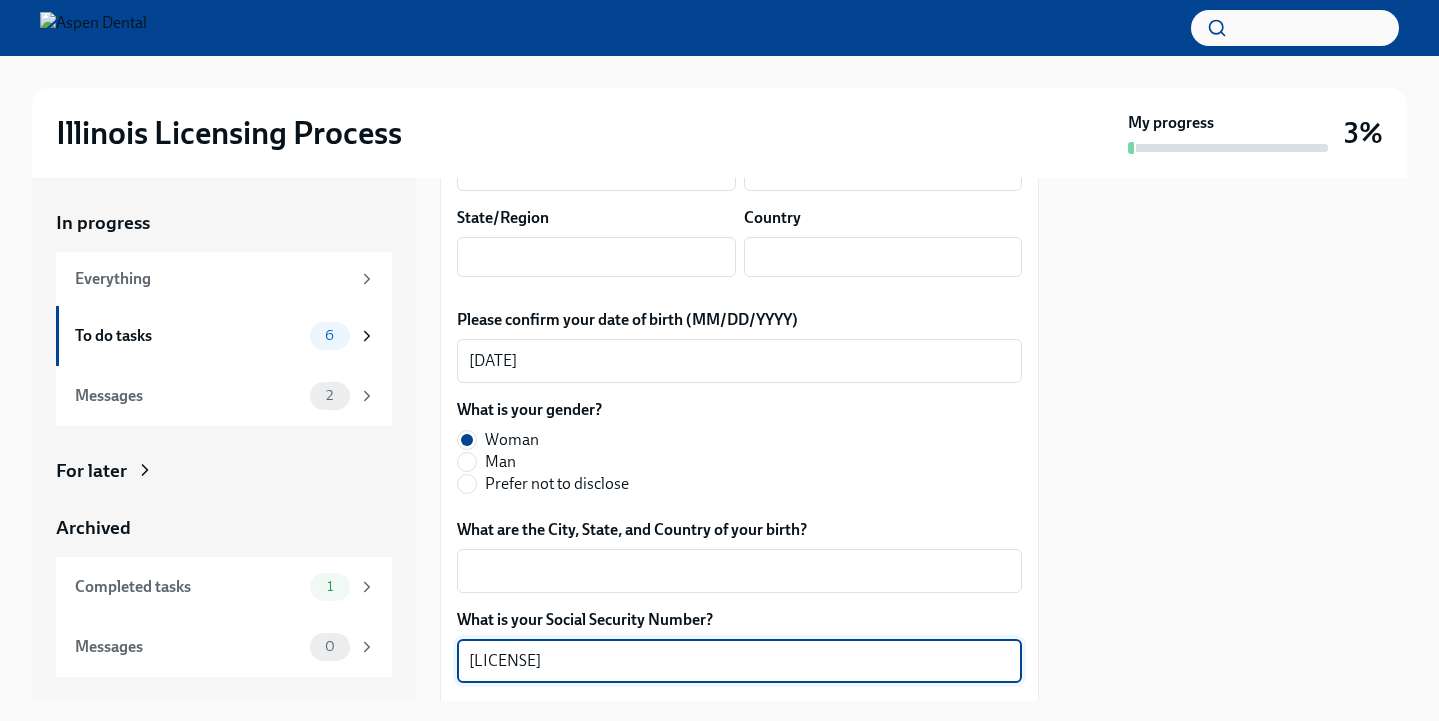 scroll, scrollTop: 891, scrollLeft: 0, axis: vertical 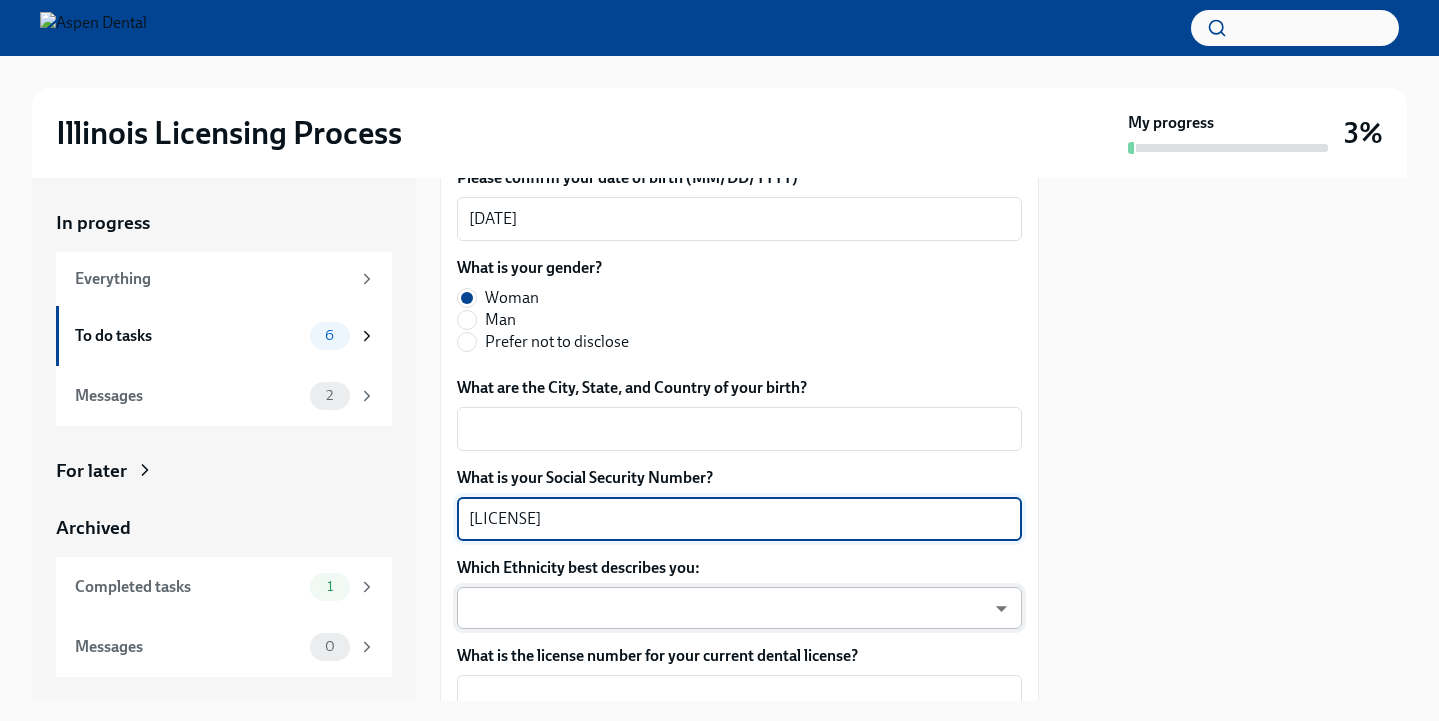 type on "[LICENSE]" 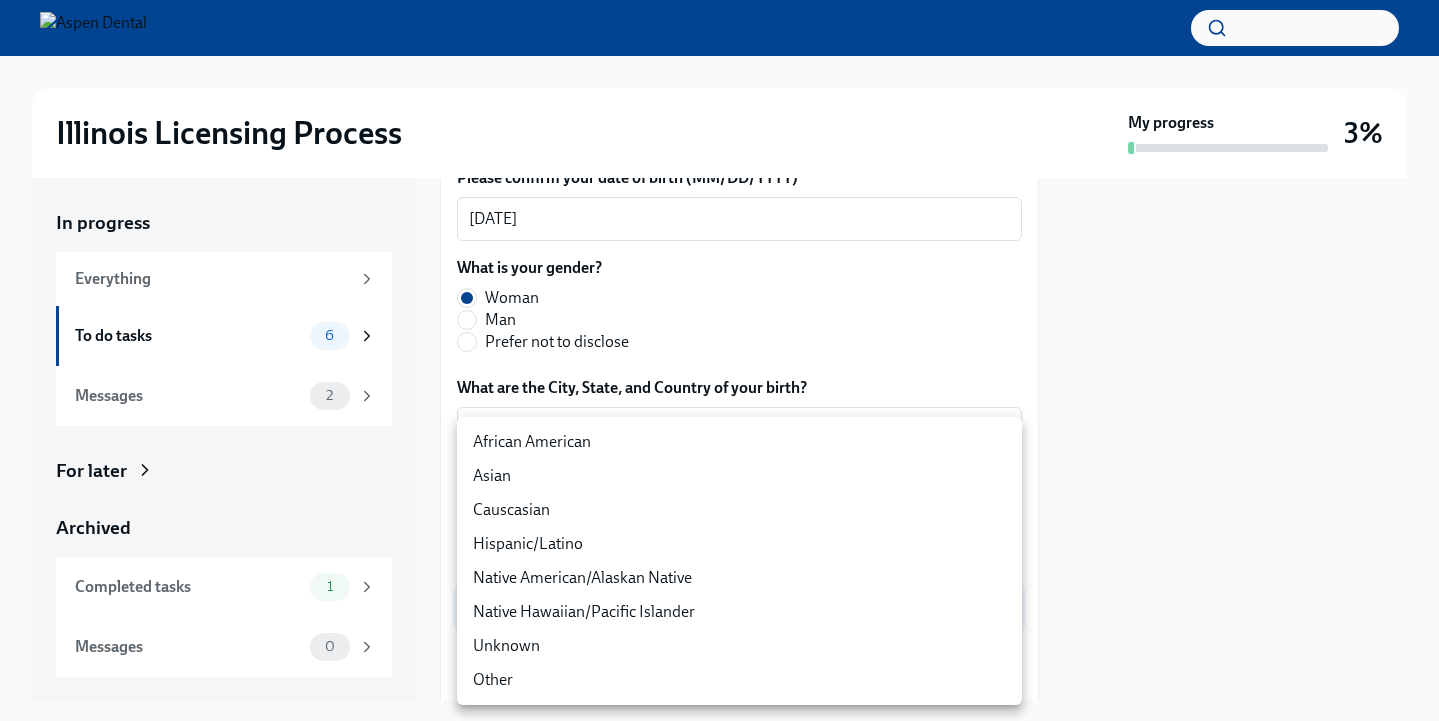 click on "Asian" at bounding box center (739, 476) 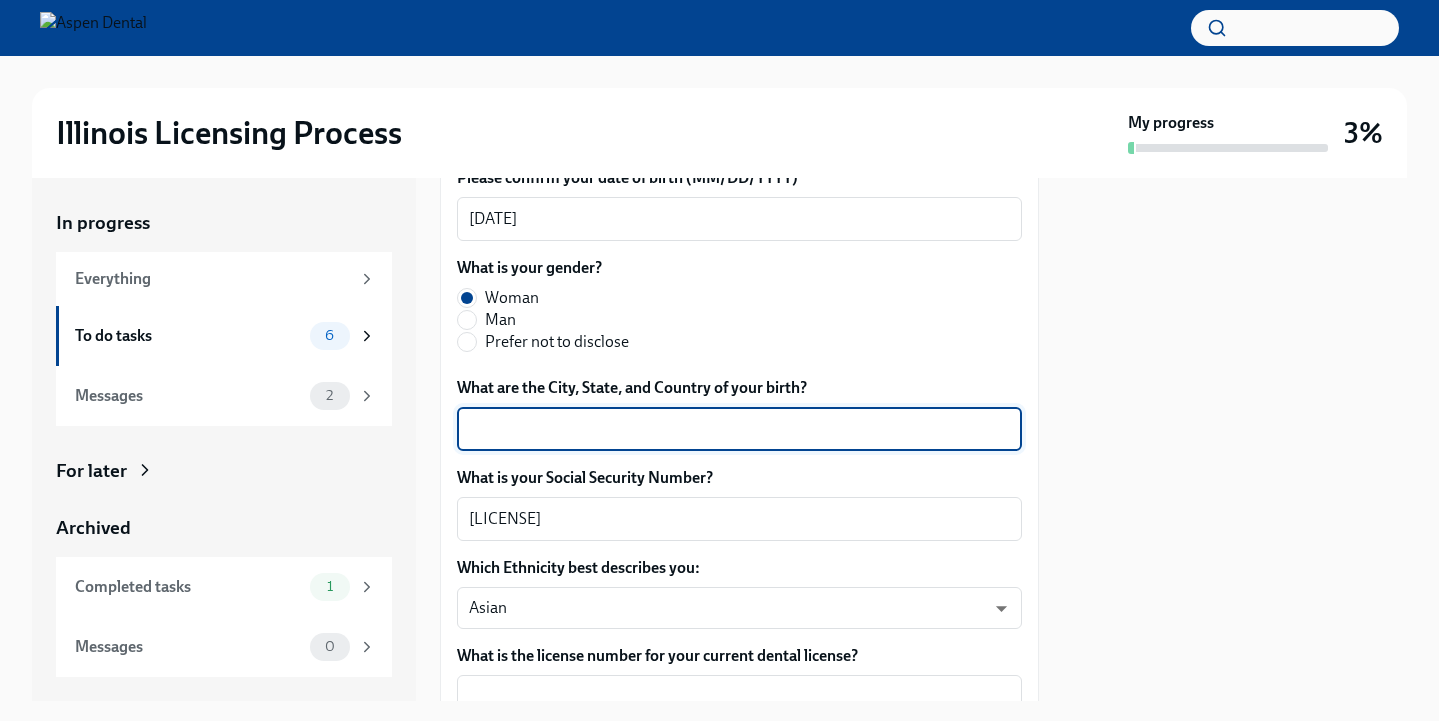 click on "What are the City, State, and Country of your birth?" at bounding box center [739, 429] 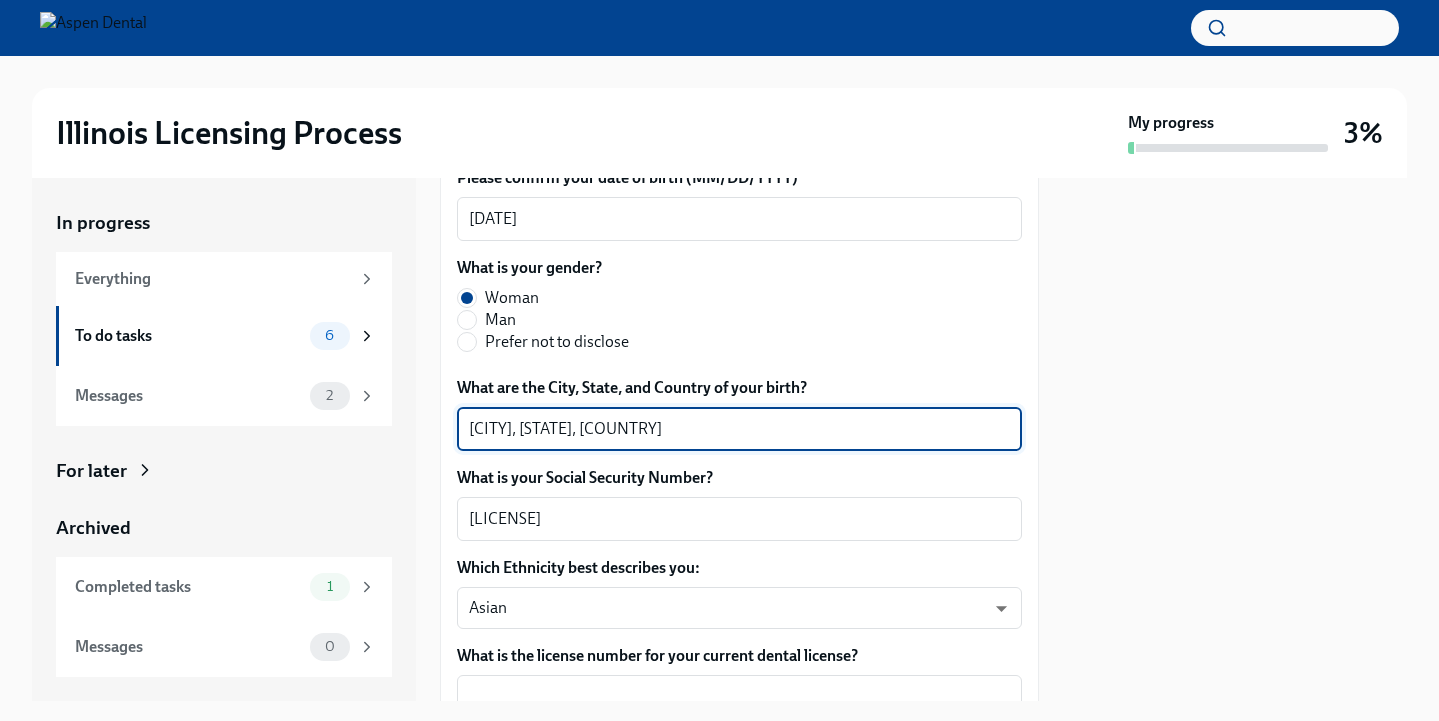 type on "[CITY], [STATE], [COUNTRY]" 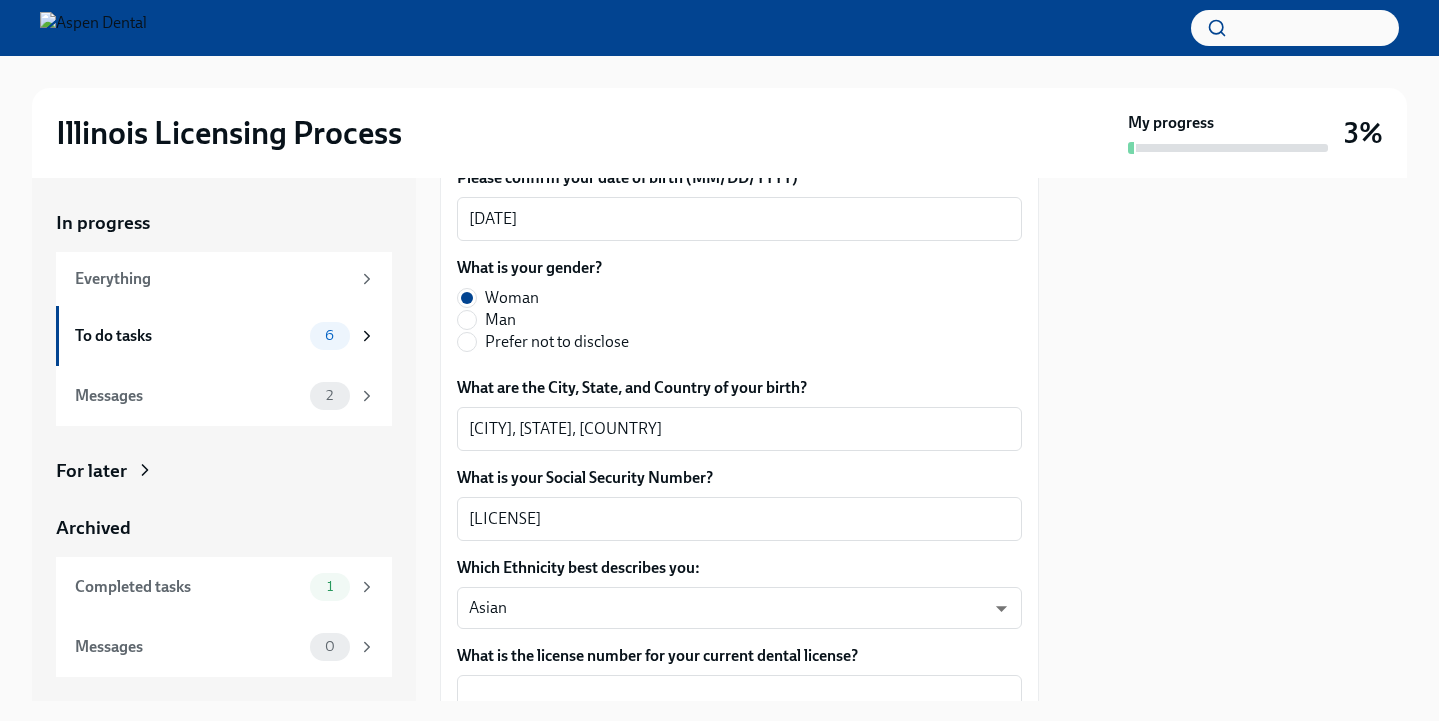 click at bounding box center [1235, 439] 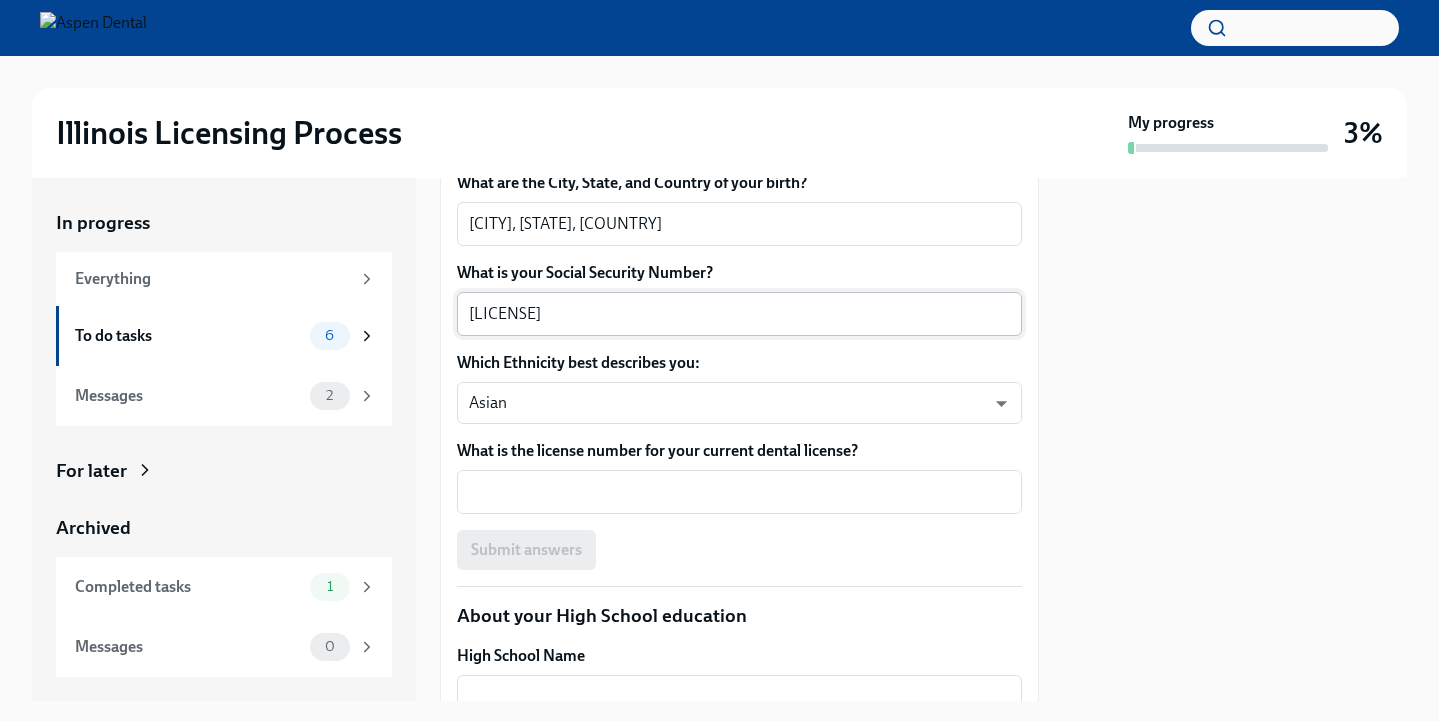 scroll, scrollTop: 1098, scrollLeft: 0, axis: vertical 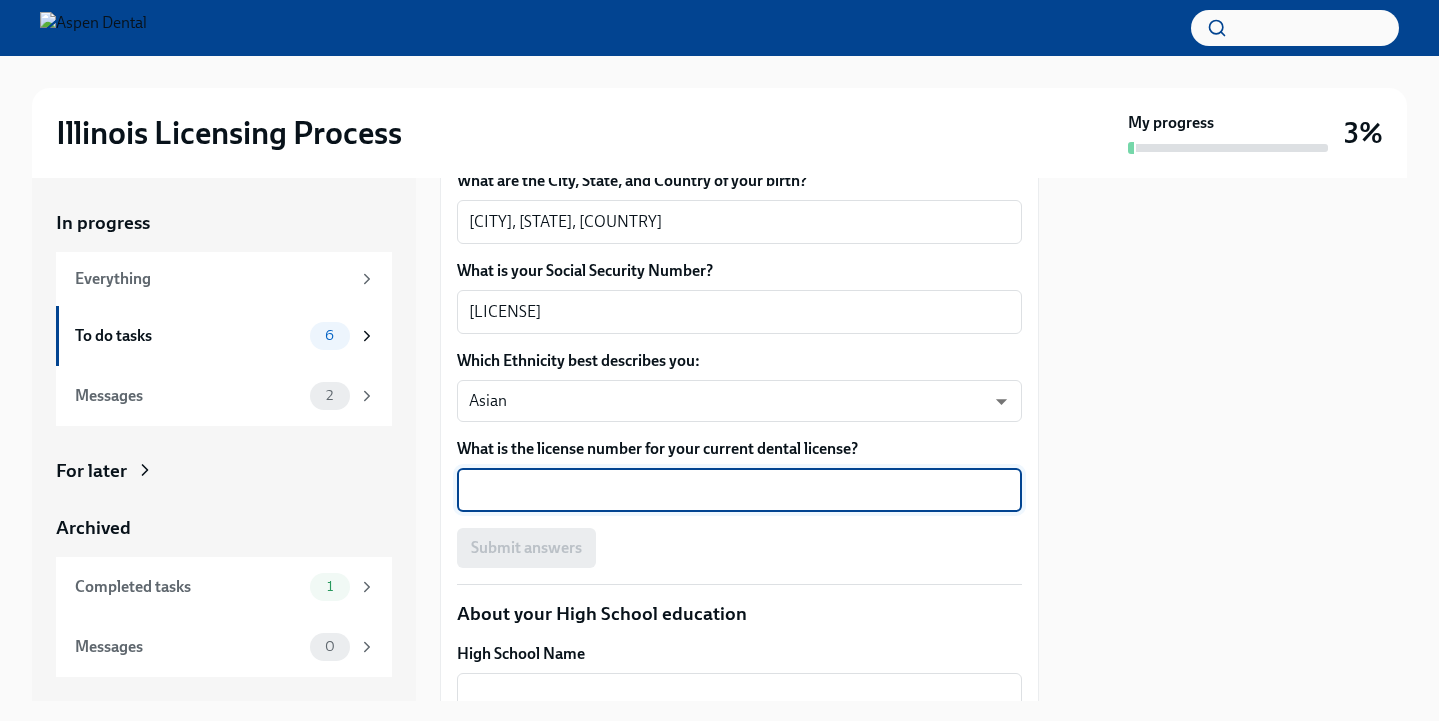 click on "What is the license number for your current dental license?" at bounding box center [739, 490] 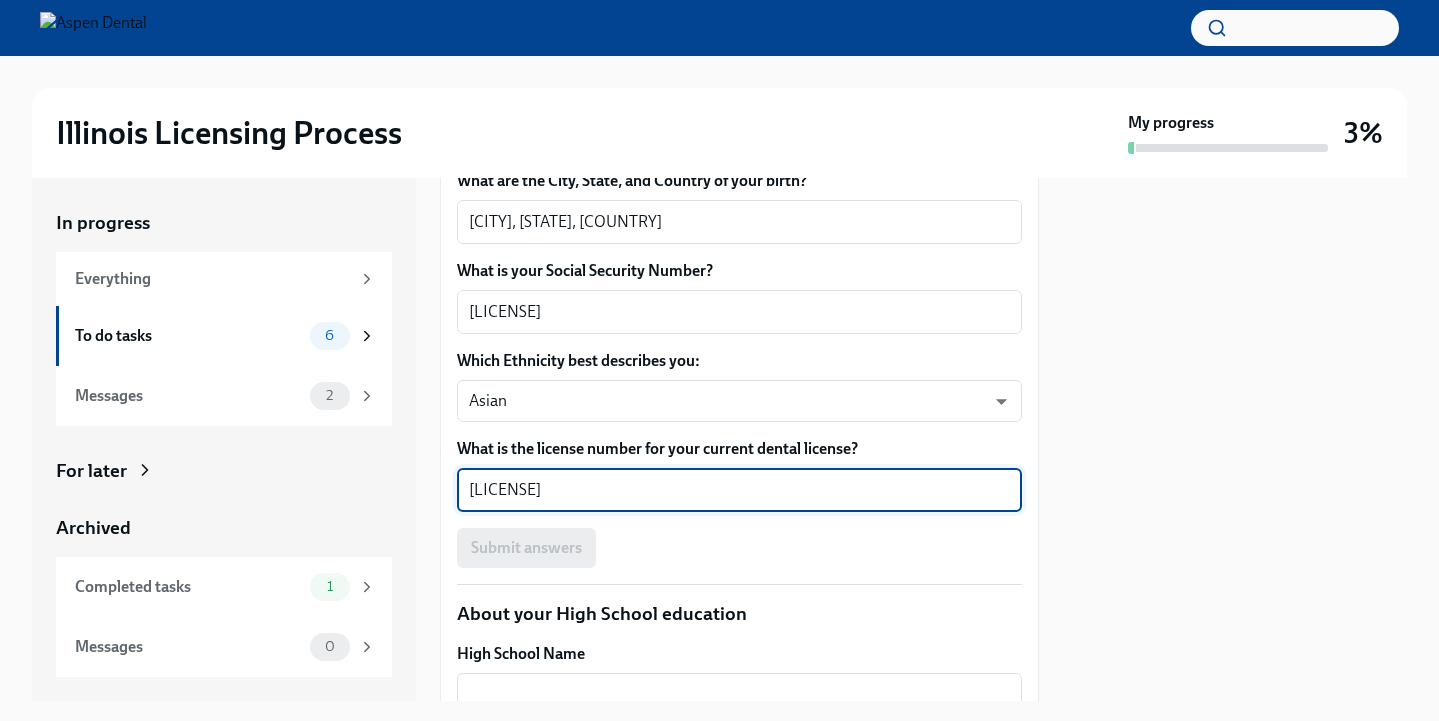 type on "[LICENSE]" 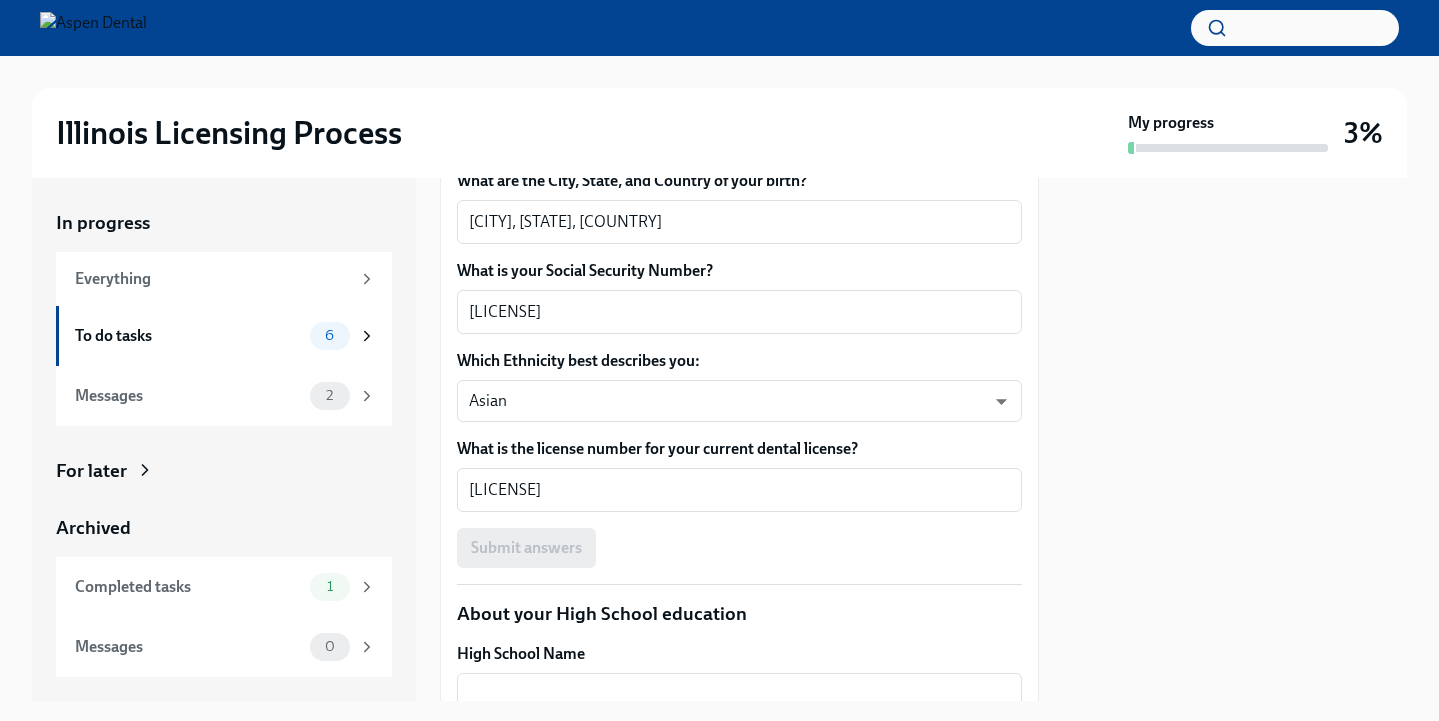 scroll, scrollTop: 0, scrollLeft: 0, axis: both 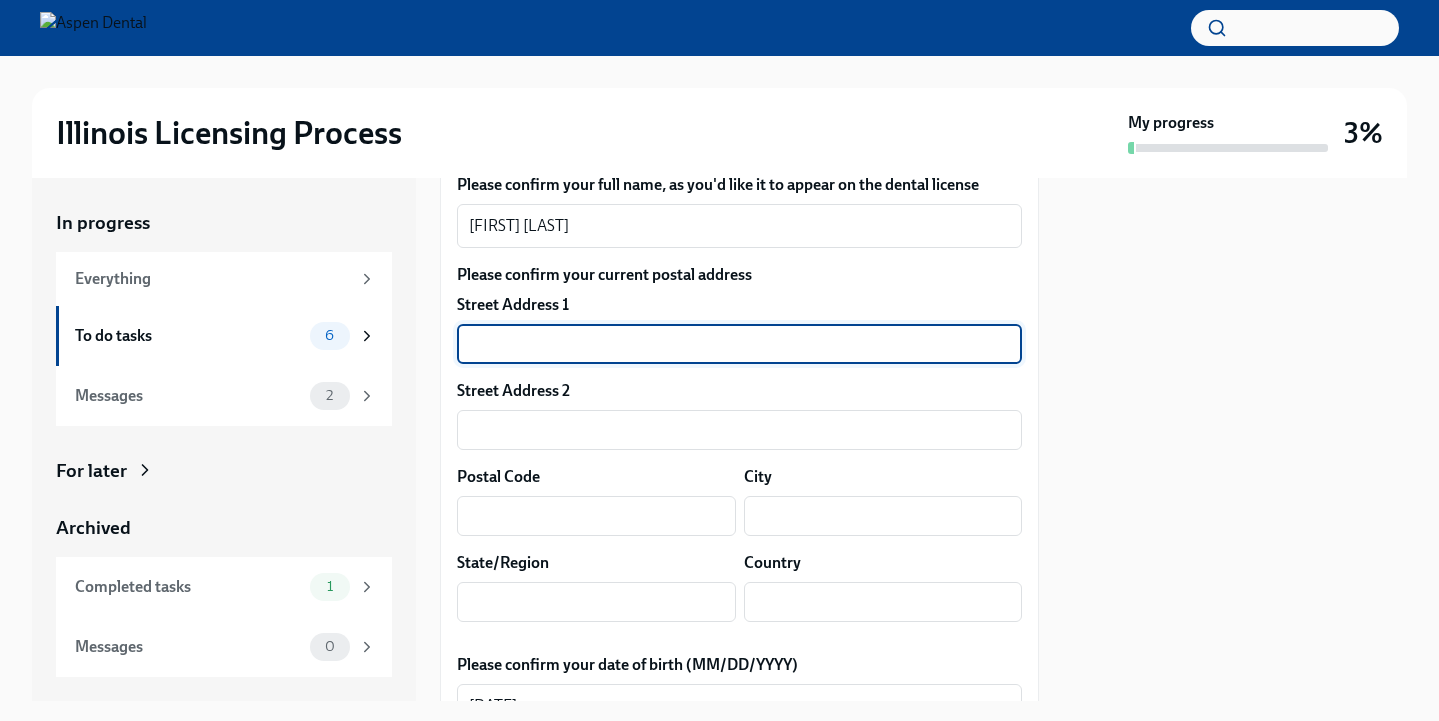 paste on "[NUMBER] [STREET]" 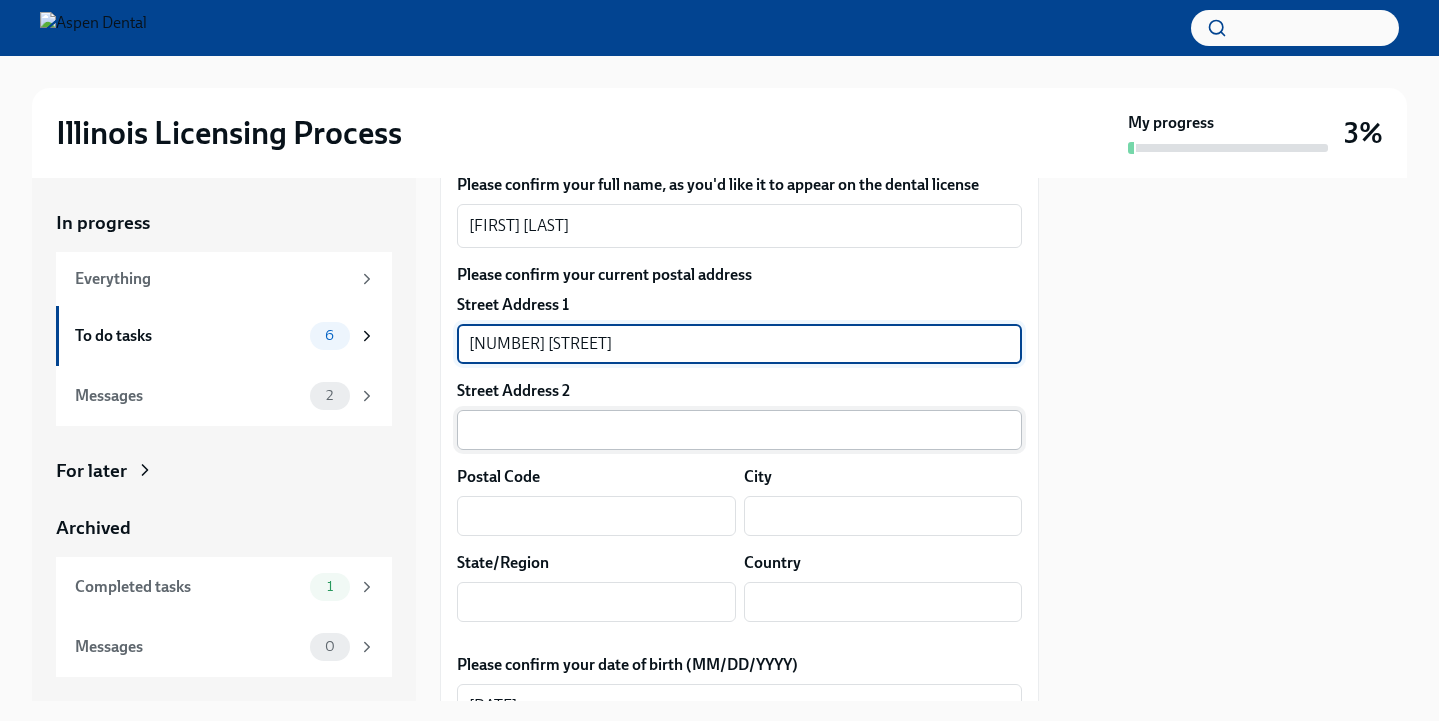 type on "[NUMBER] [STREET]" 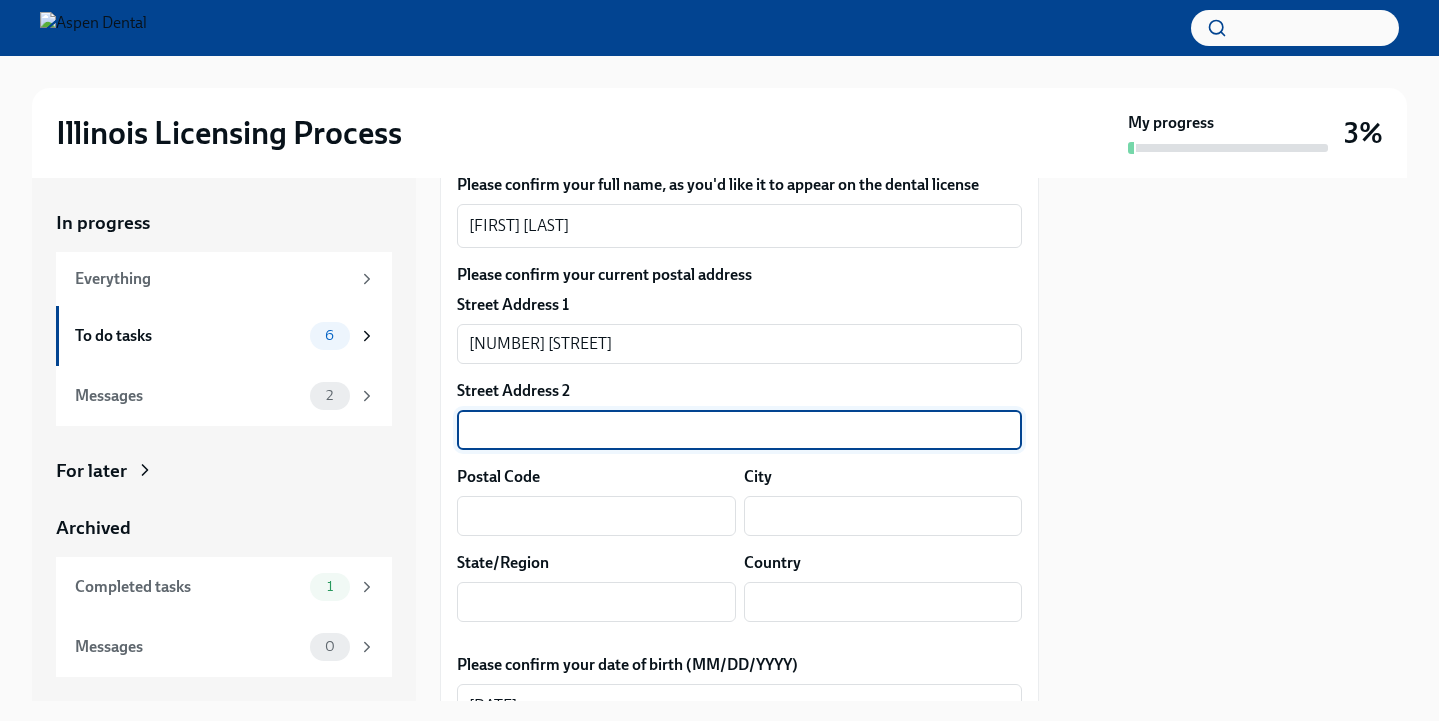 paste on "Apt #[NUMBER]" 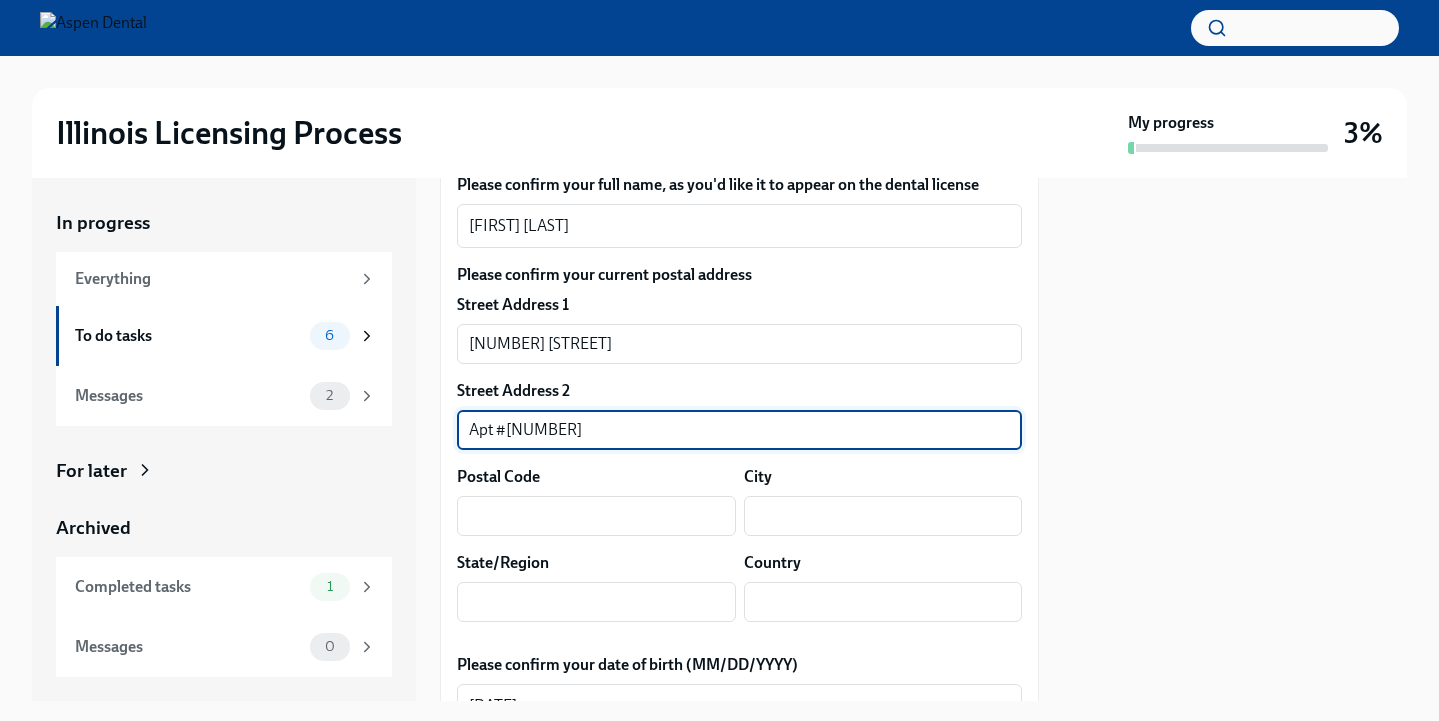 type on "Apt #[NUMBER]" 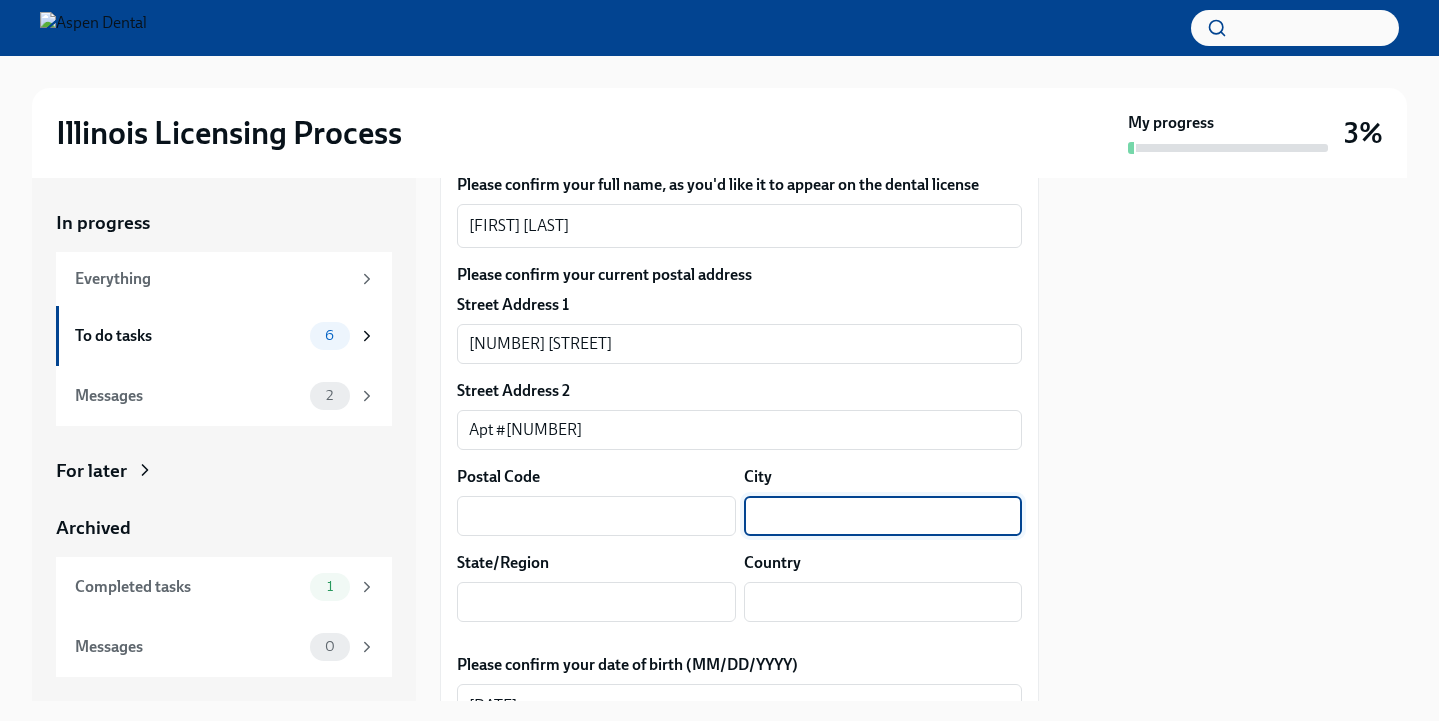 paste on "[CITY]" 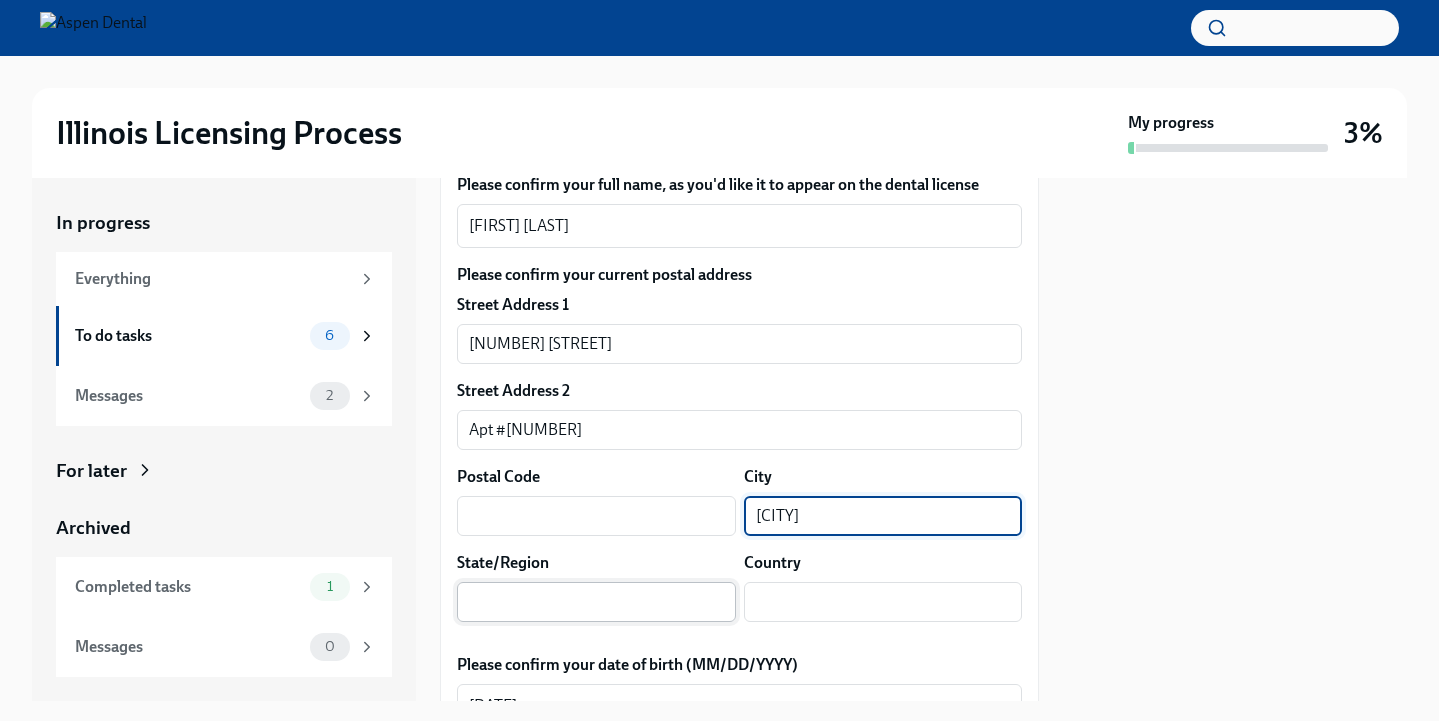 type on "[CITY]" 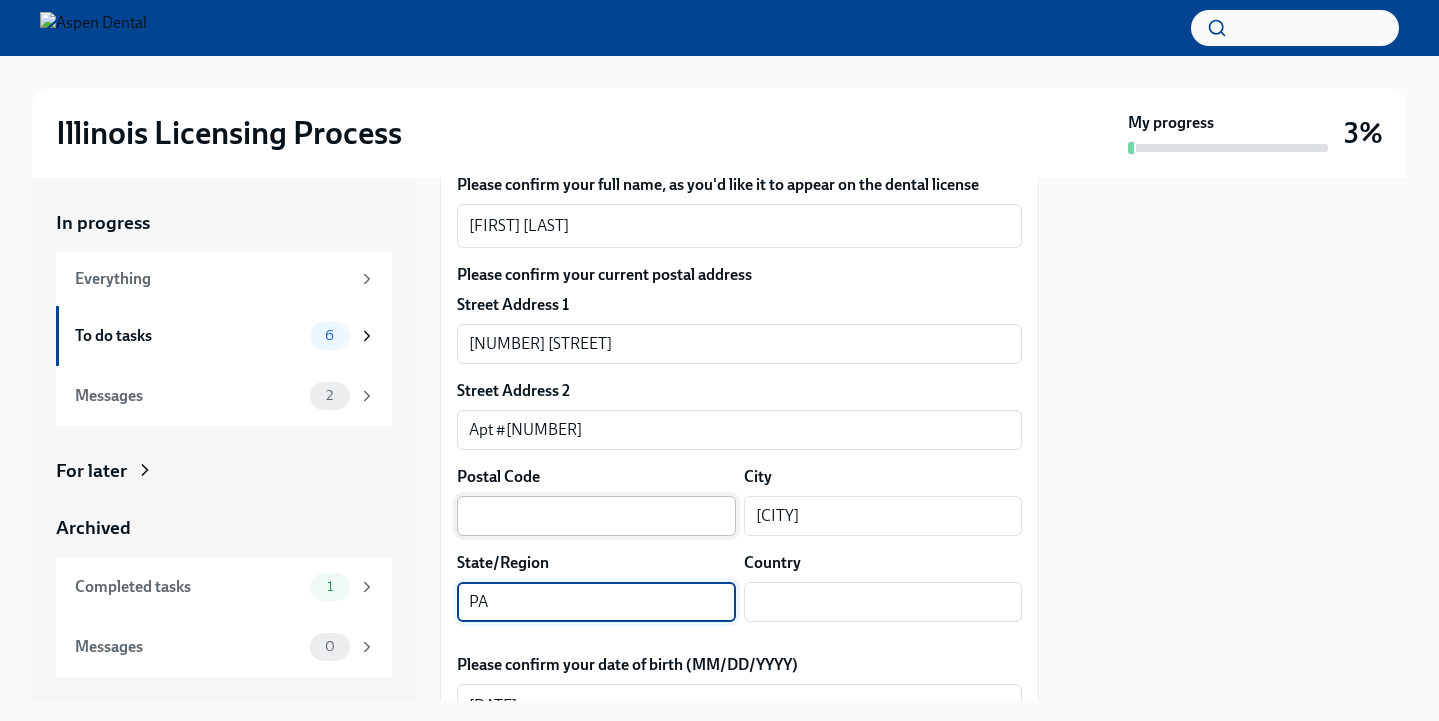 type on "PA" 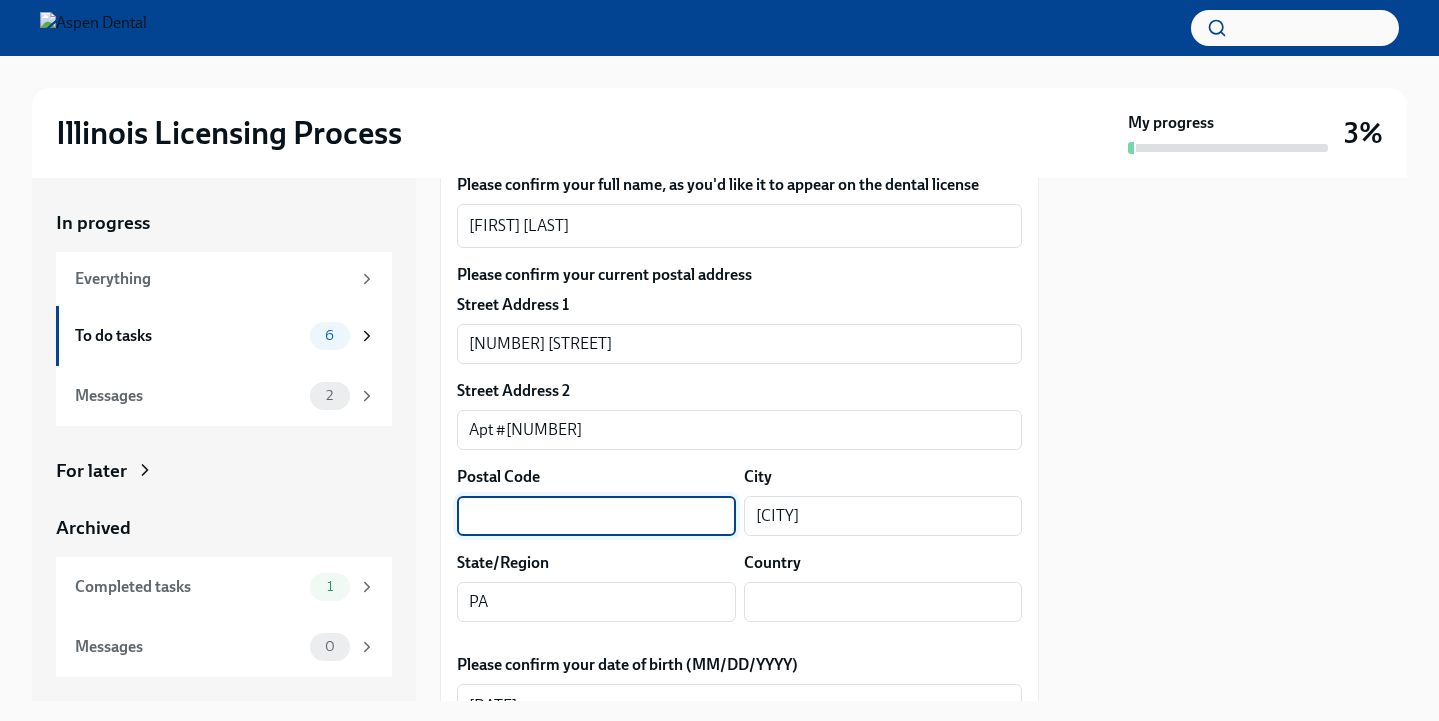 paste on "17050" 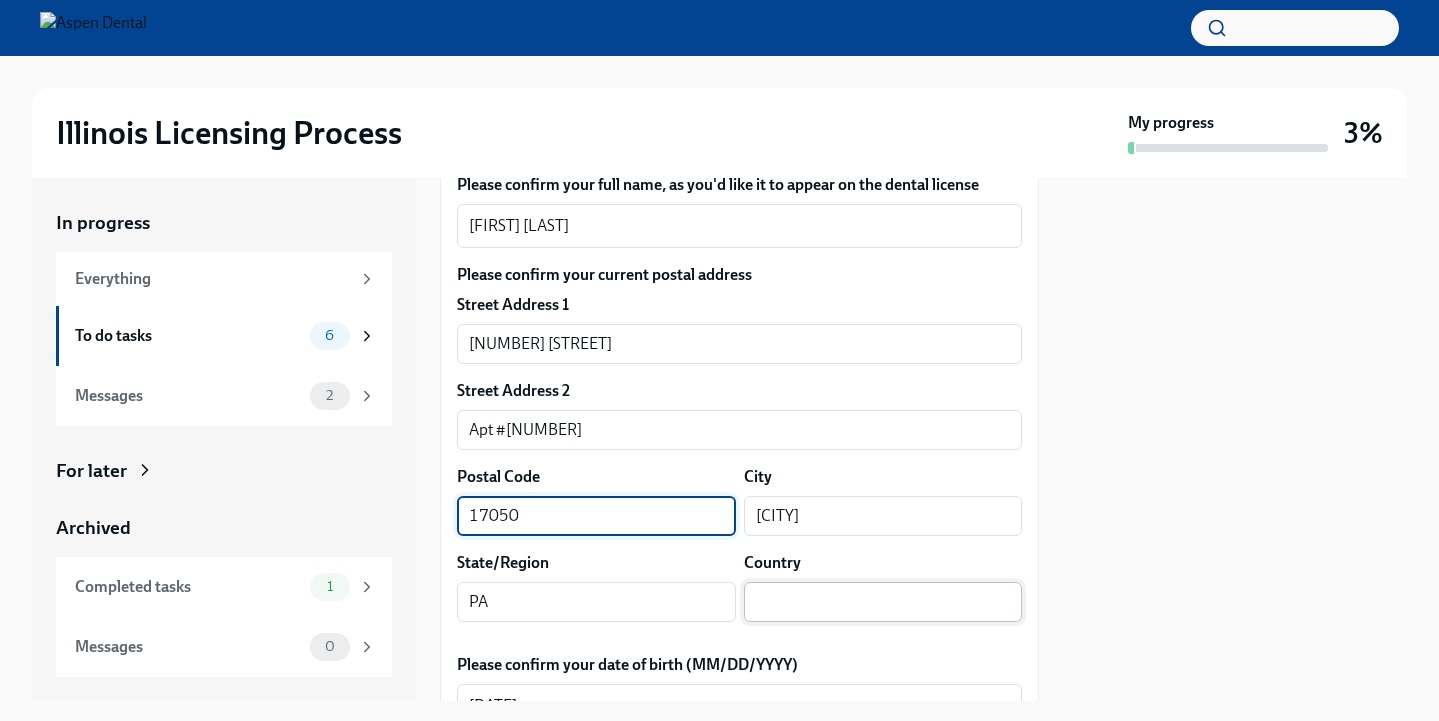 type on "17050" 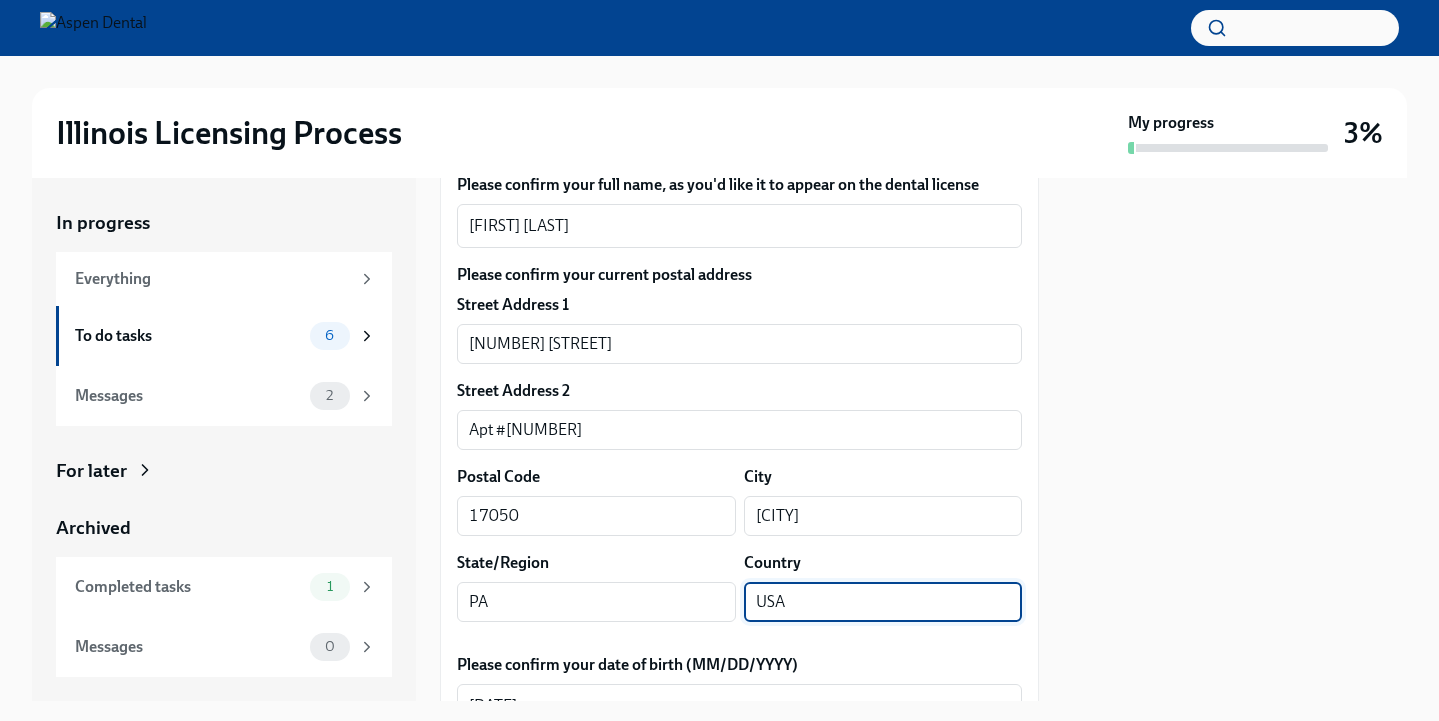 type on "USA" 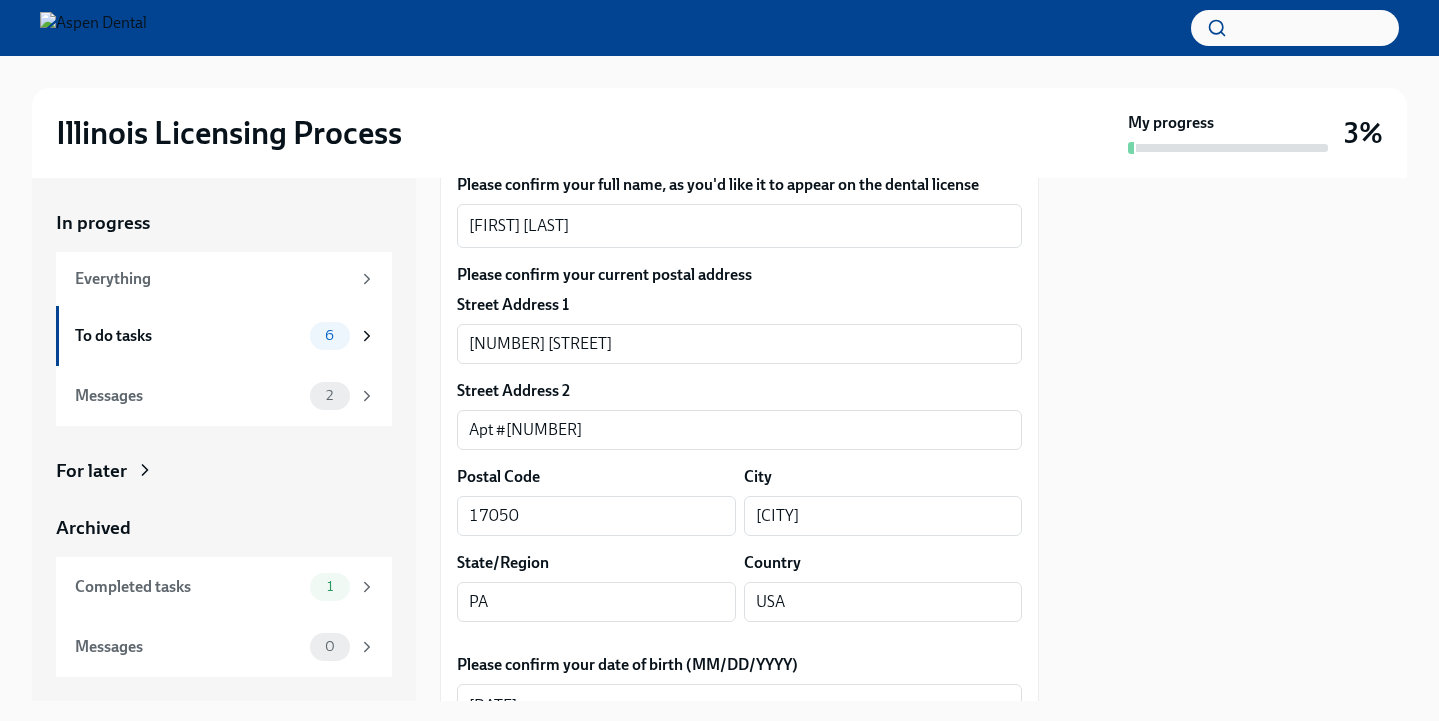 click at bounding box center (1235, 439) 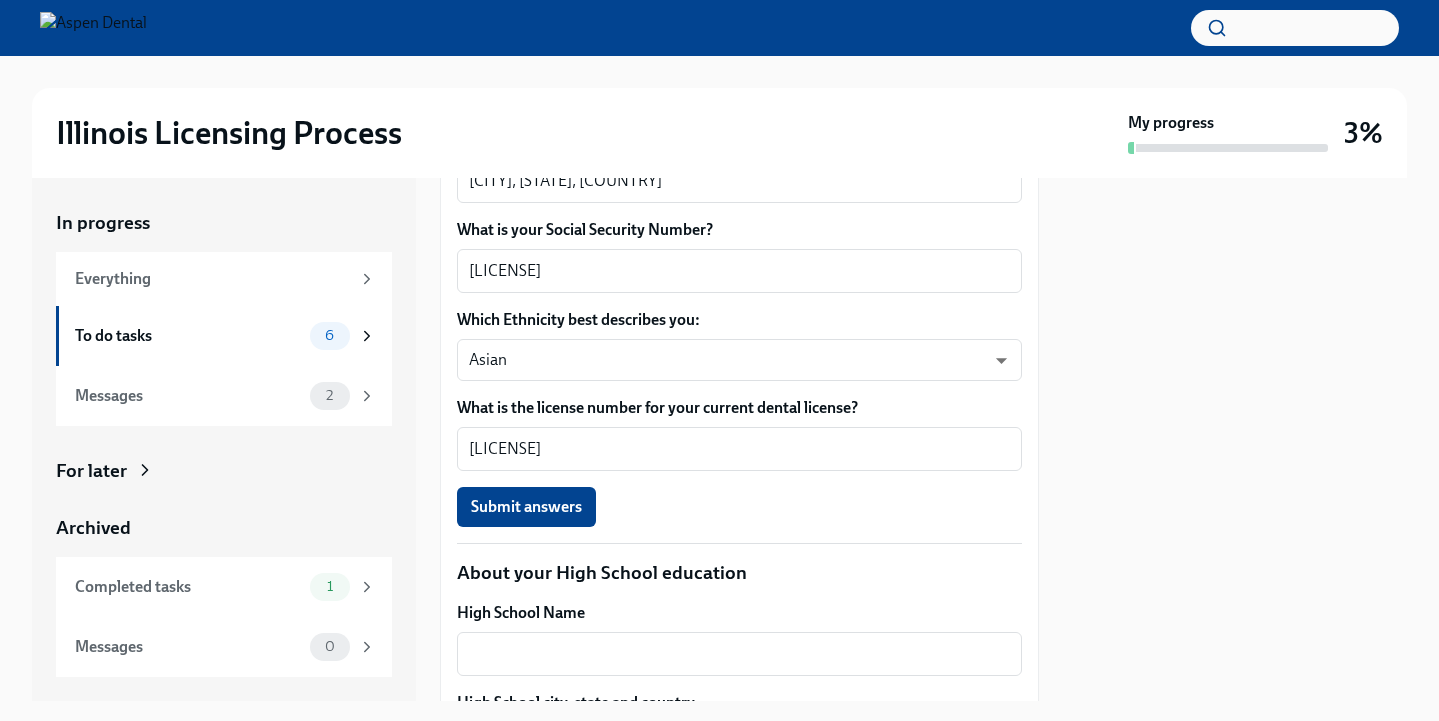 scroll, scrollTop: 1146, scrollLeft: 0, axis: vertical 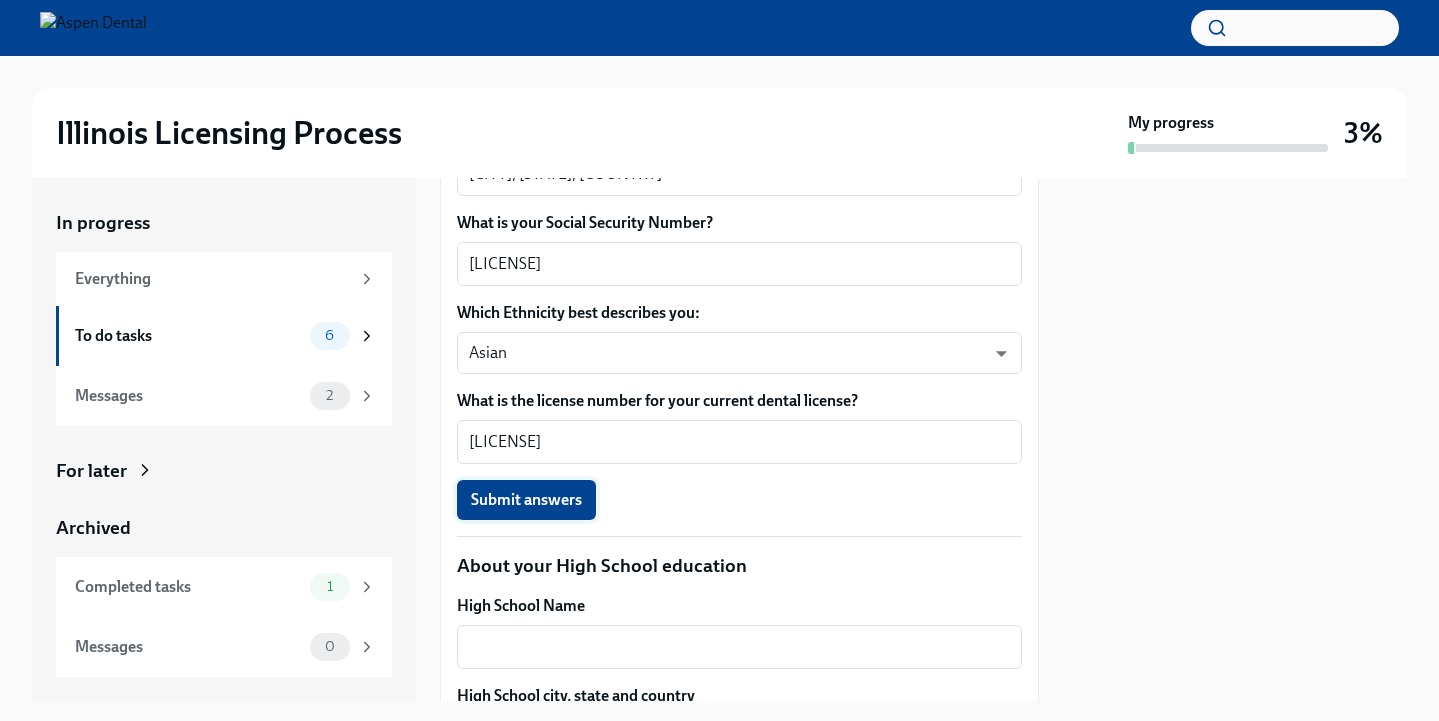 click on "Submit answers" at bounding box center [526, 500] 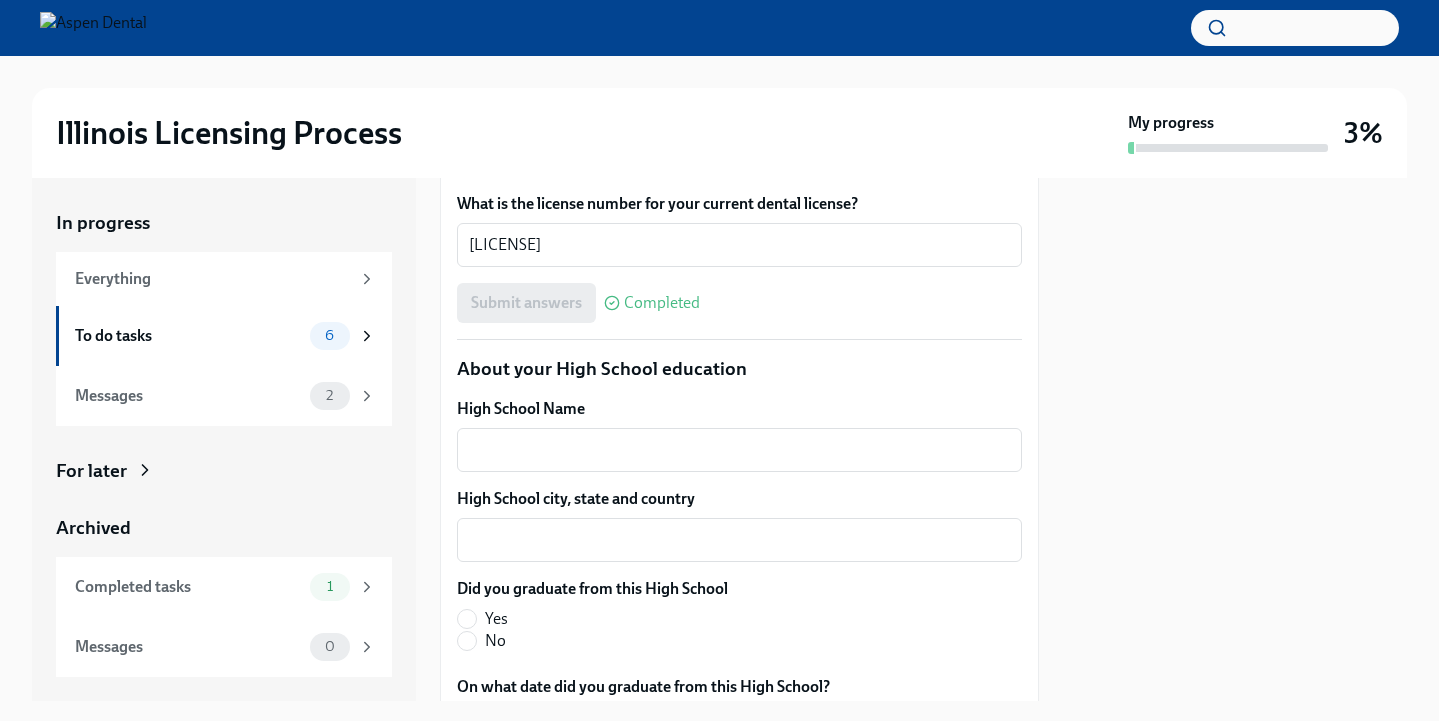 scroll, scrollTop: 1432, scrollLeft: 0, axis: vertical 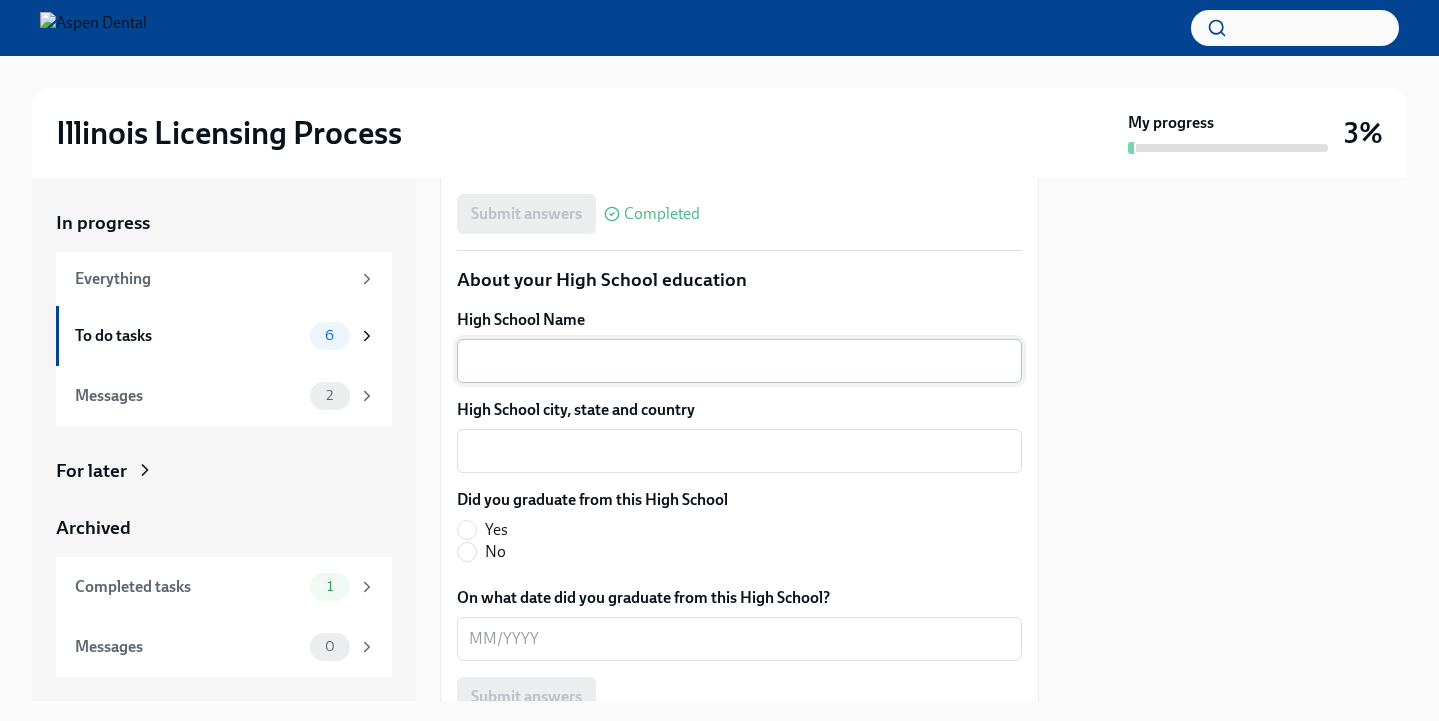 click on "High School Name" at bounding box center [739, 361] 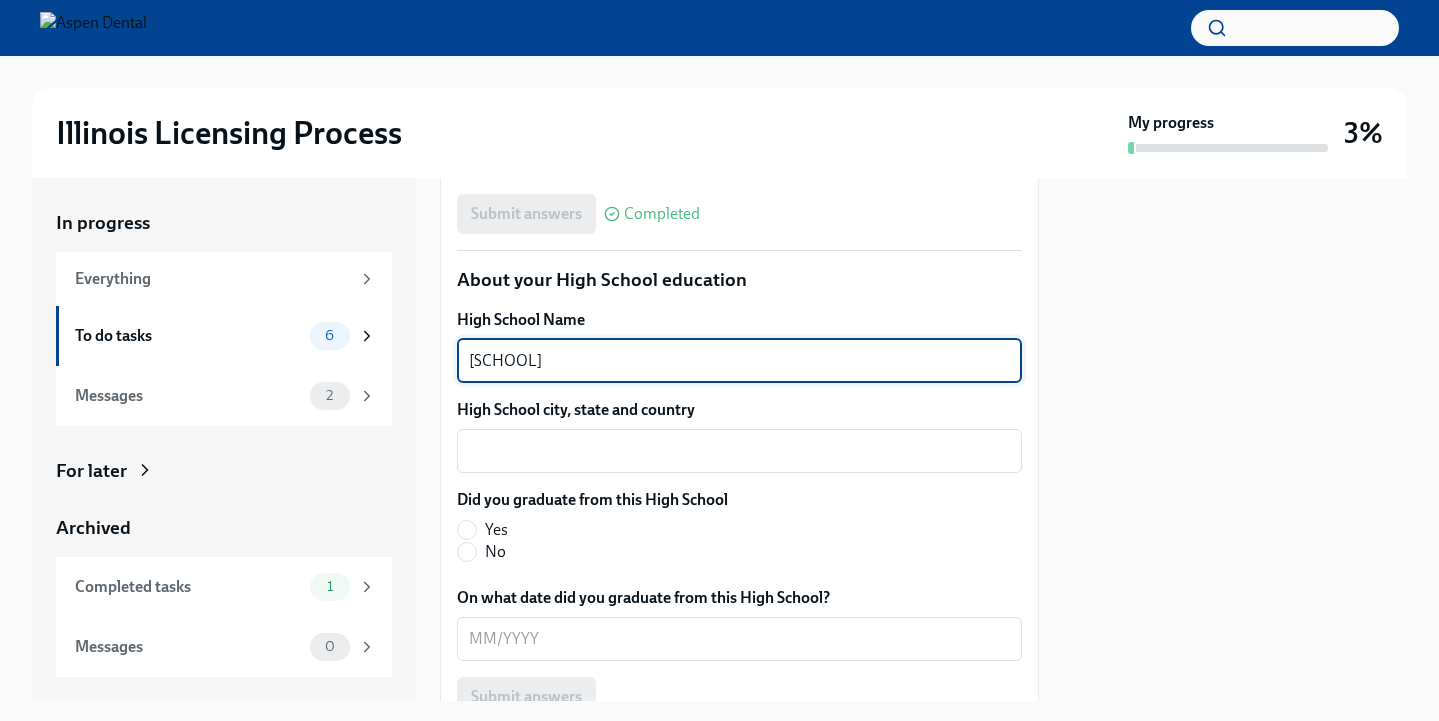 type on "[SCHOOL]" 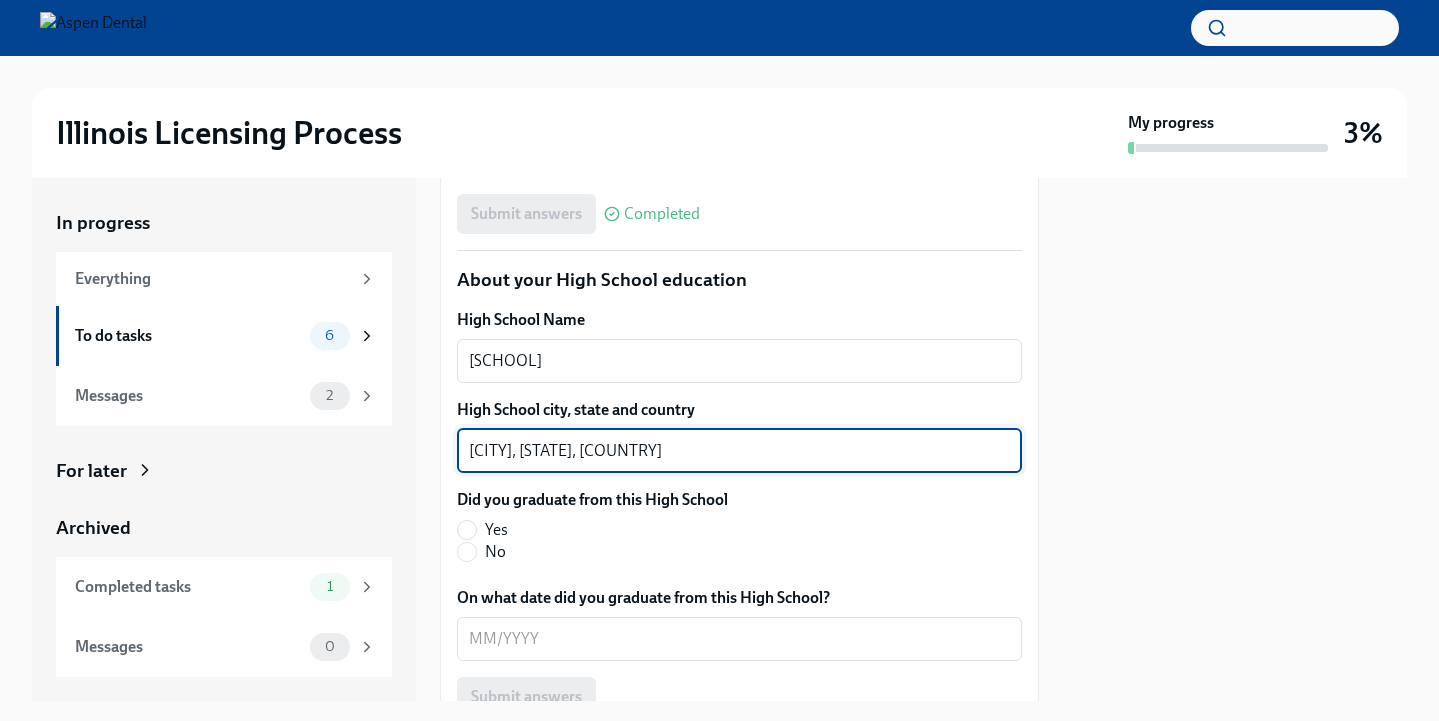 type on "[CITY], [STATE], [COUNTRY]" 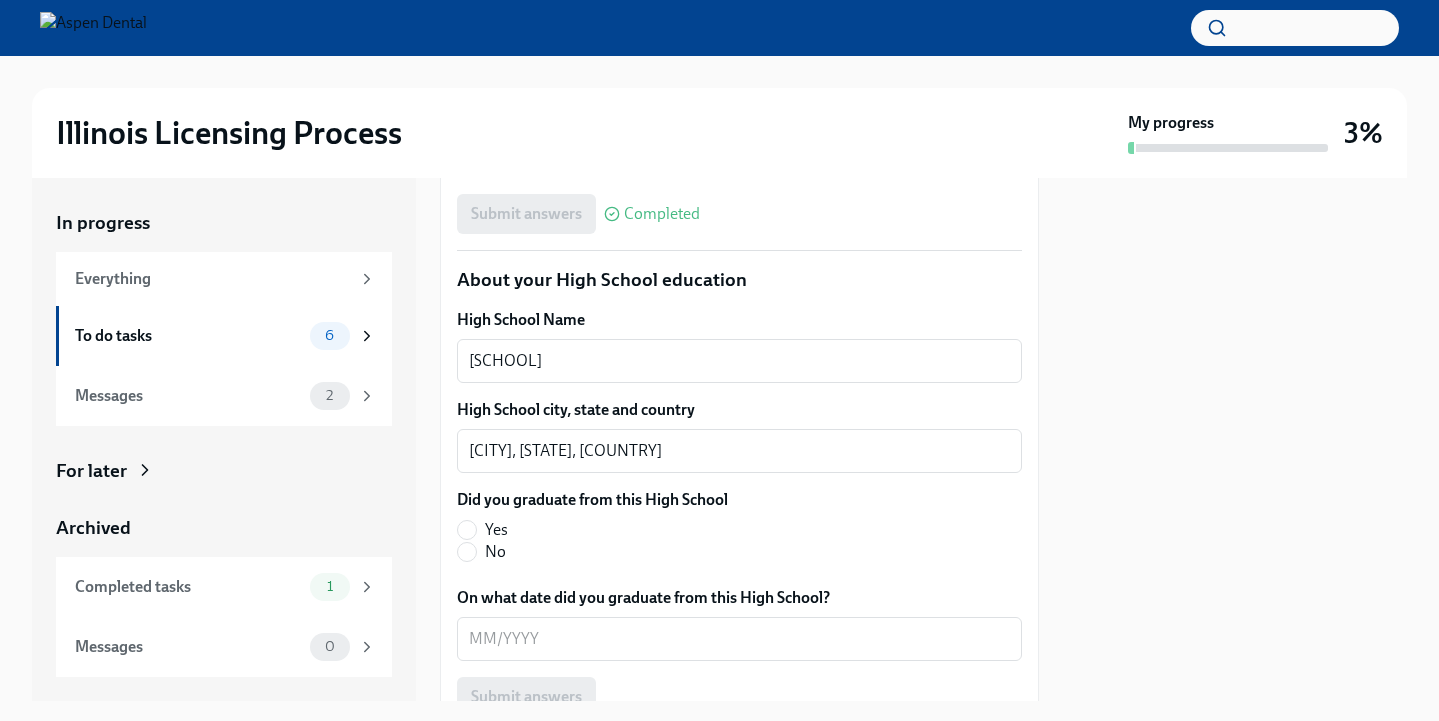 click at bounding box center [1235, 439] 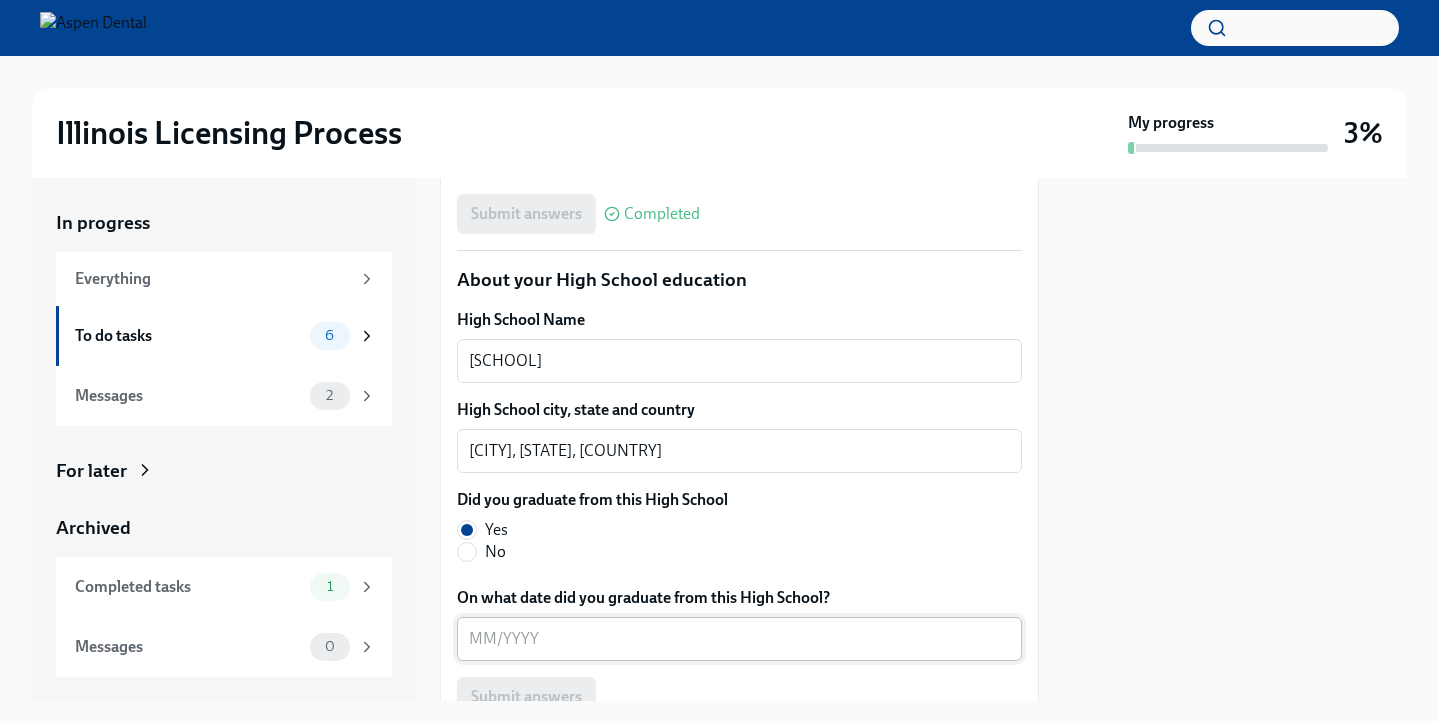 click on "On what date did you graduate from this High School?" at bounding box center (739, 639) 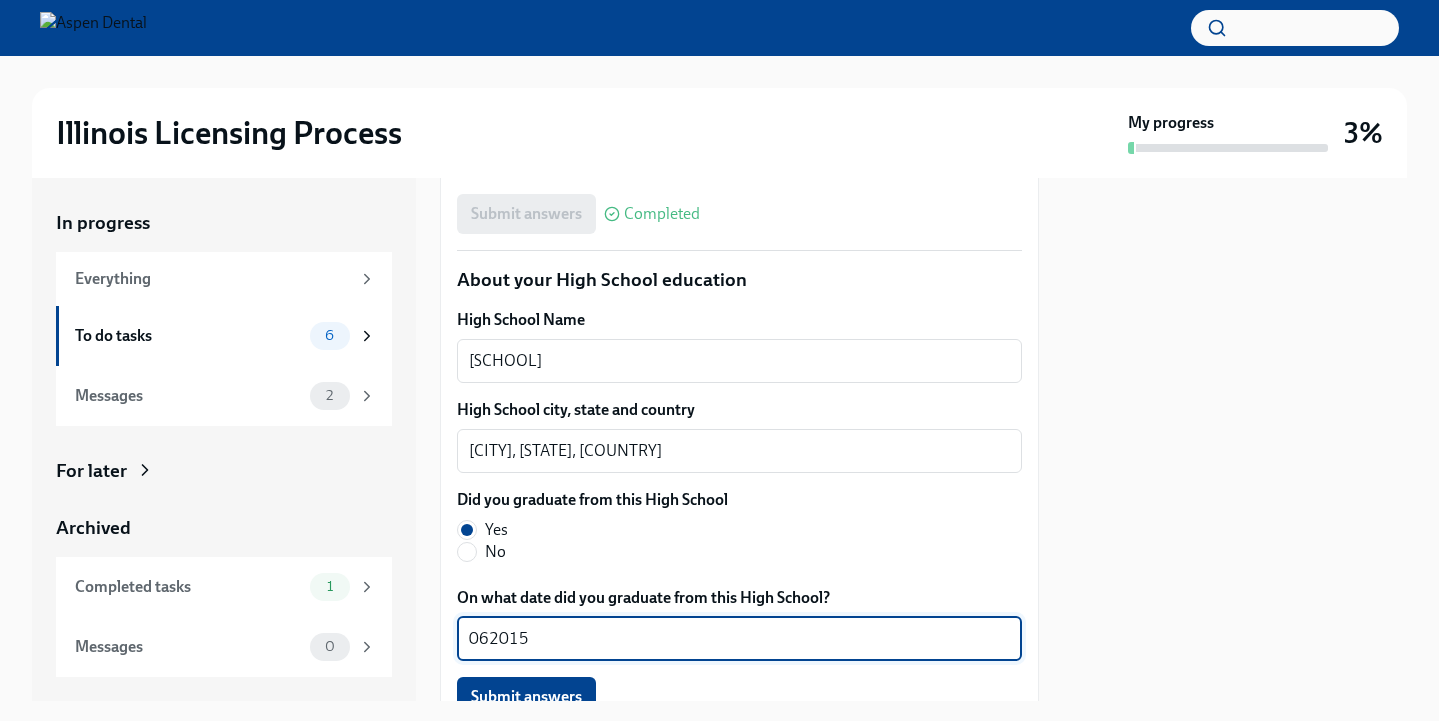 click on "062015" at bounding box center (739, 639) 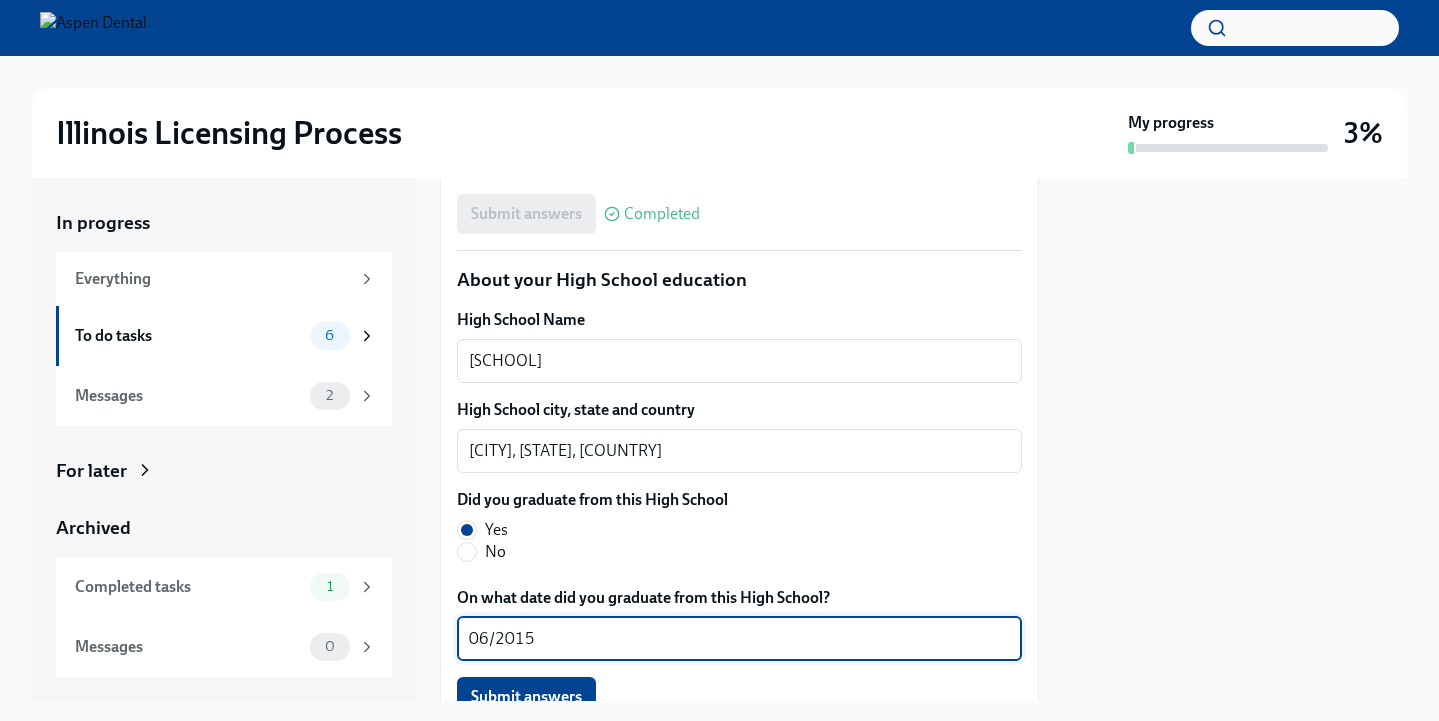 type on "06/2015" 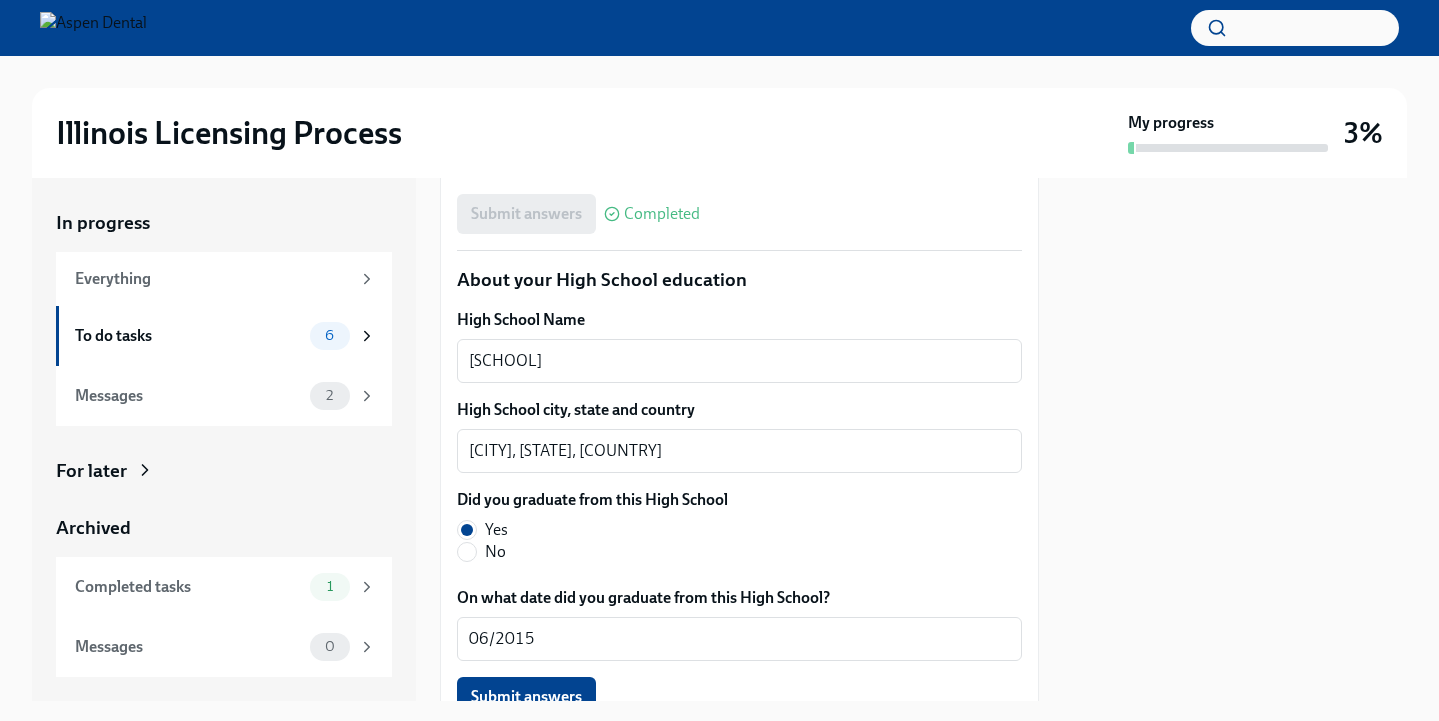 scroll, scrollTop: 0, scrollLeft: 0, axis: both 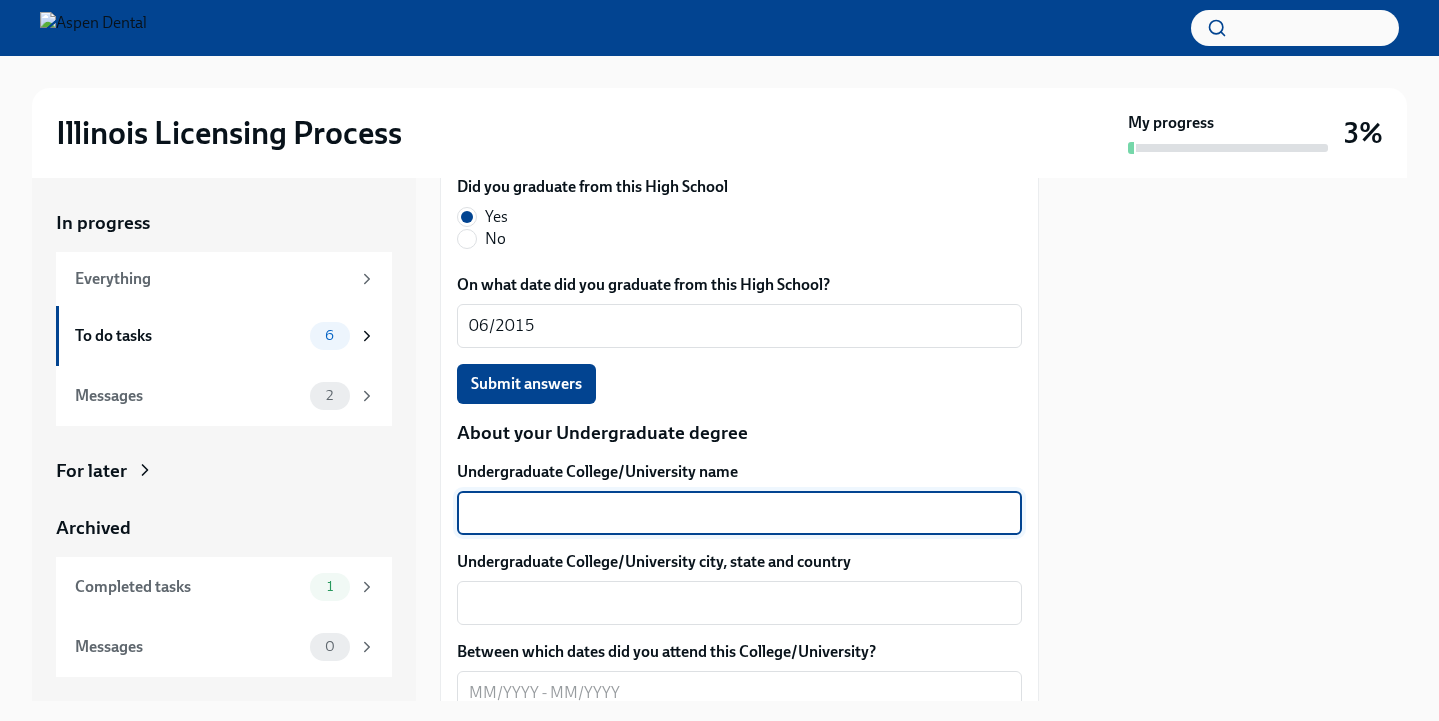 click on "Undergraduate College/University name" at bounding box center (739, 513) 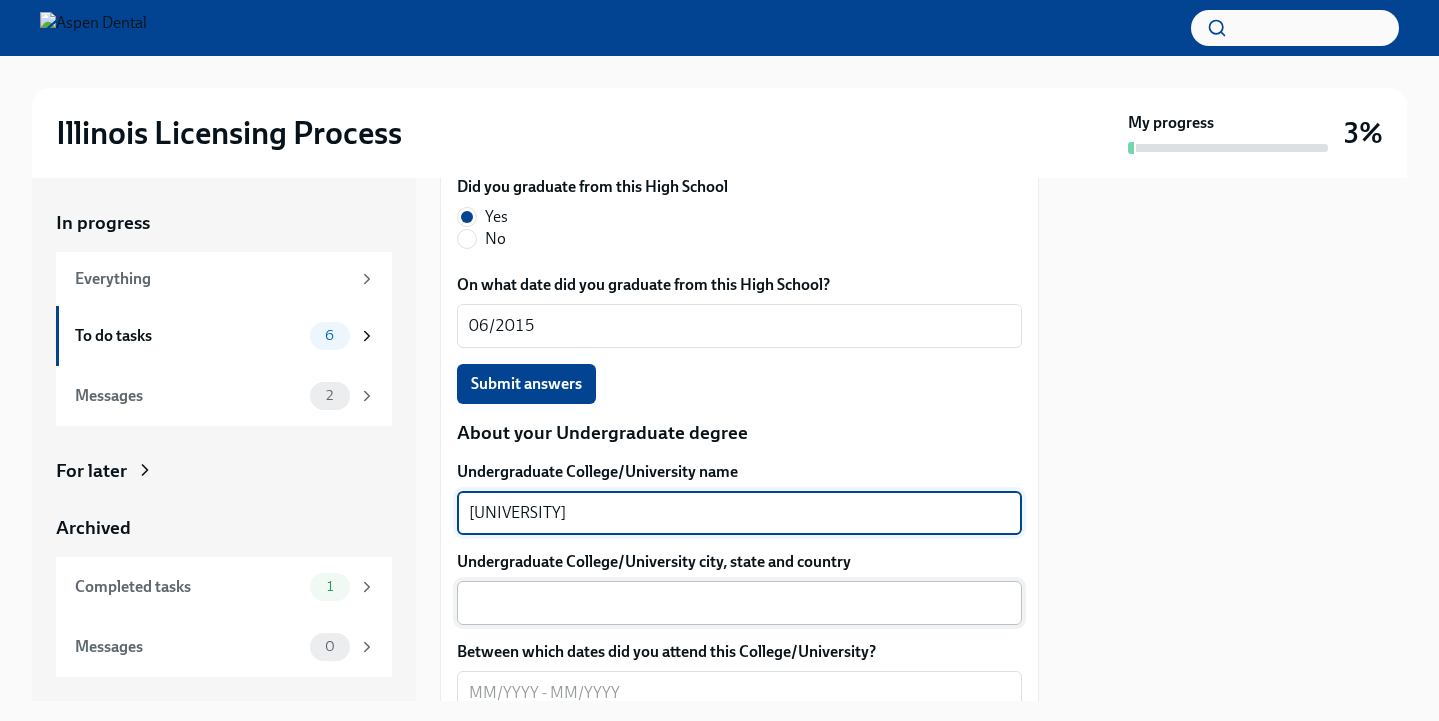 type on "[UNIVERSITY]" 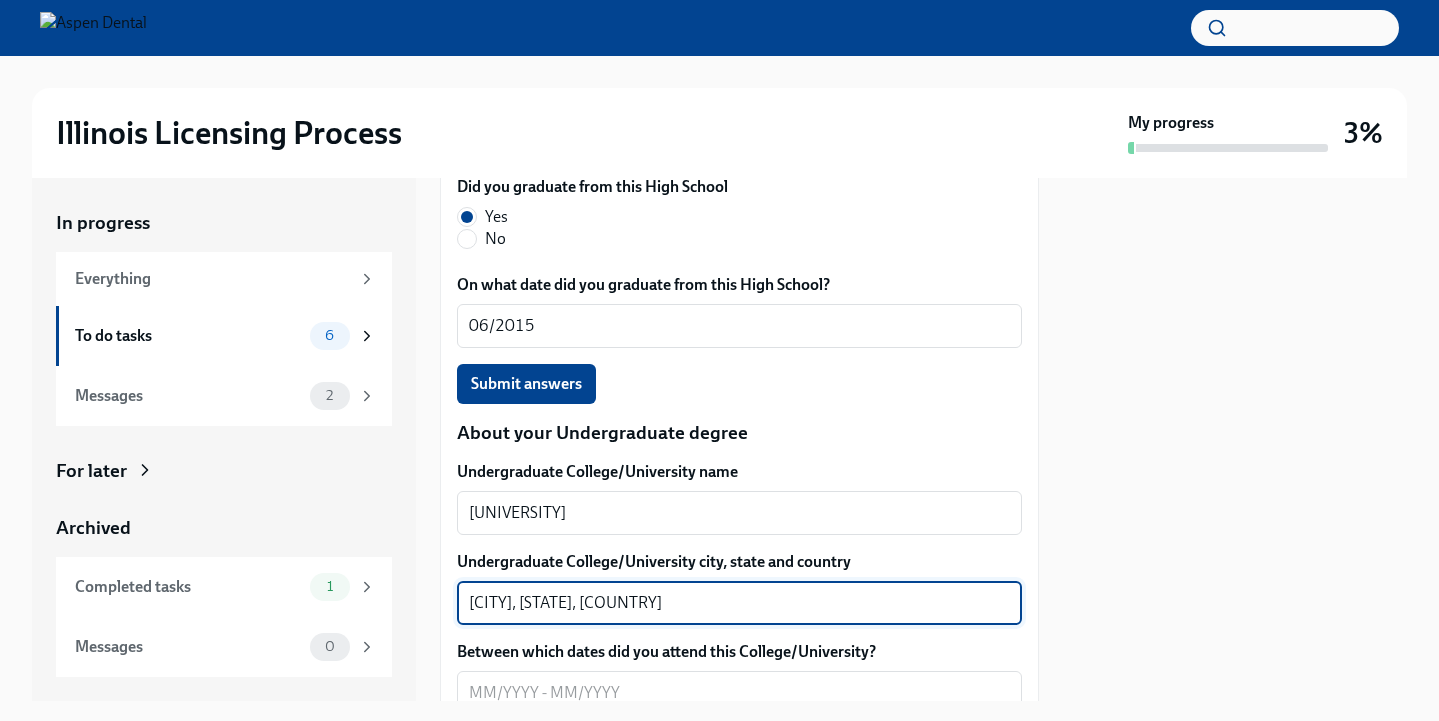 type on "[CITY], [STATE], [COUNTRY]" 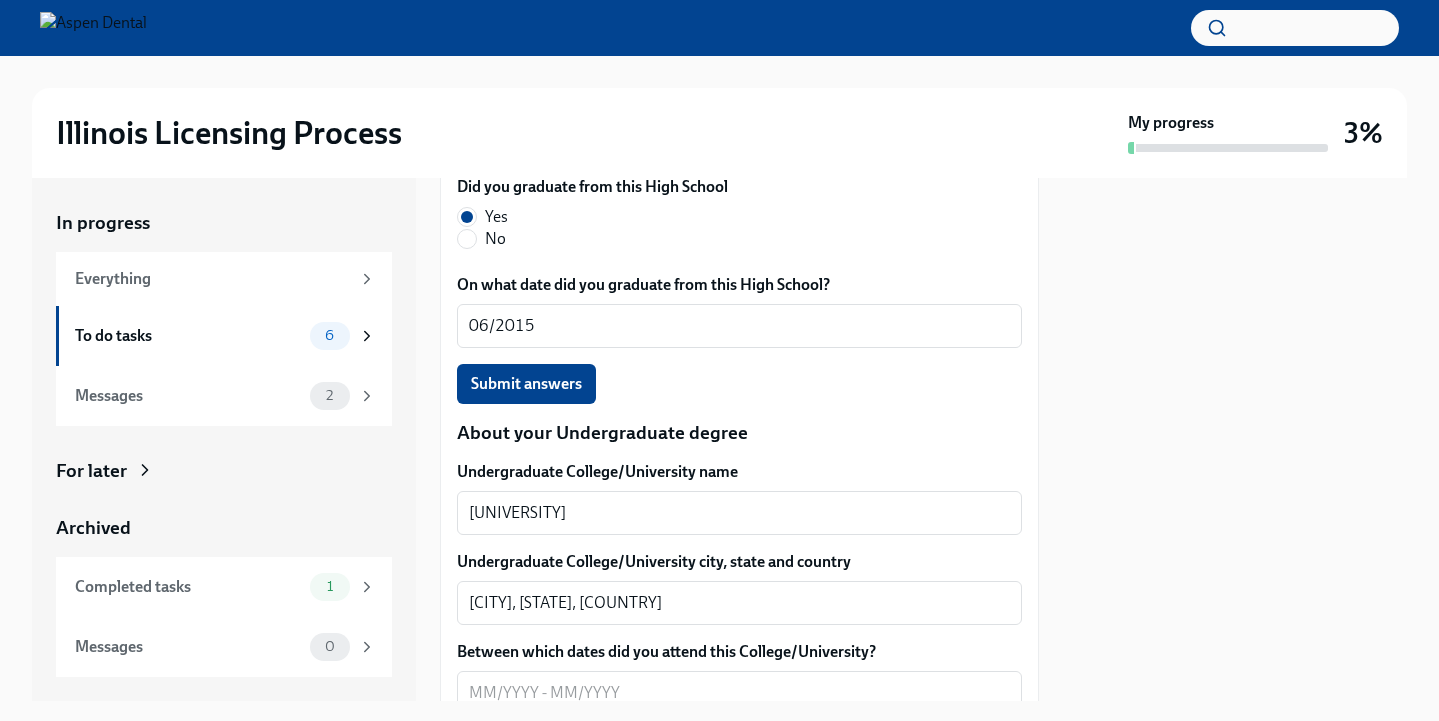 click at bounding box center [1235, 439] 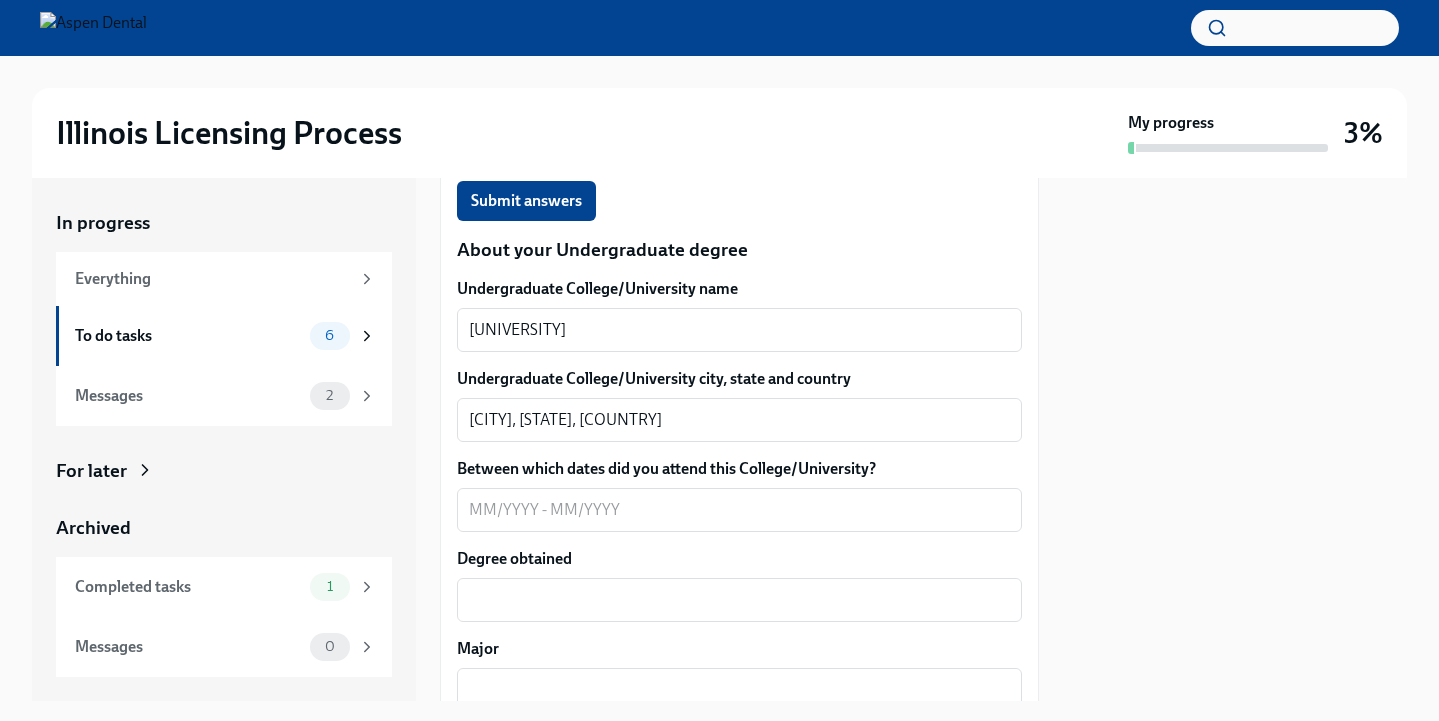 scroll, scrollTop: 1957, scrollLeft: 0, axis: vertical 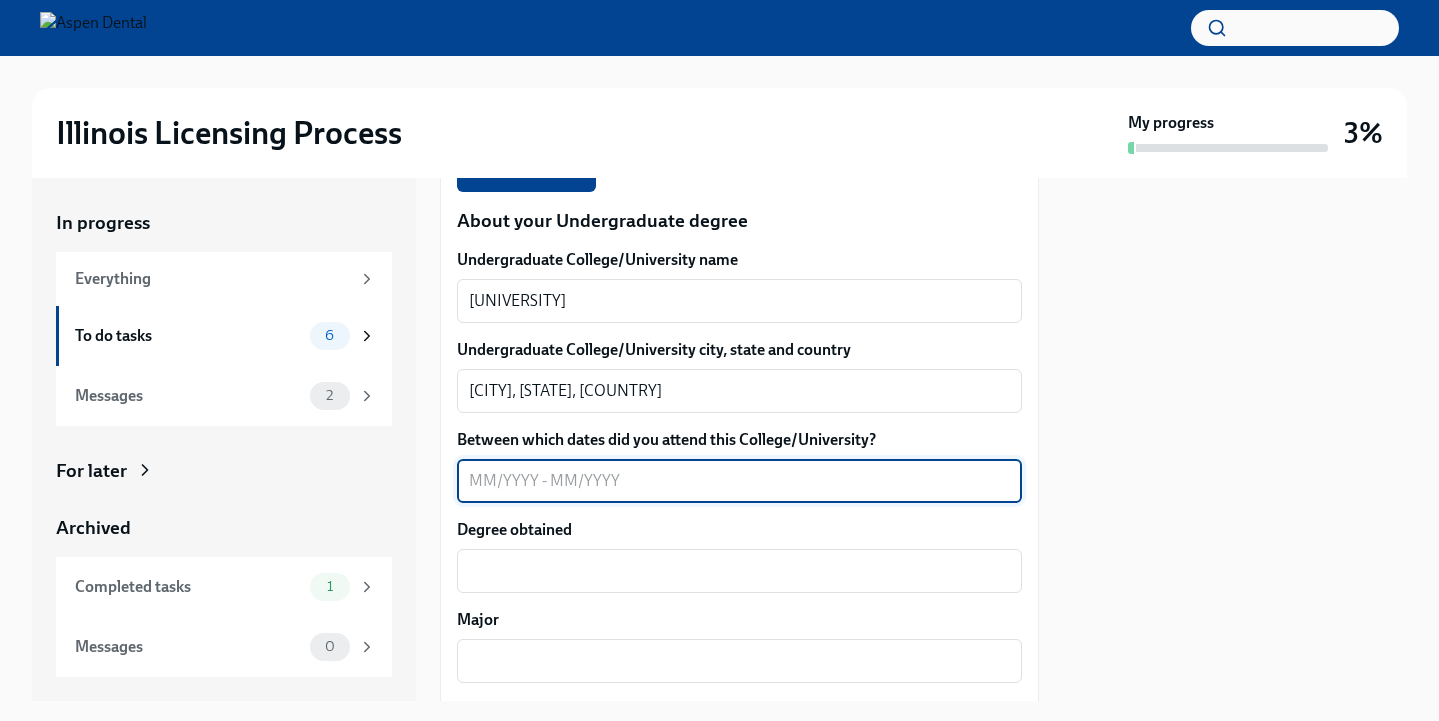 click on "Between which dates did you attend this College/University?" at bounding box center (739, 481) 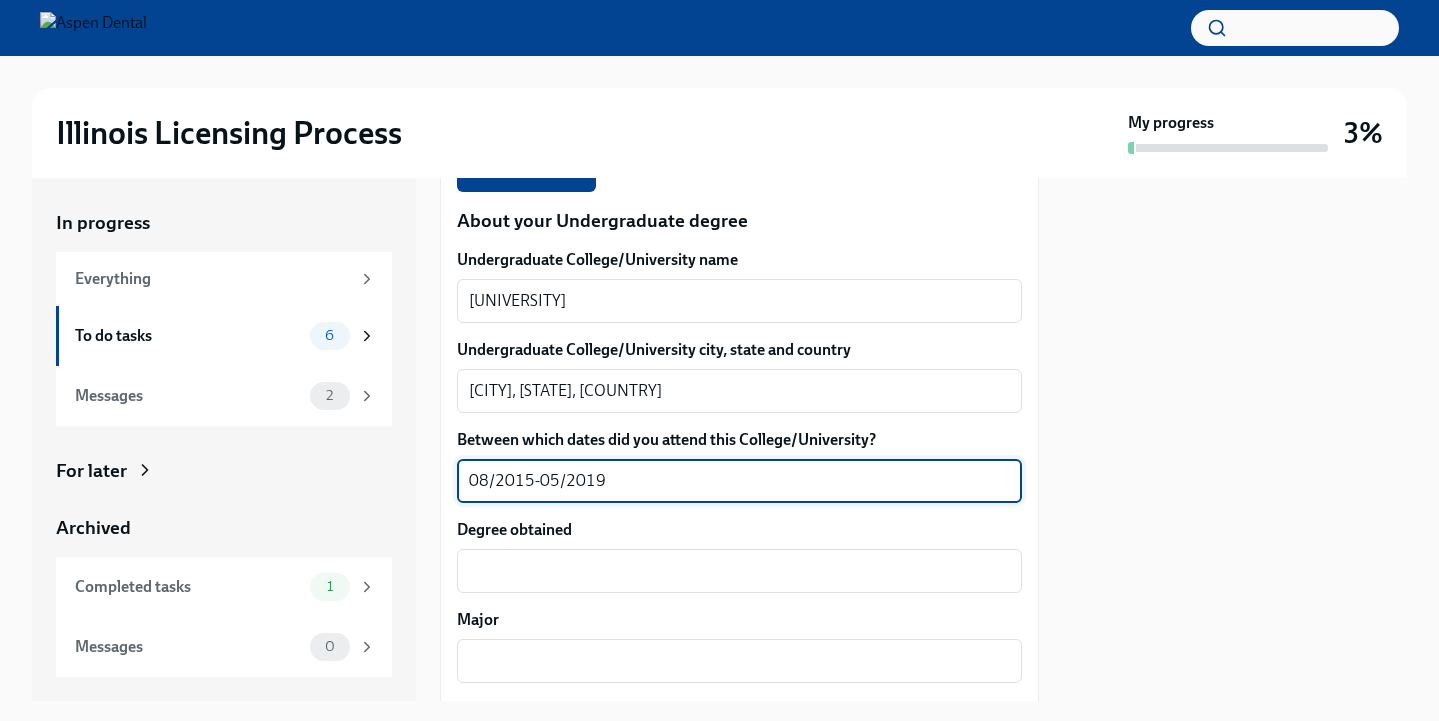 type on "08/2015-05/2019" 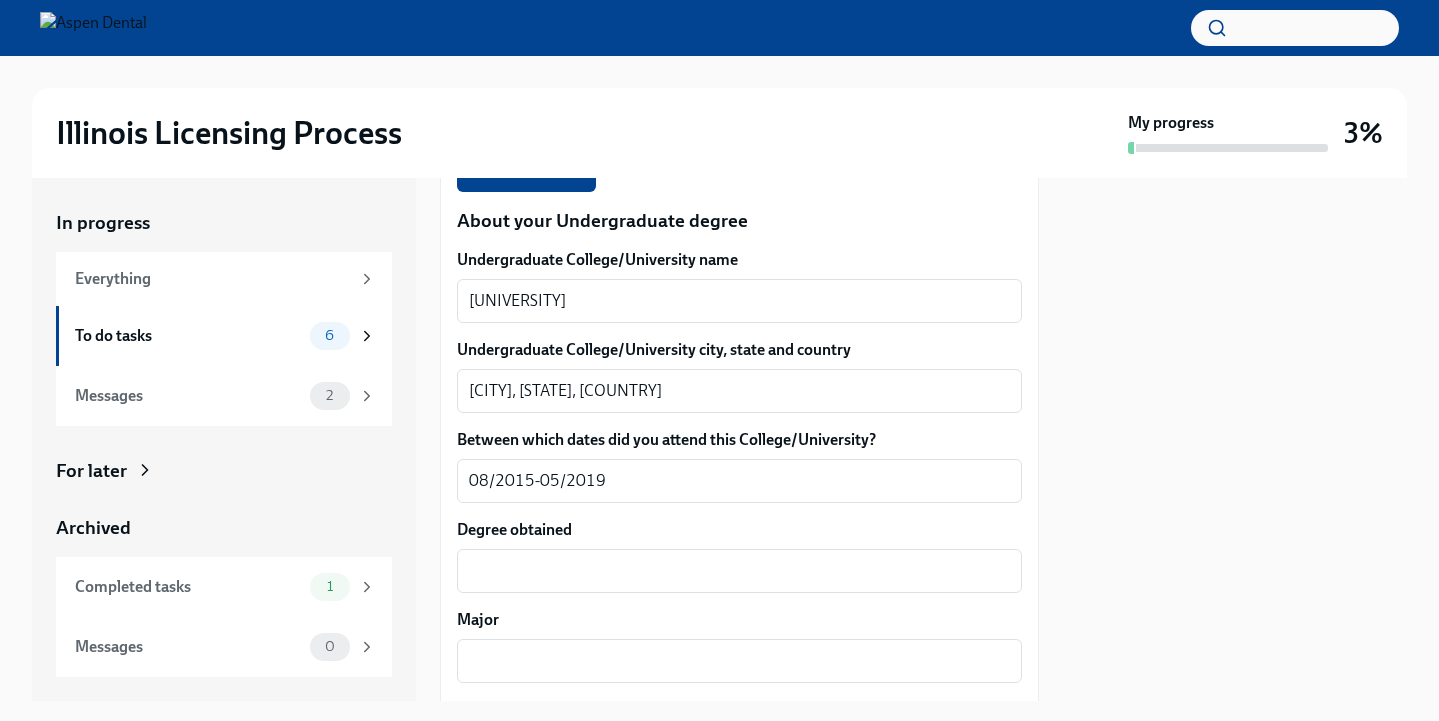click at bounding box center (1235, 439) 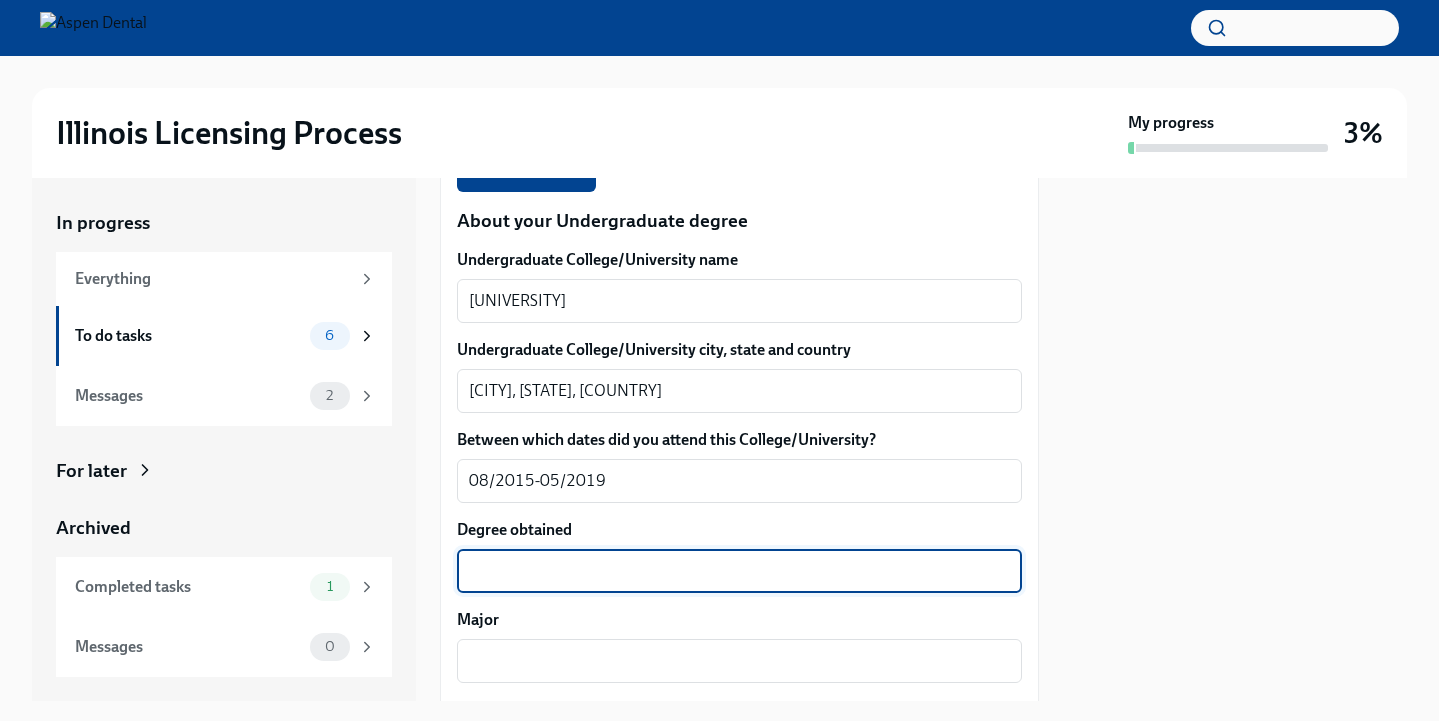 click on "Degree obtained" at bounding box center [739, 571] 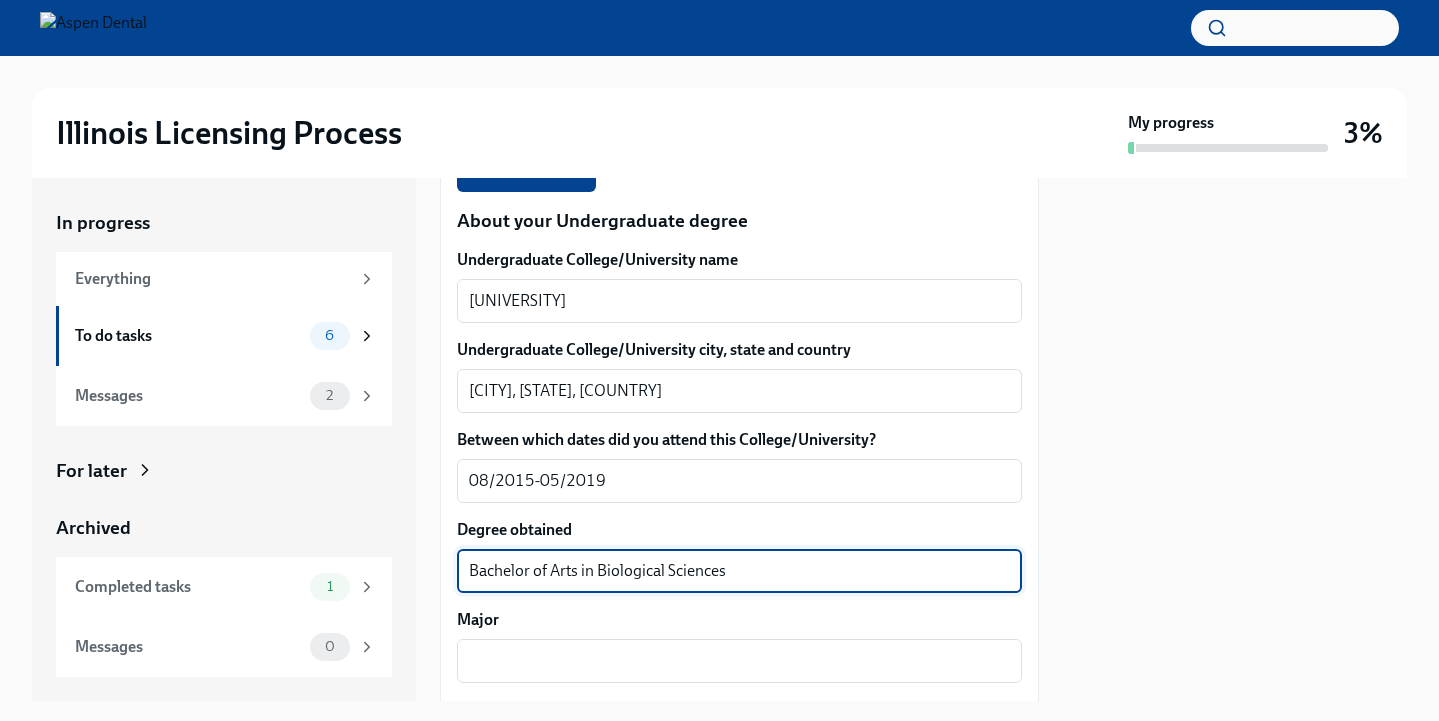 drag, startPoint x: 743, startPoint y: 571, endPoint x: 582, endPoint y: 573, distance: 161.01242 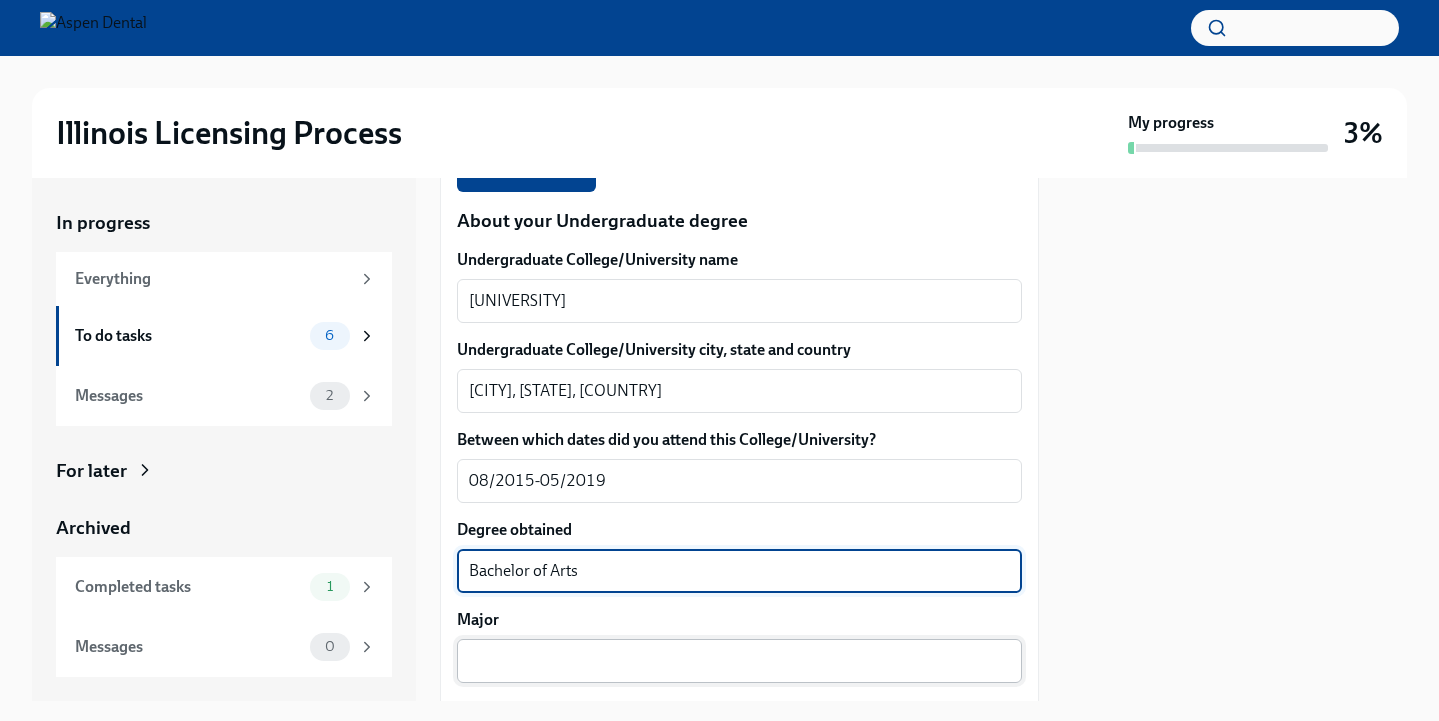 type on "Bachelor of Arts" 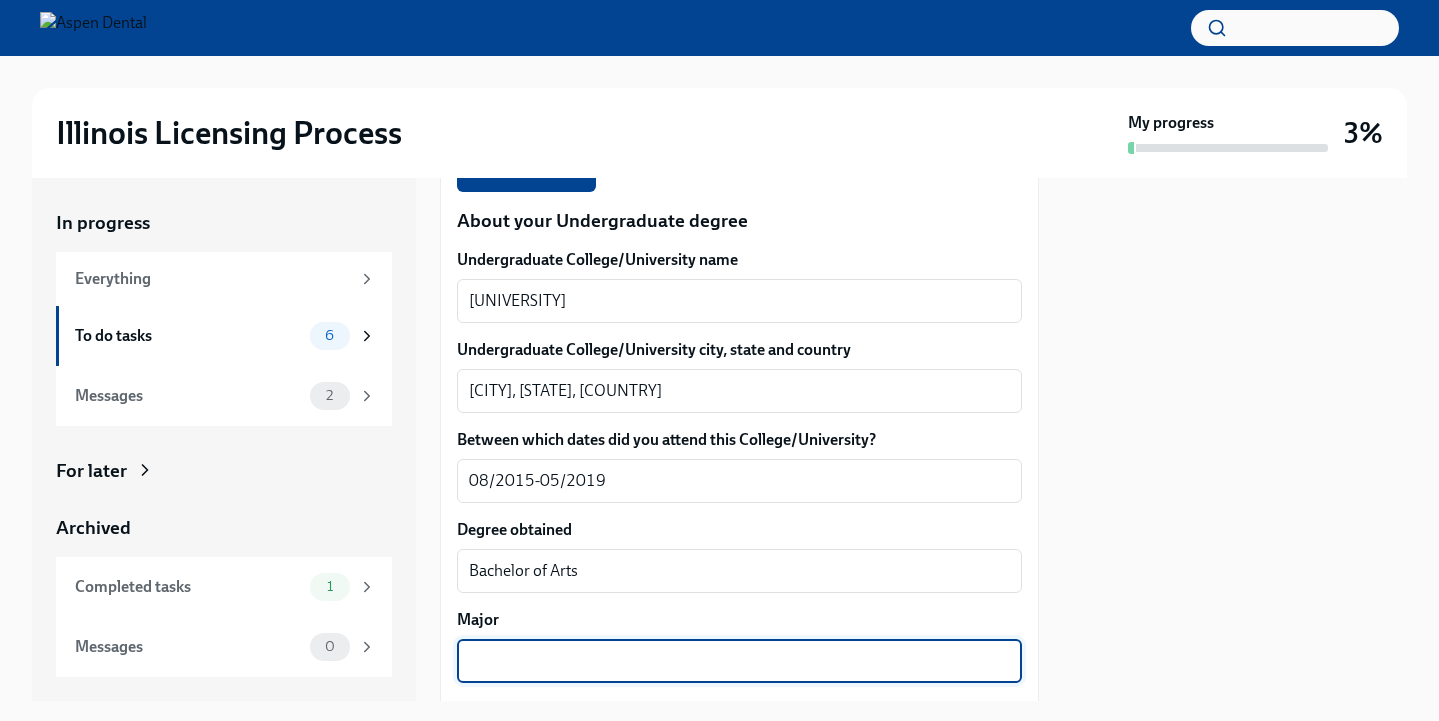 paste on "in Biological Sciences" 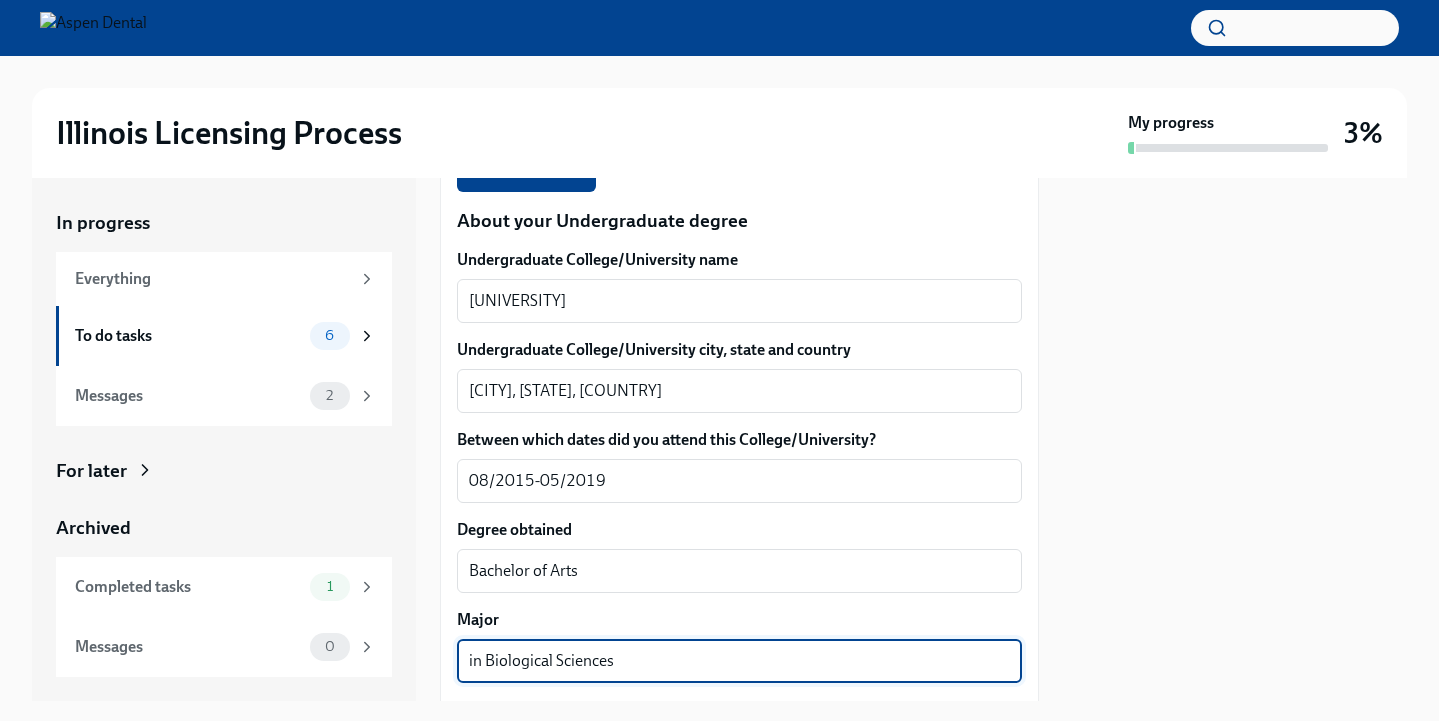 click on "in Biological Sciences" at bounding box center (739, 661) 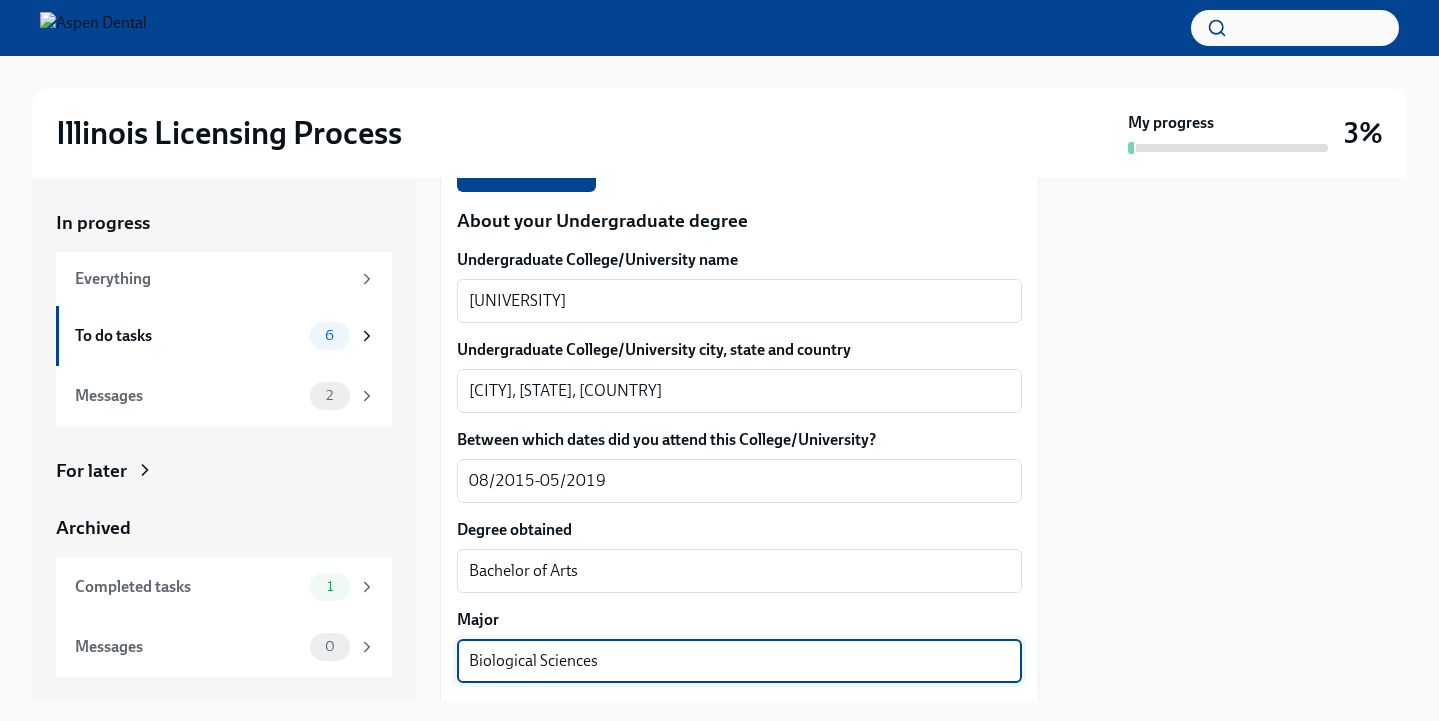 type on "Biological Sciences" 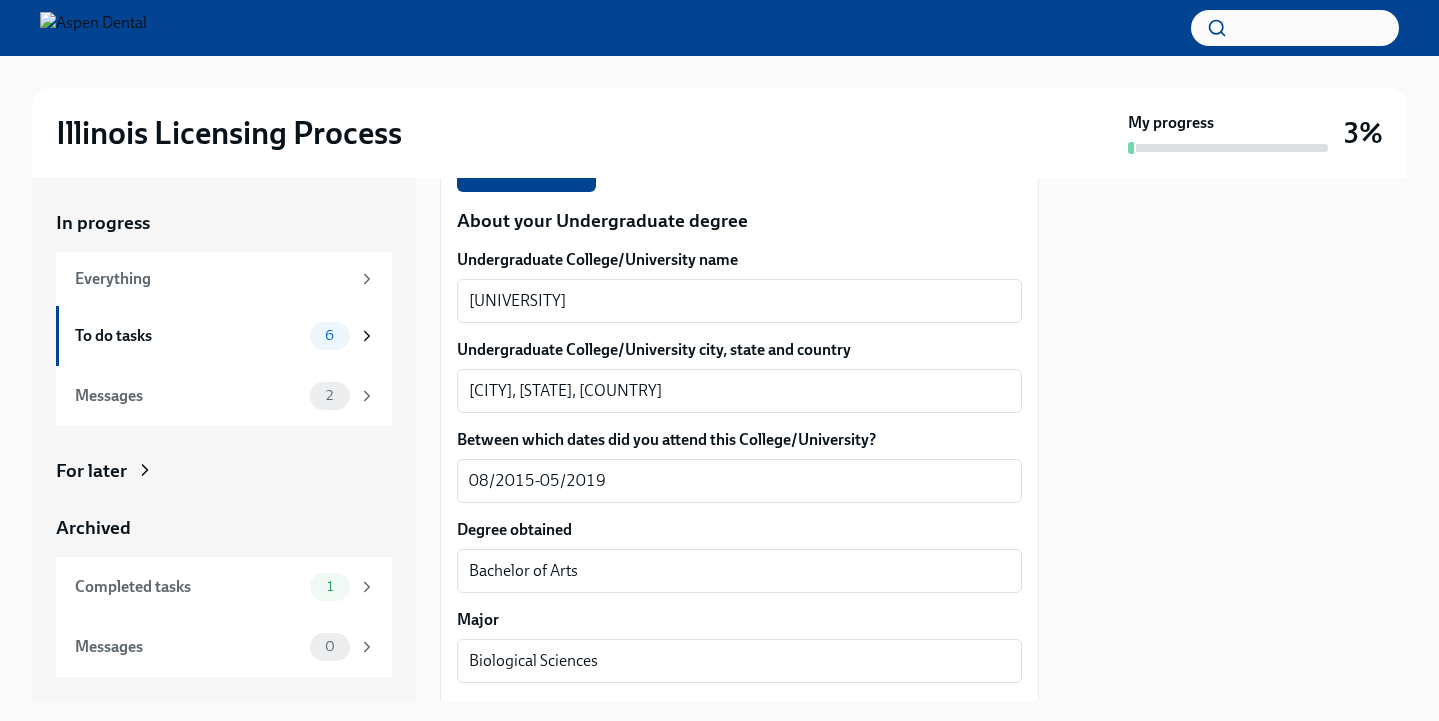 scroll, scrollTop: 0, scrollLeft: 0, axis: both 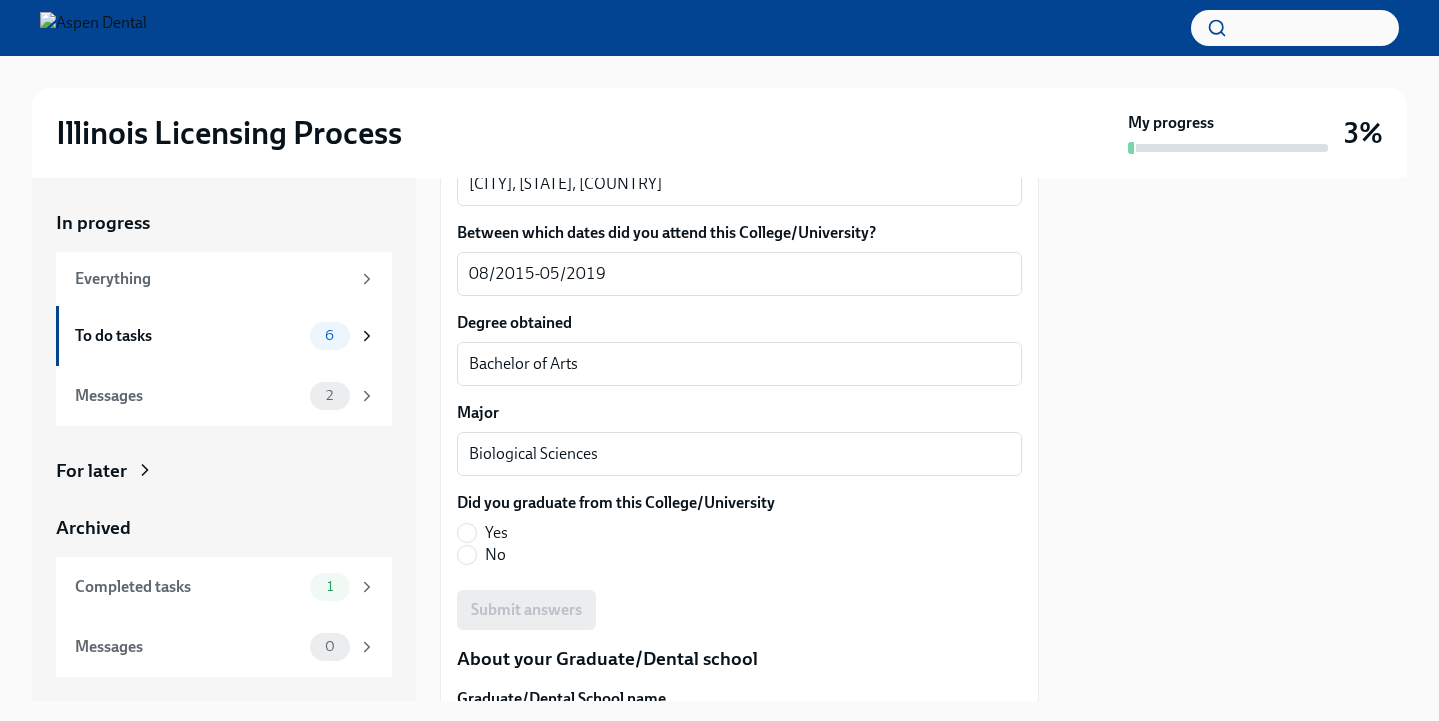 click on "Yes" at bounding box center [496, 533] 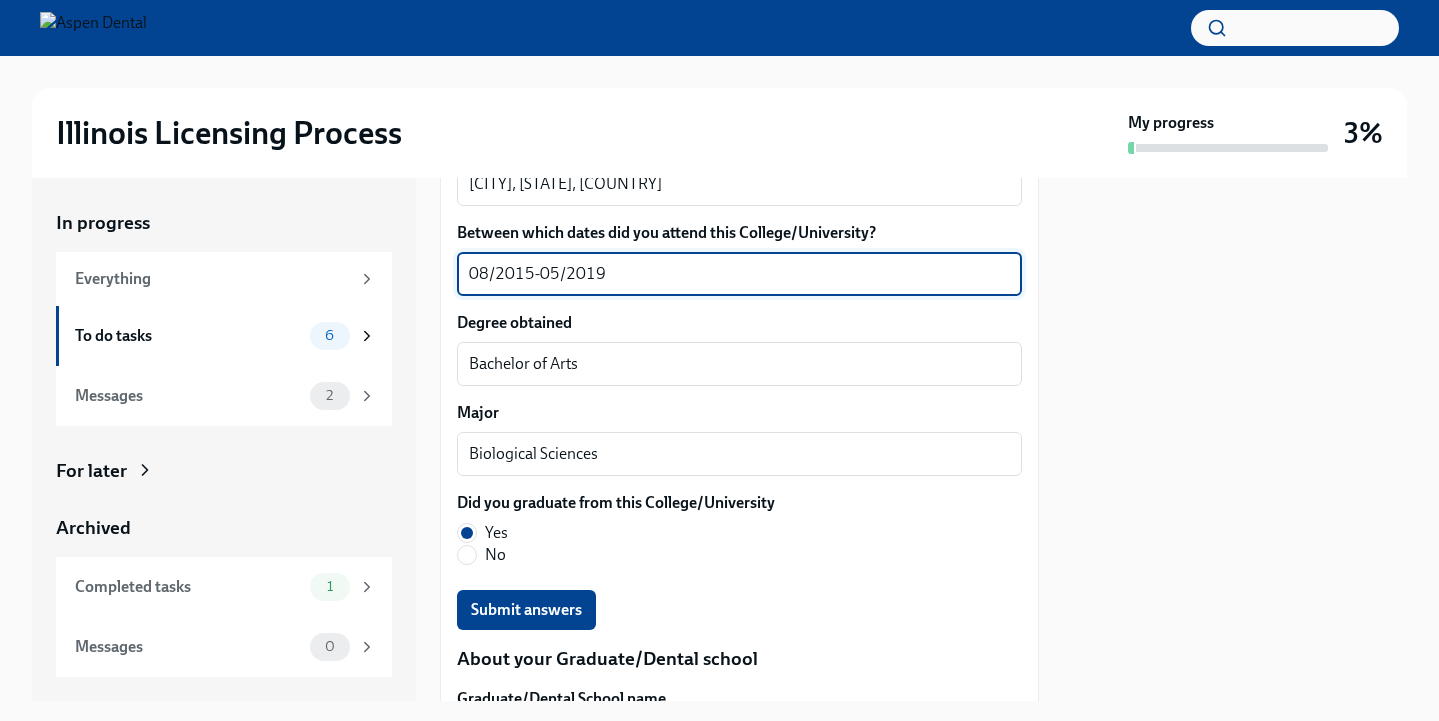 click on "08/2015-05/2019" at bounding box center [739, 274] 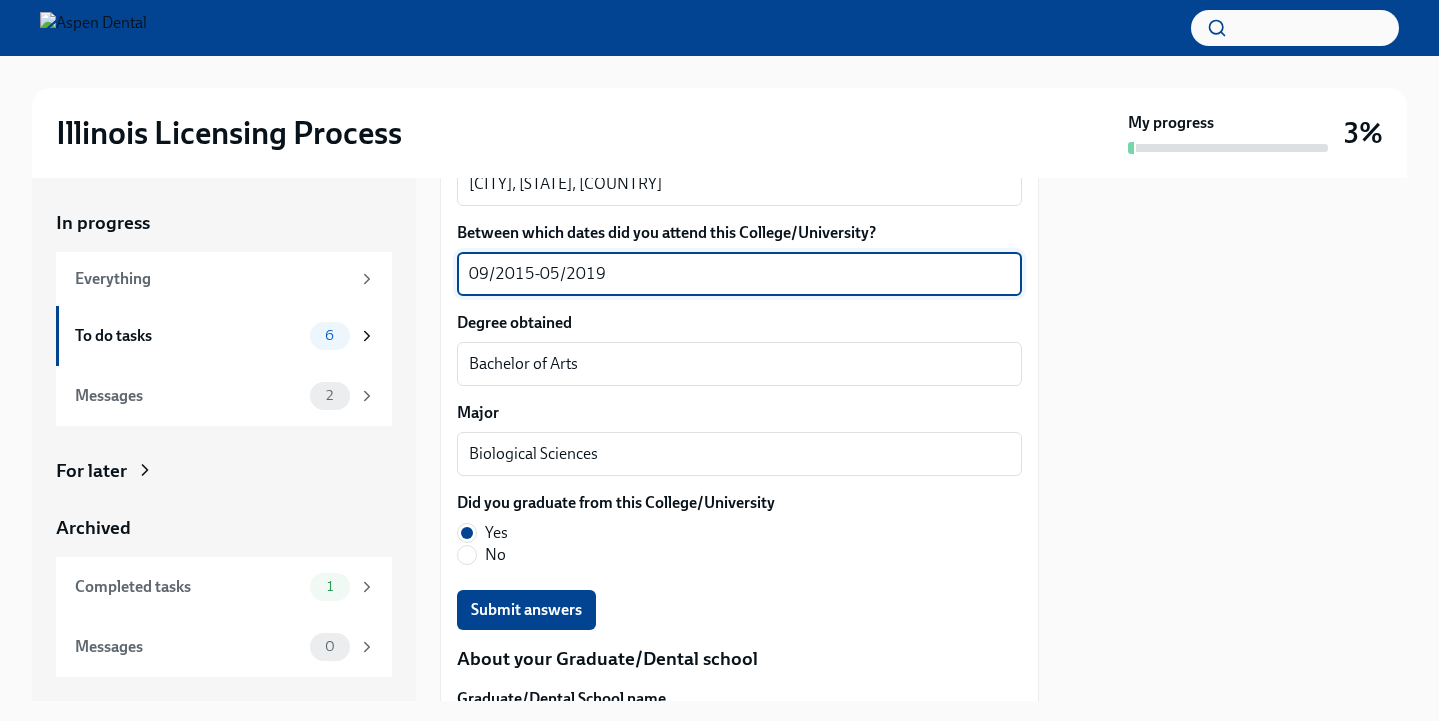 type on "09/2015-05/2019" 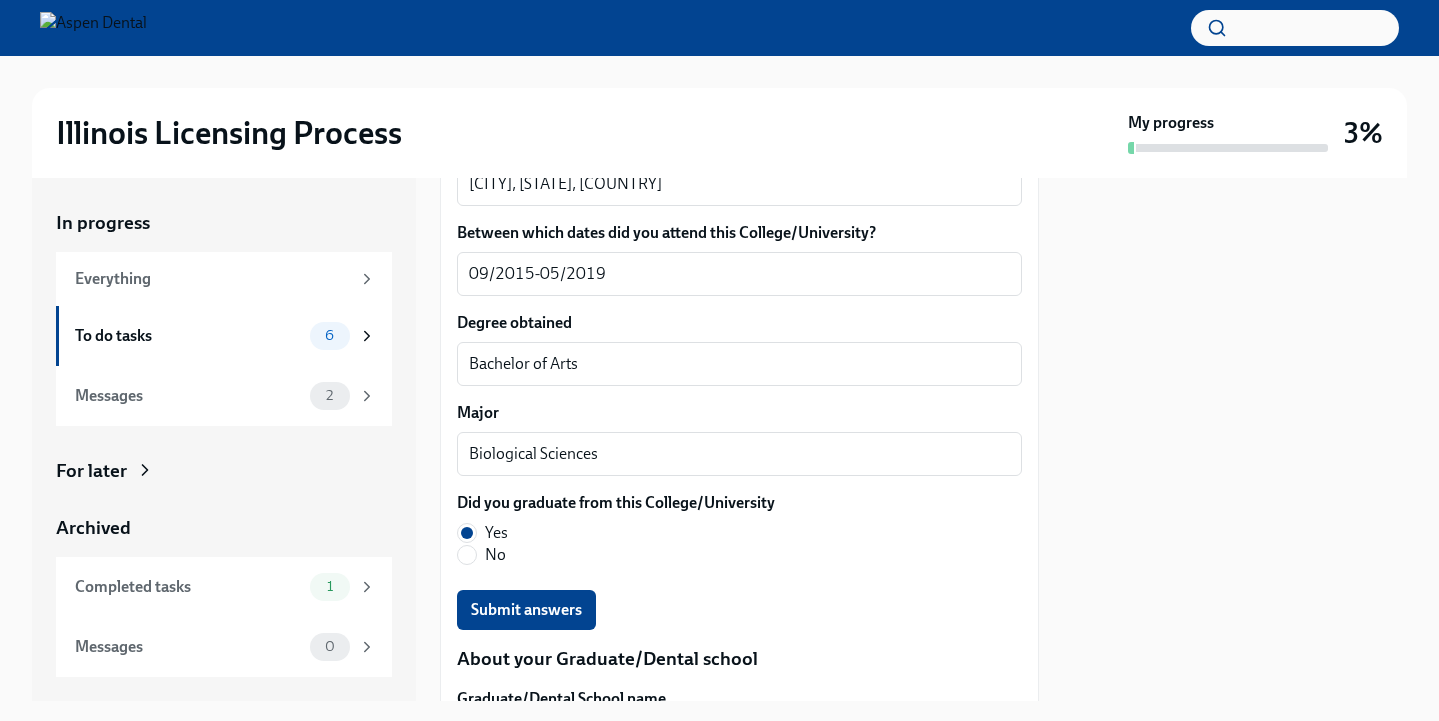 click at bounding box center (1235, 439) 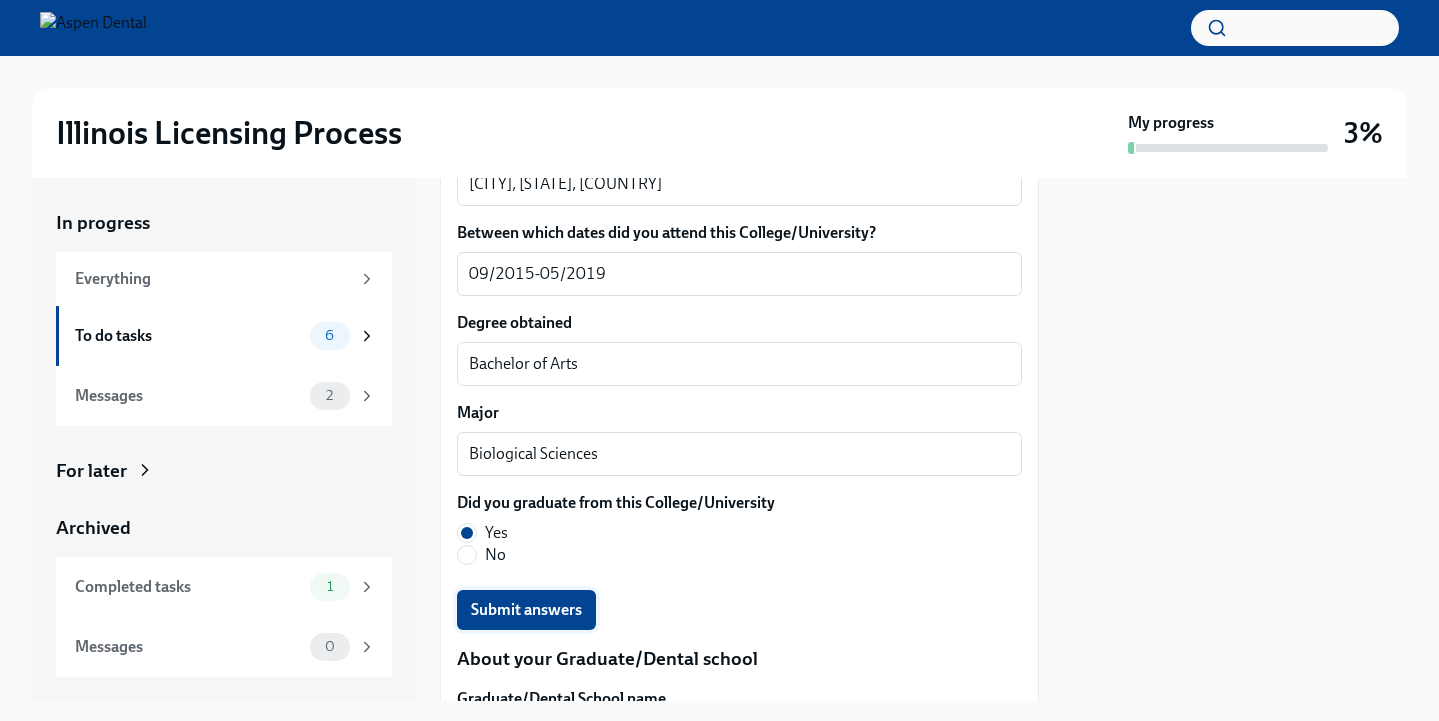 click on "Submit answers" at bounding box center [526, 610] 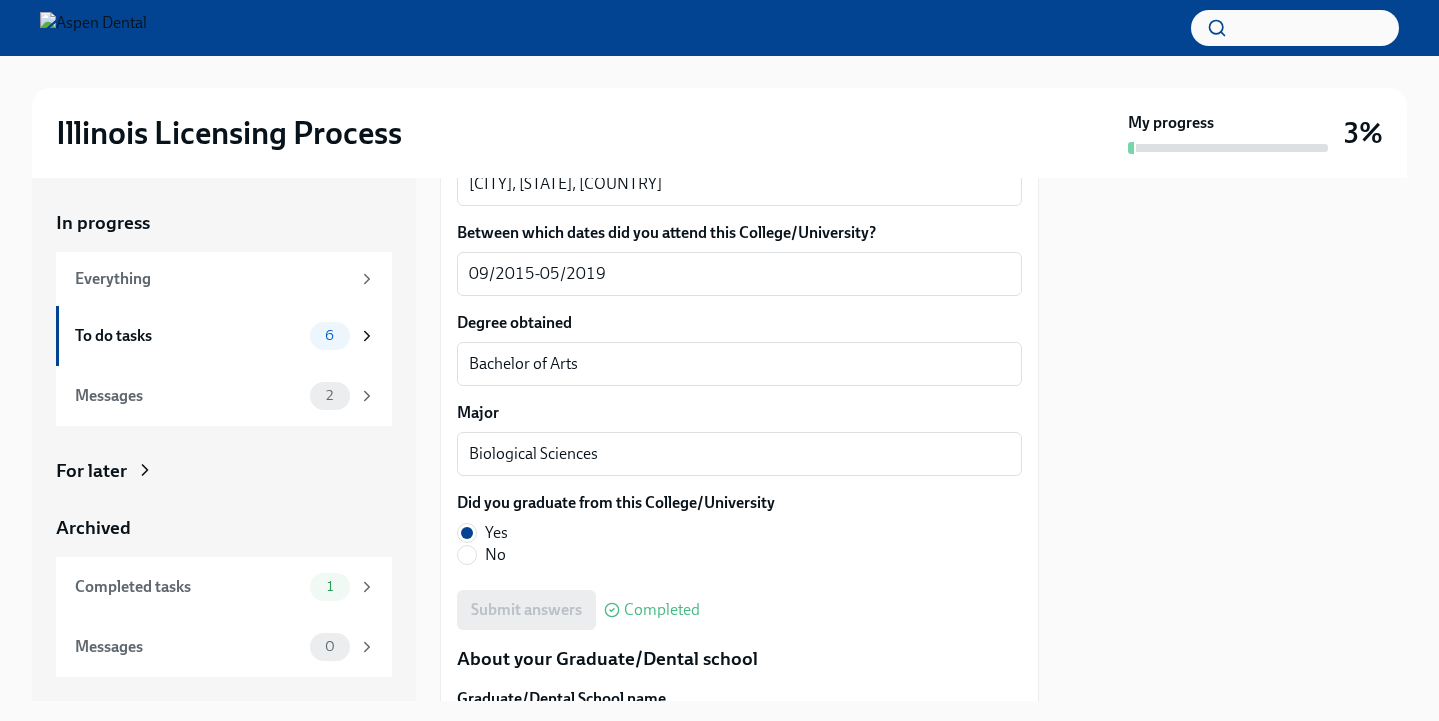 scroll, scrollTop: 0, scrollLeft: 0, axis: both 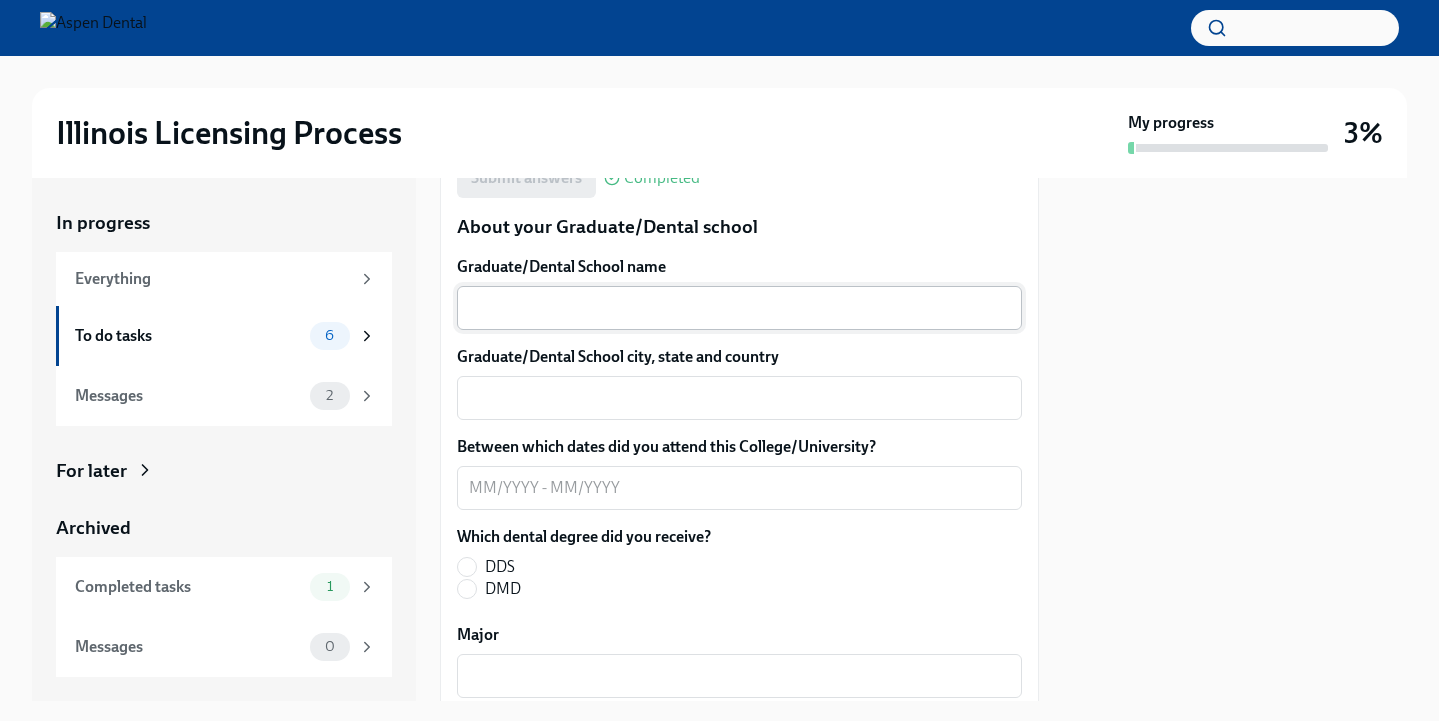 click on "Graduate/Dental School name" at bounding box center [739, 308] 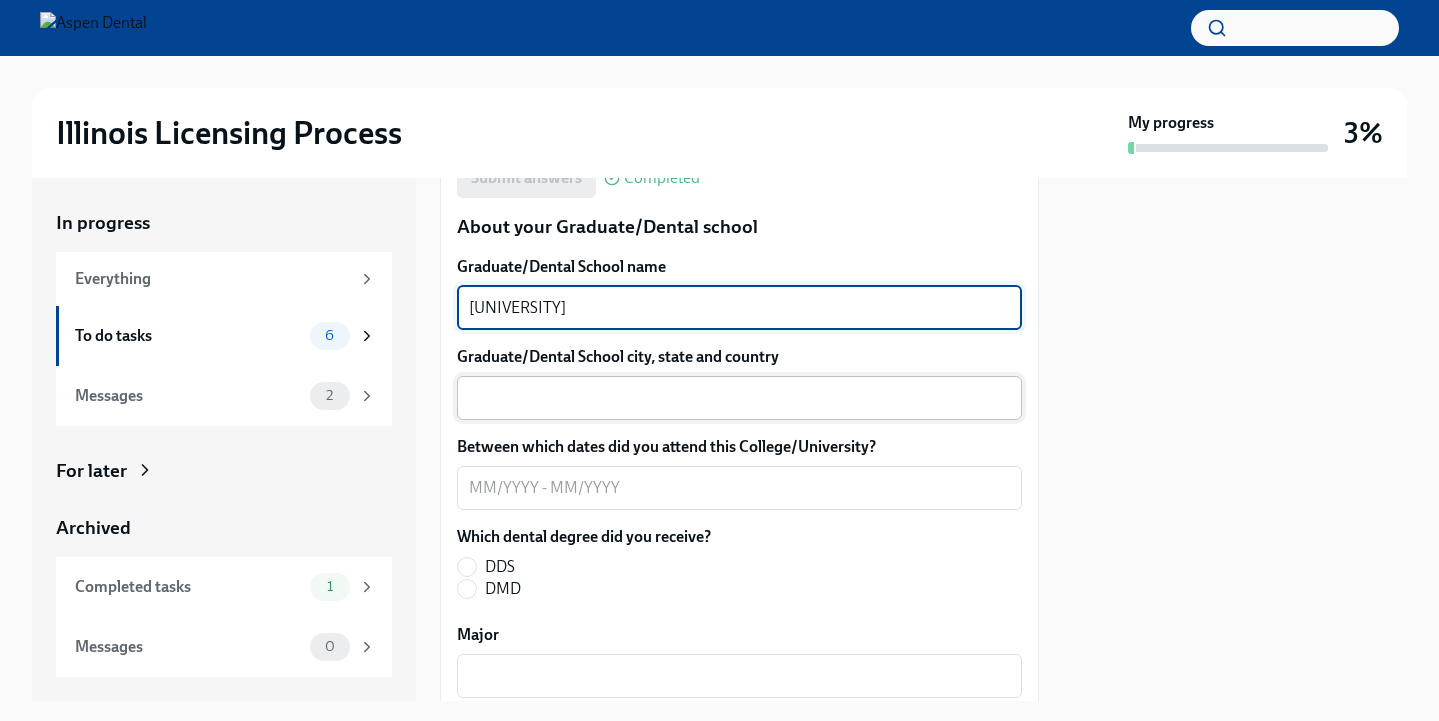 type on "[UNIVERSITY]" 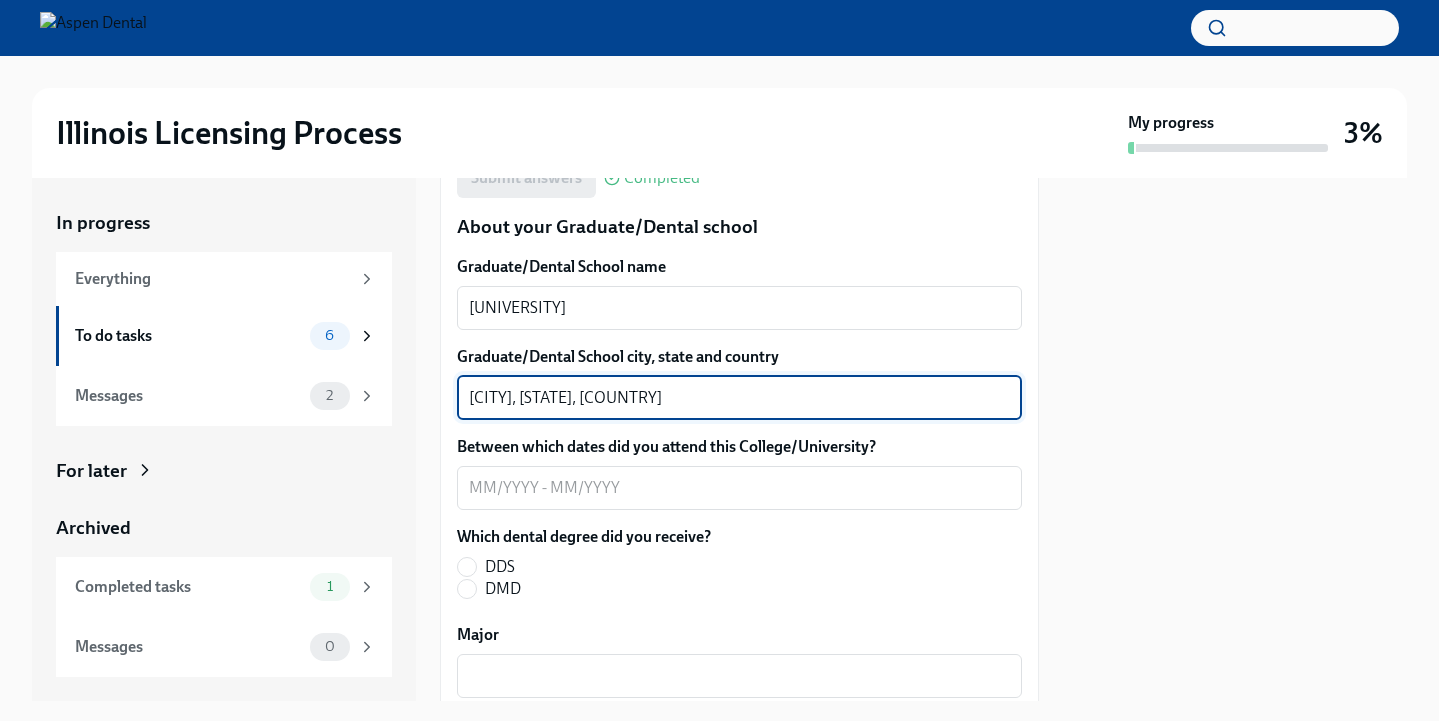 type on "[CITY], [STATE], [COUNTRY]" 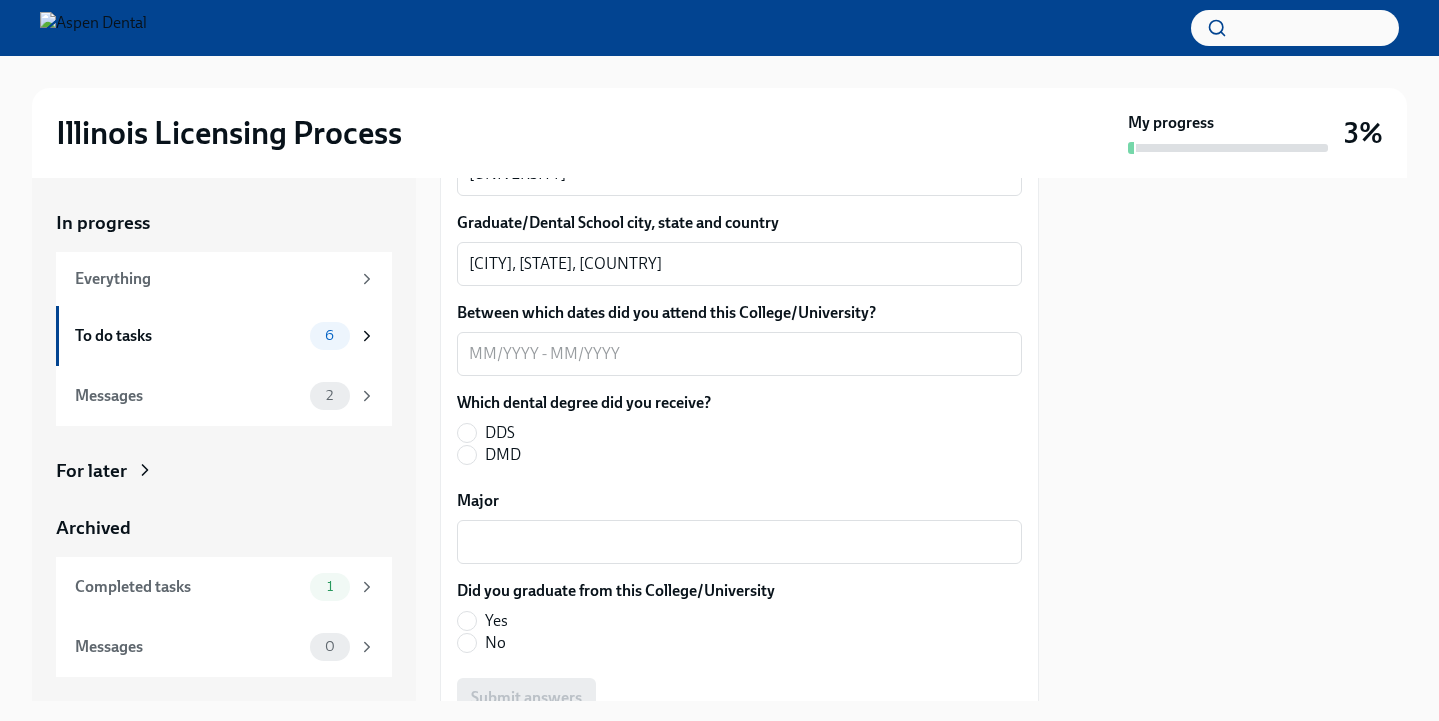 scroll, scrollTop: 2733, scrollLeft: 0, axis: vertical 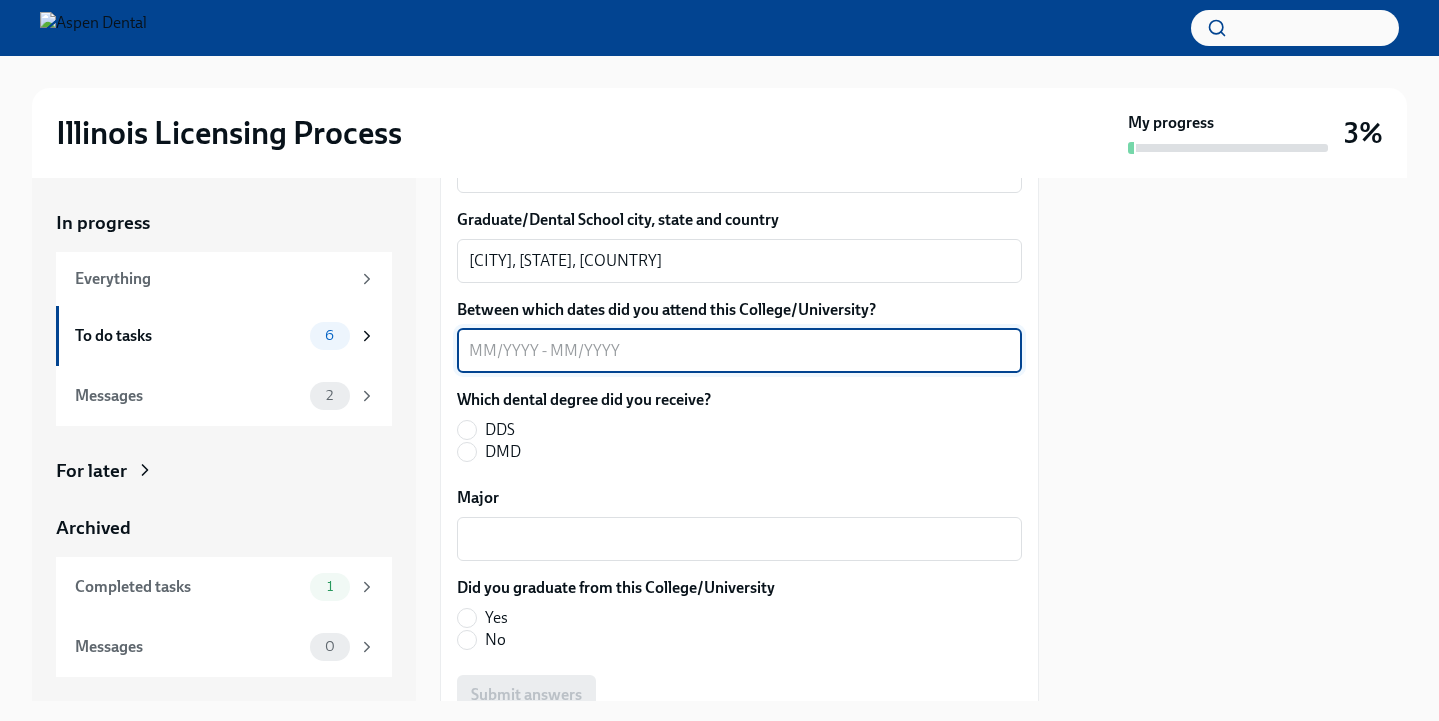 click on "Between which dates did you attend this College/University?" at bounding box center [739, 351] 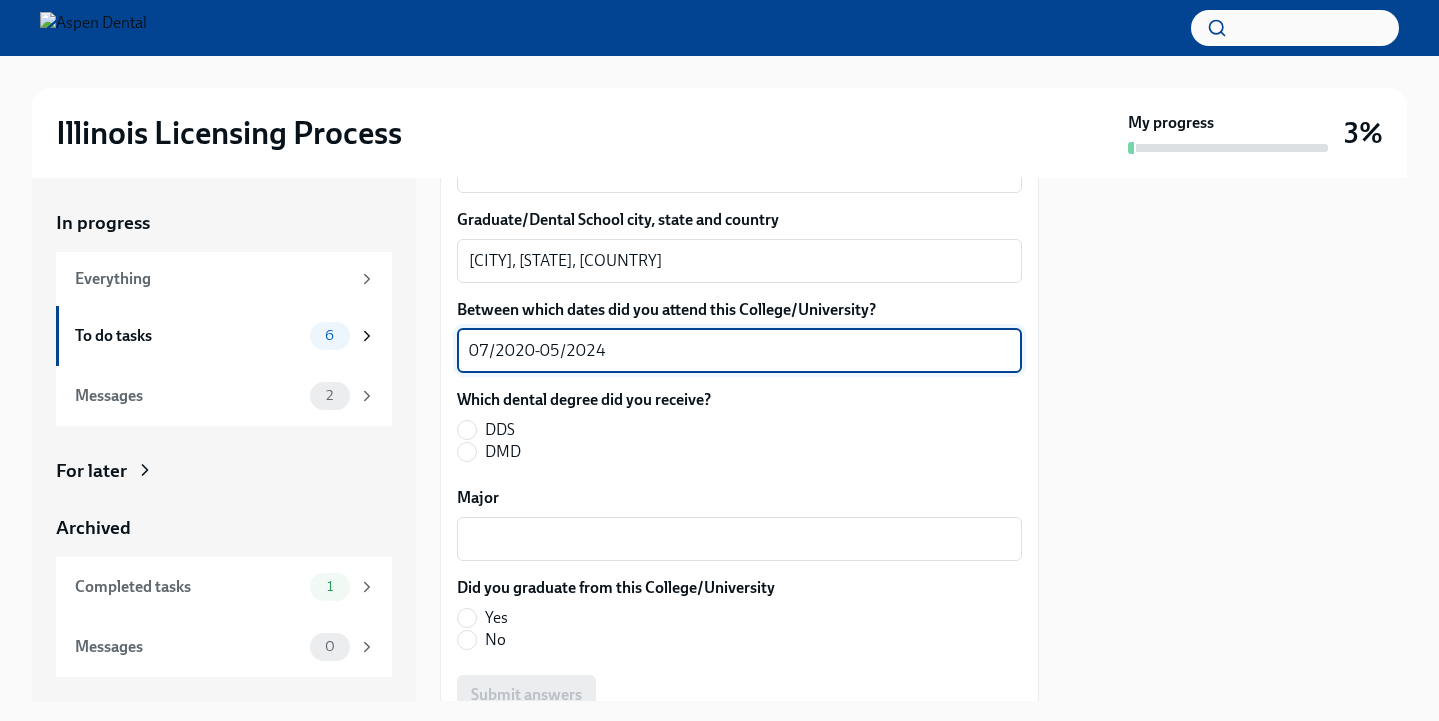type on "07/2020-05/2024" 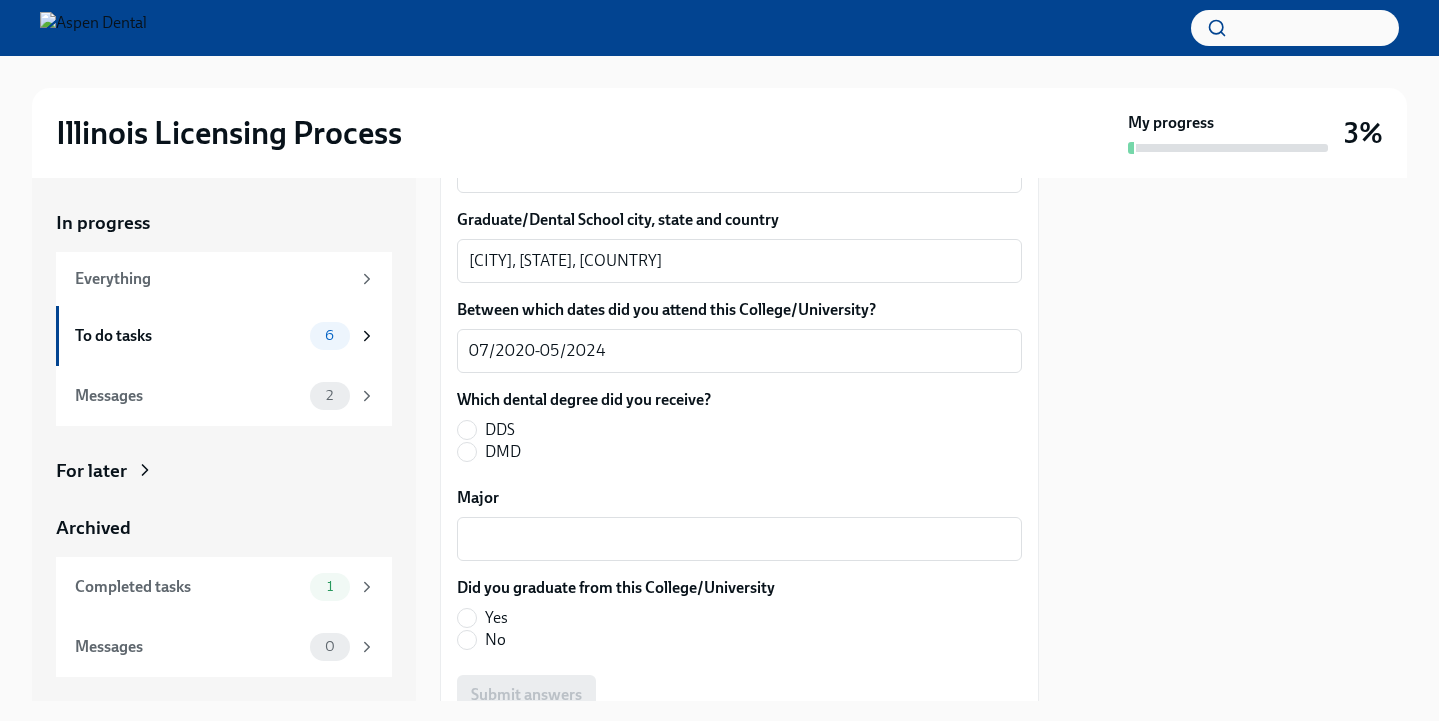 click at bounding box center [1235, 439] 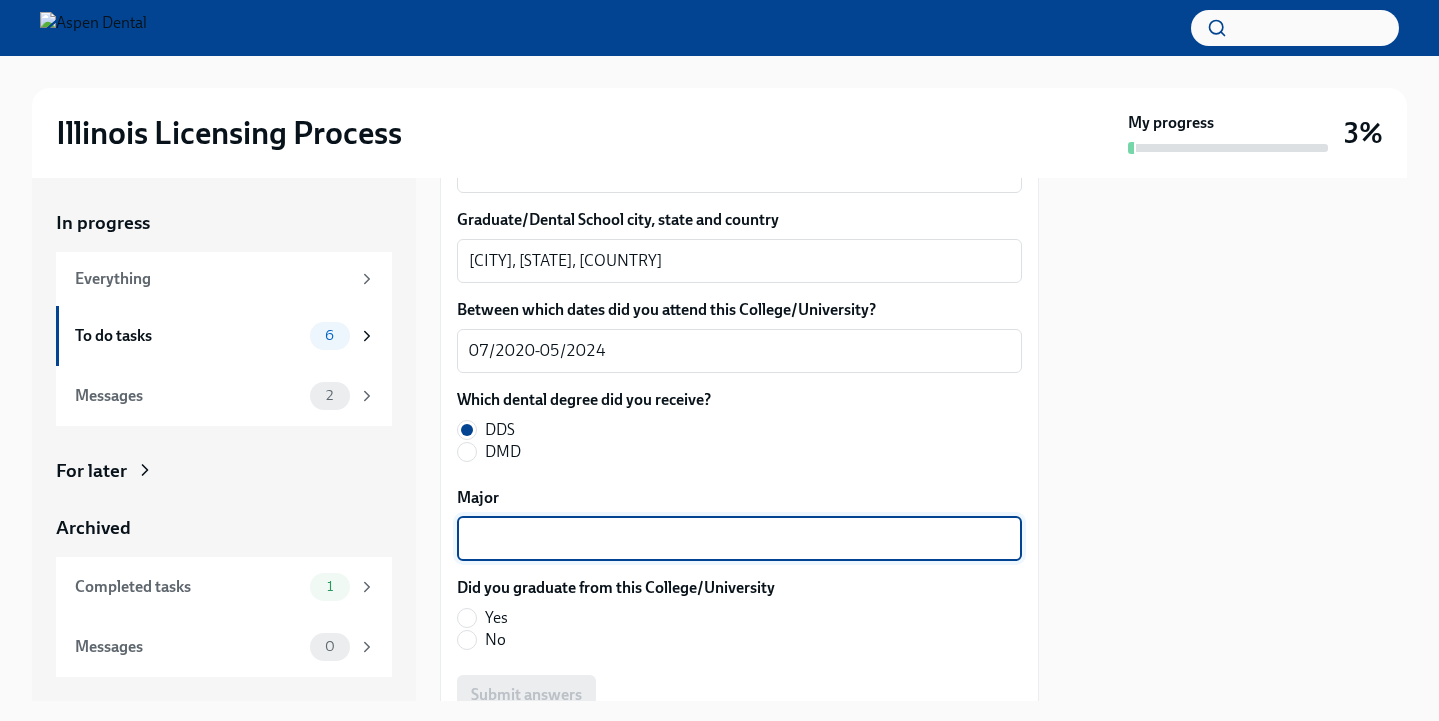 click on "Major" at bounding box center [739, 539] 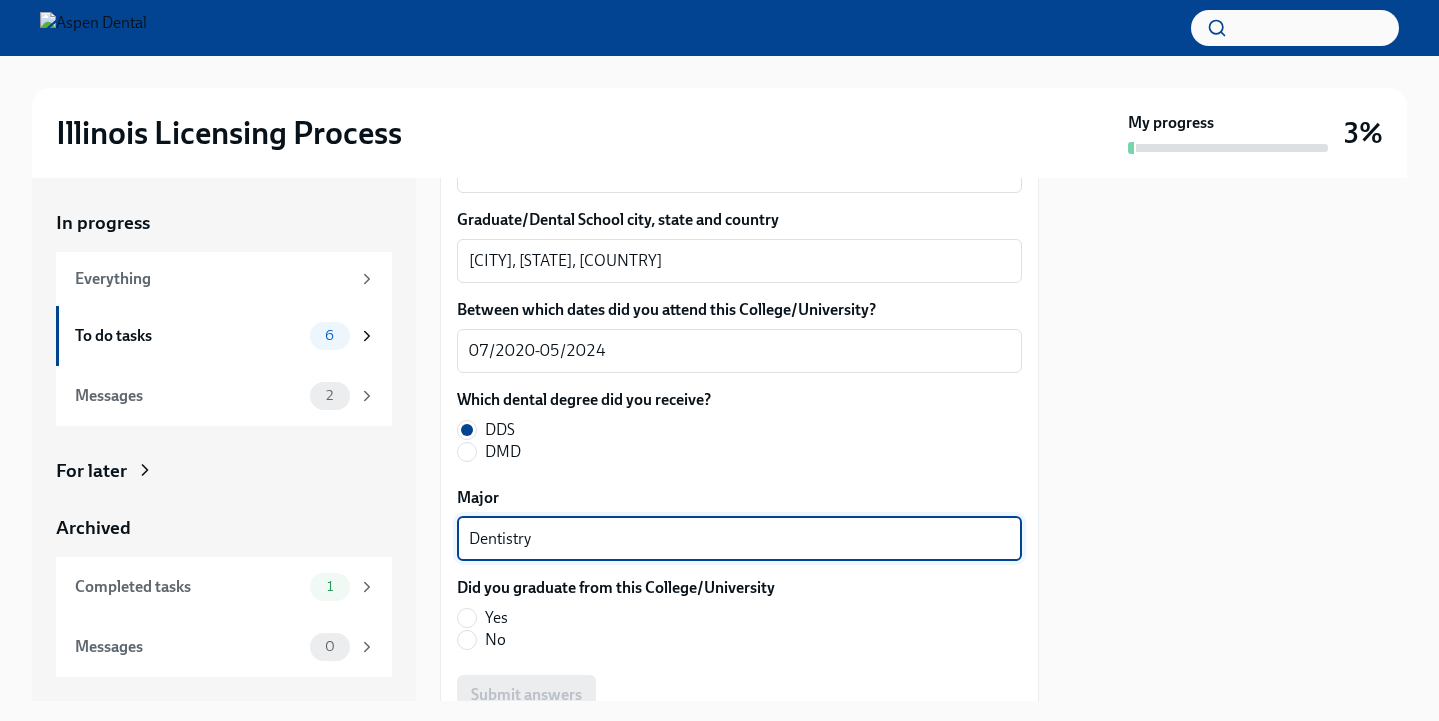type on "Dentistry" 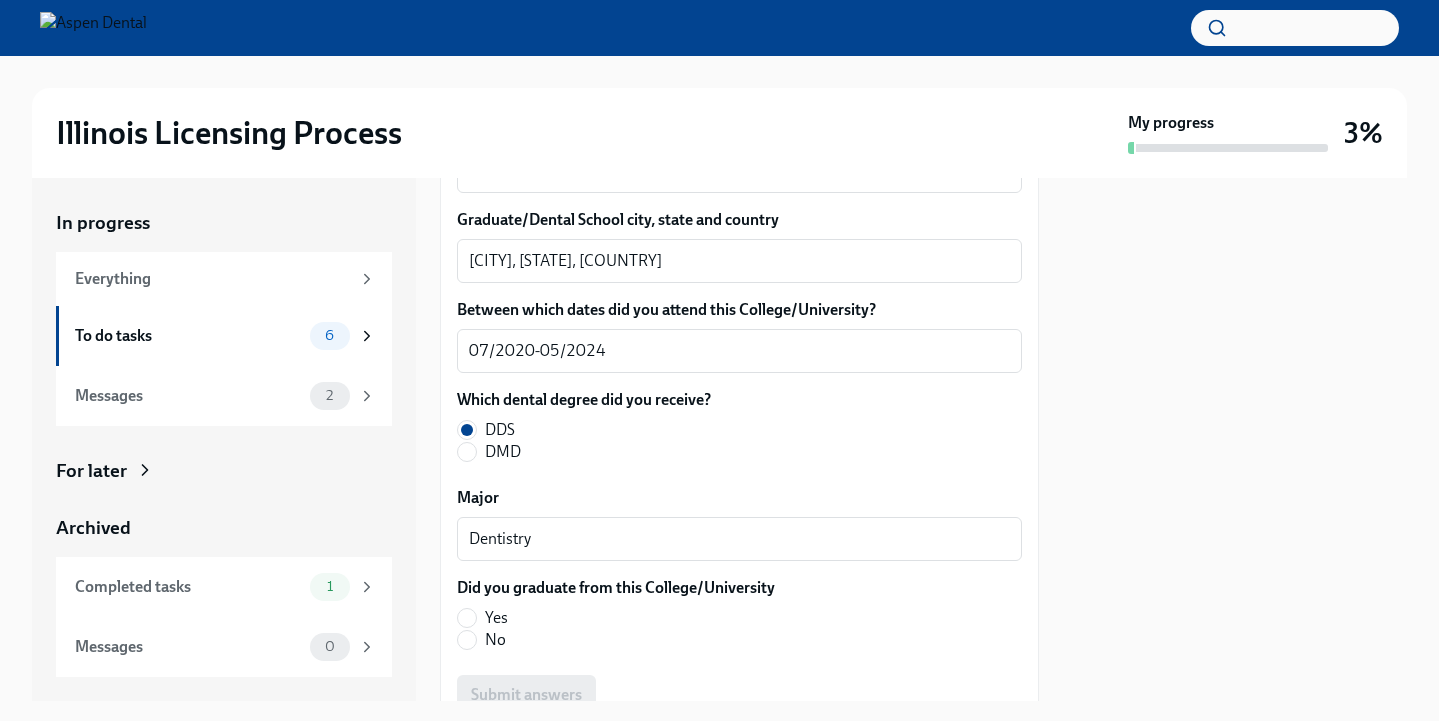 click at bounding box center [1235, 439] 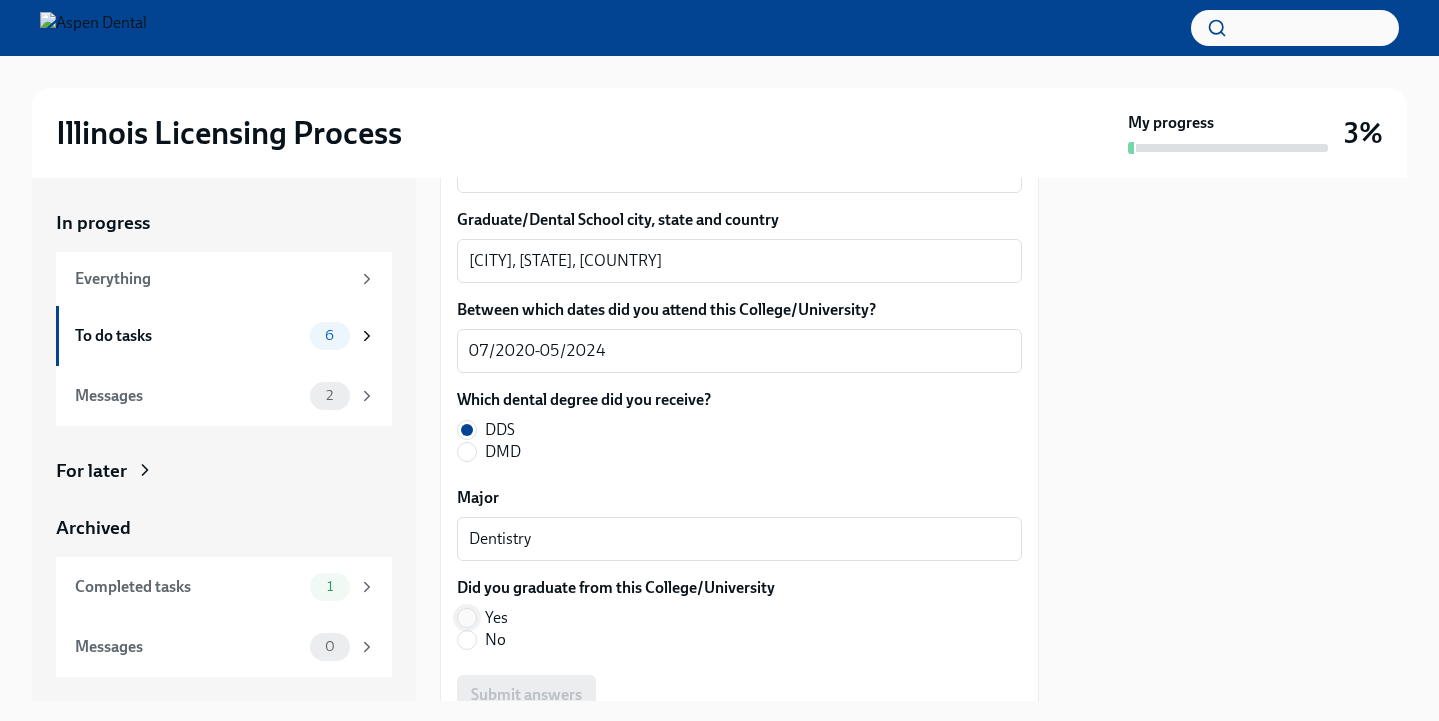click on "Yes" at bounding box center (467, 618) 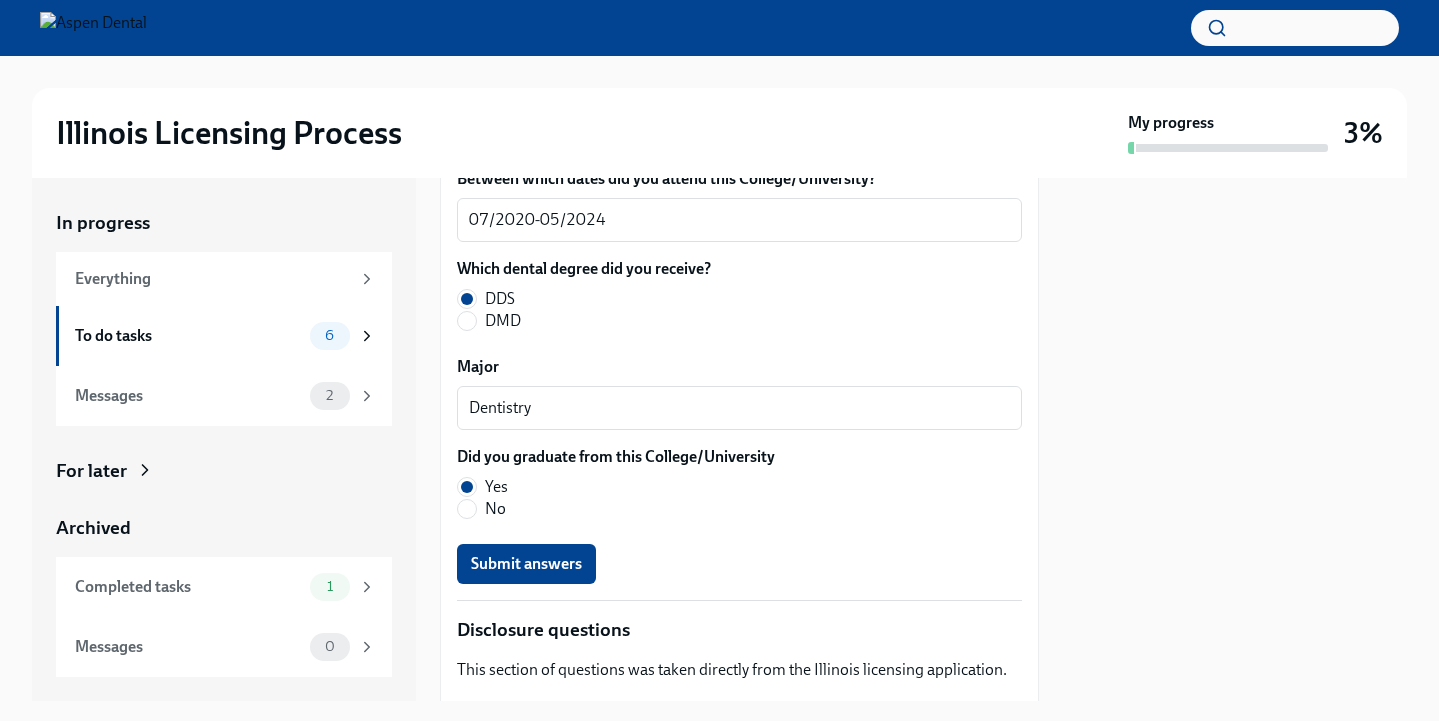 scroll, scrollTop: 2868, scrollLeft: 0, axis: vertical 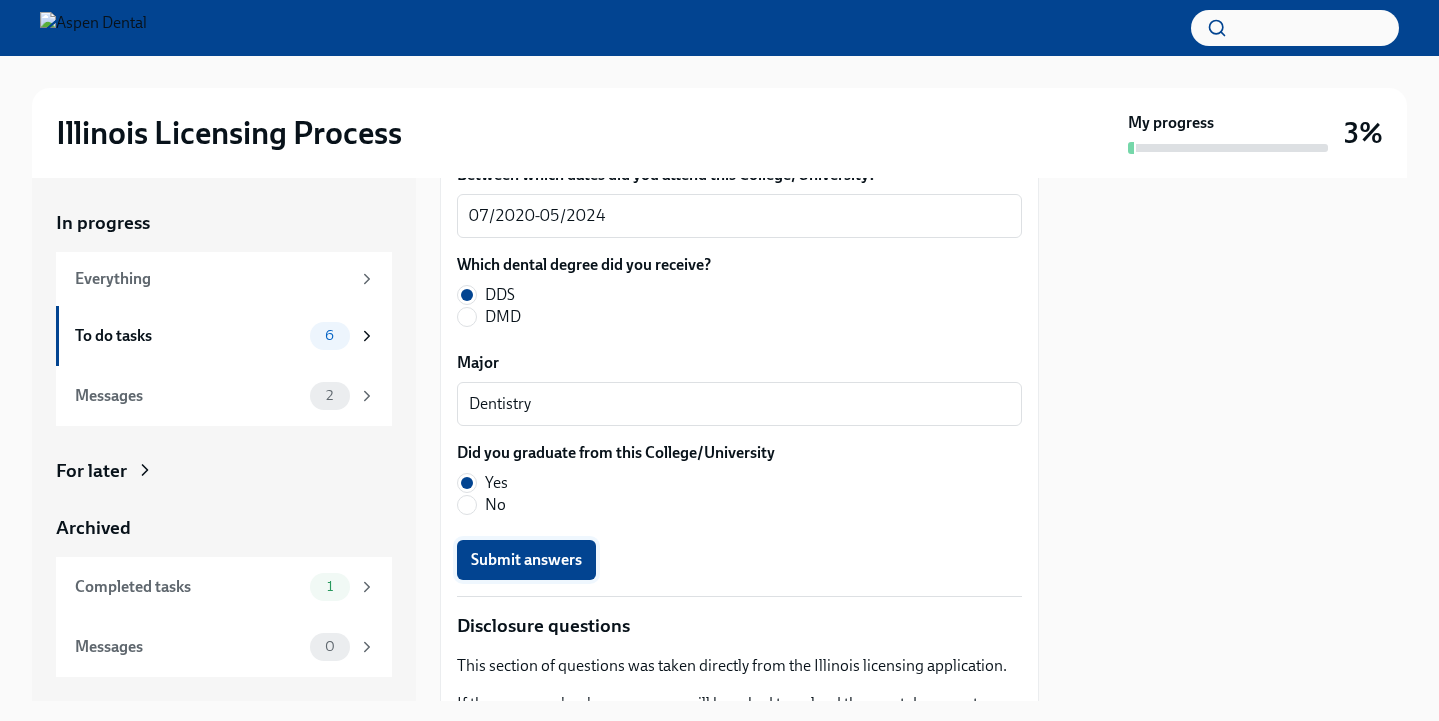 click on "Submit answers" at bounding box center [526, 560] 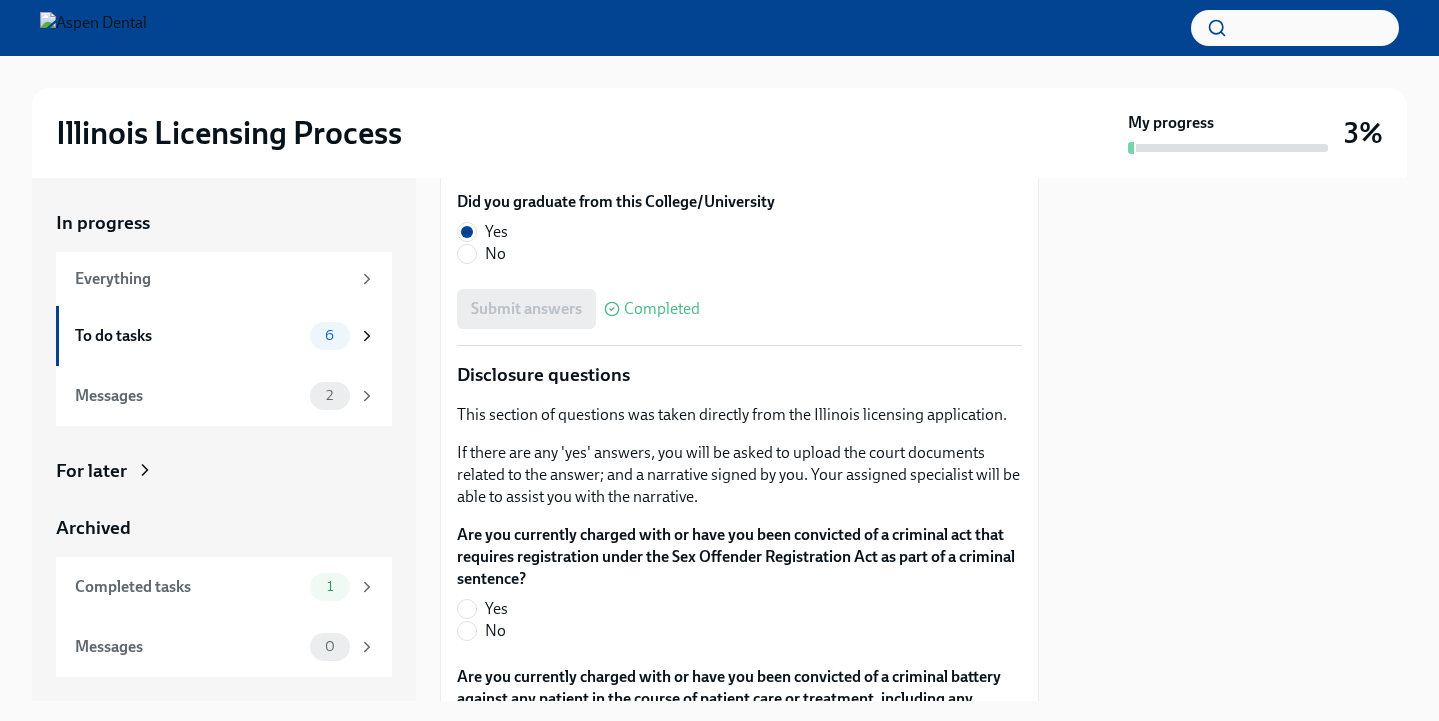 scroll, scrollTop: 3120, scrollLeft: 0, axis: vertical 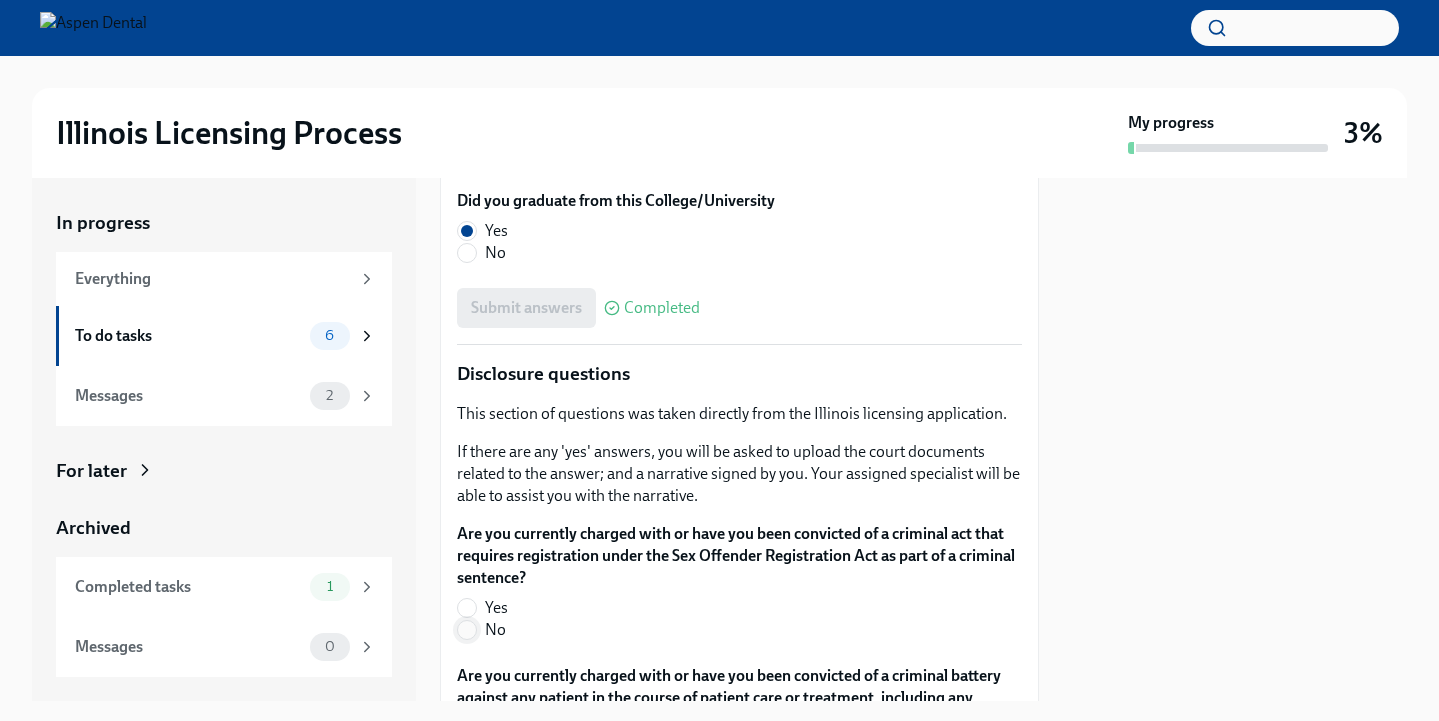 click on "No" at bounding box center (467, 630) 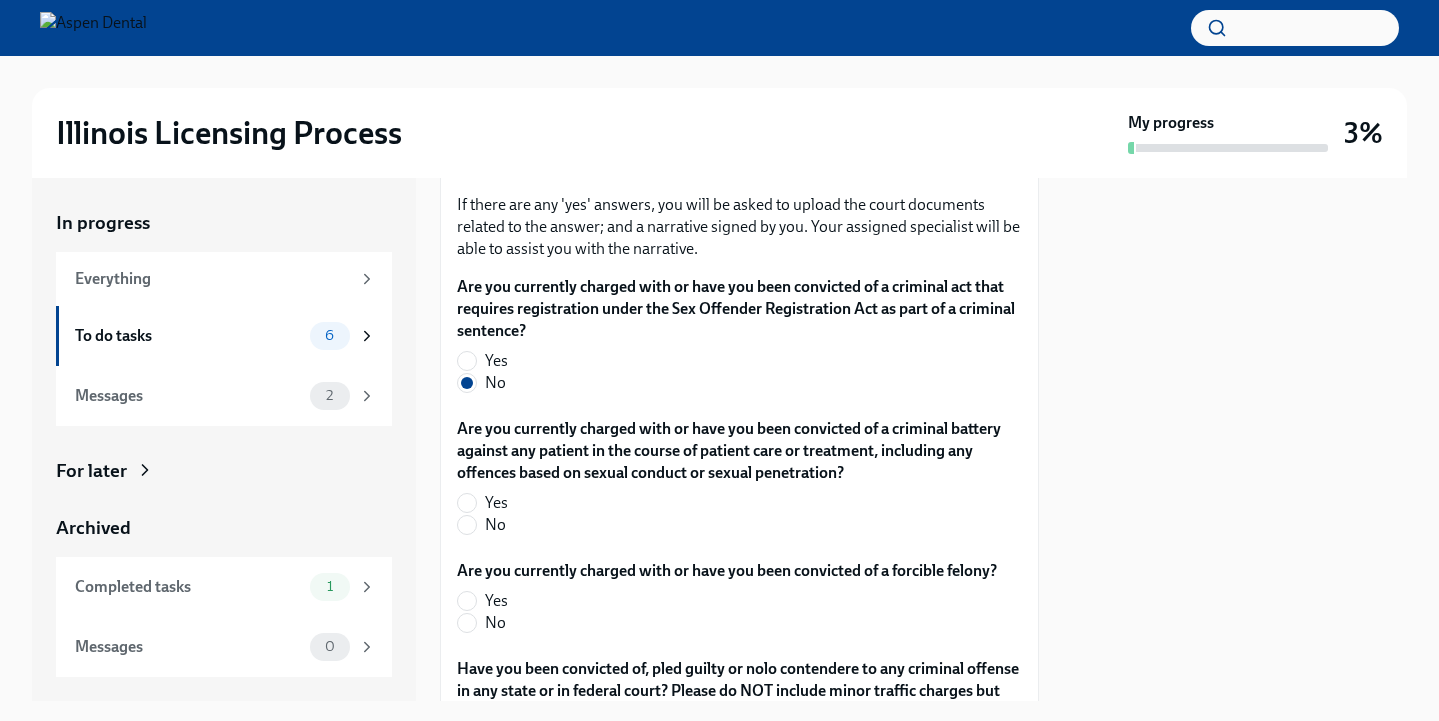 scroll, scrollTop: 3365, scrollLeft: 0, axis: vertical 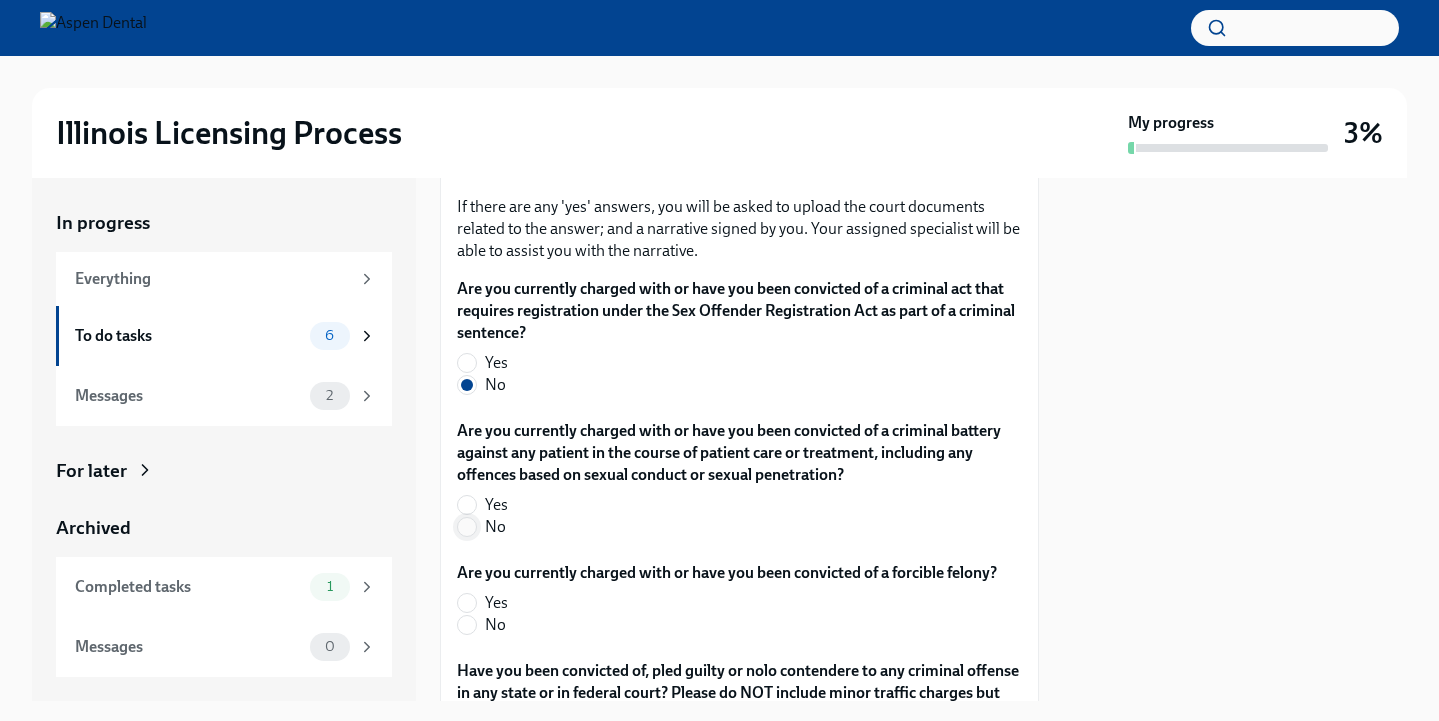 click on "No" at bounding box center [467, 527] 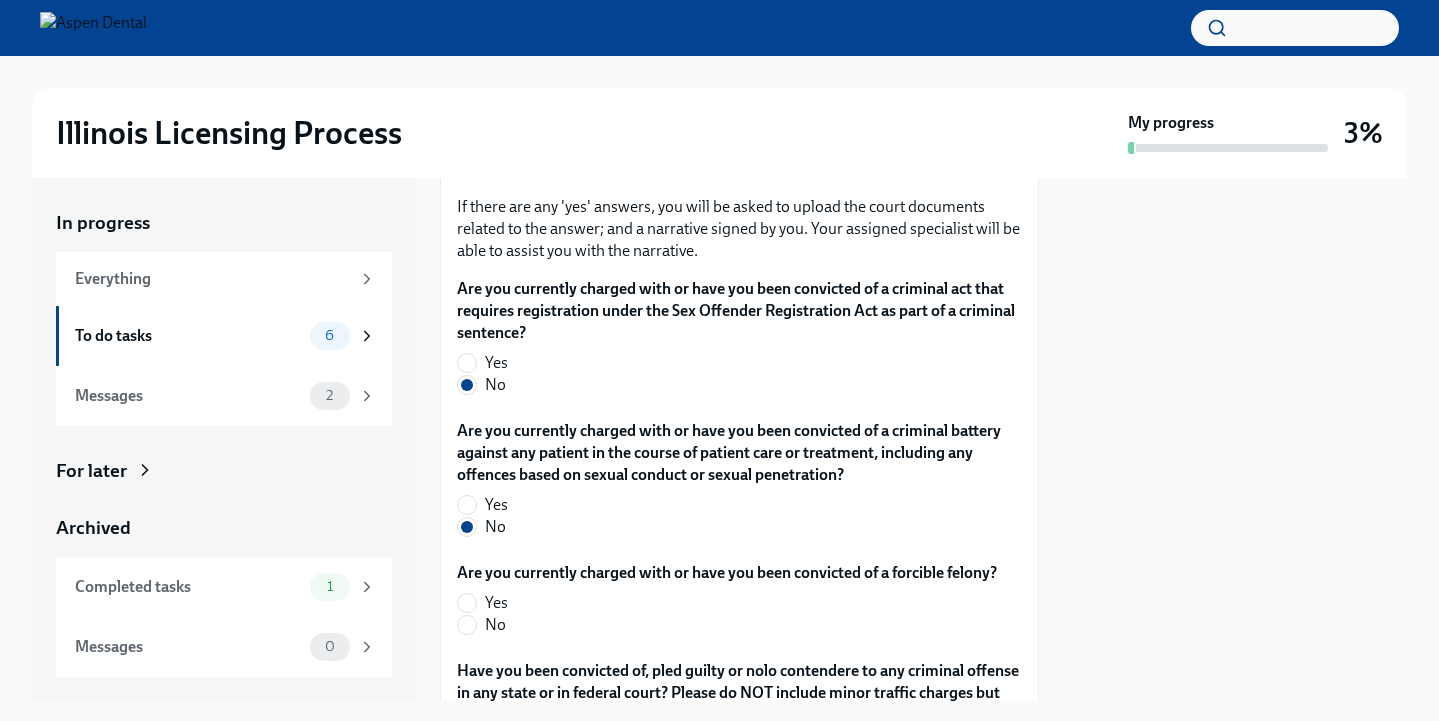 click on "No" at bounding box center [467, 625] 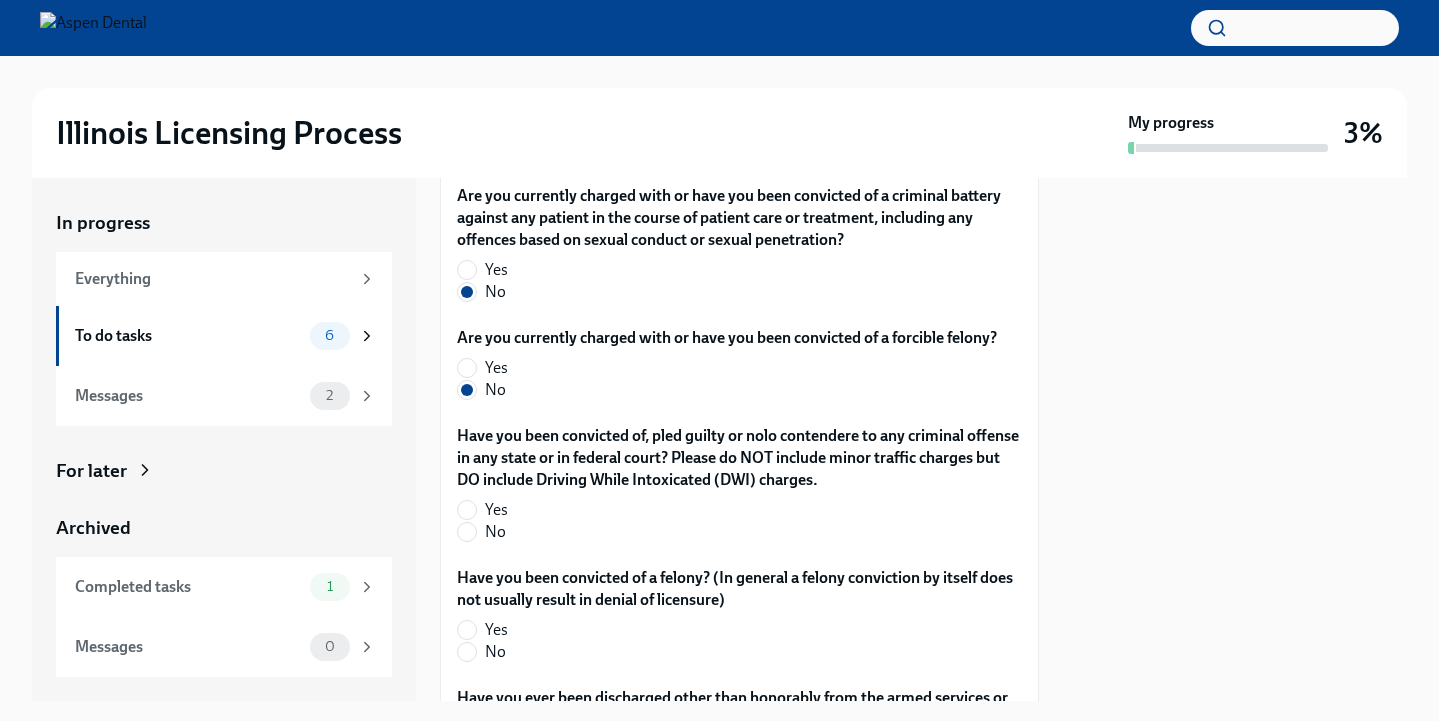 scroll, scrollTop: 3601, scrollLeft: 0, axis: vertical 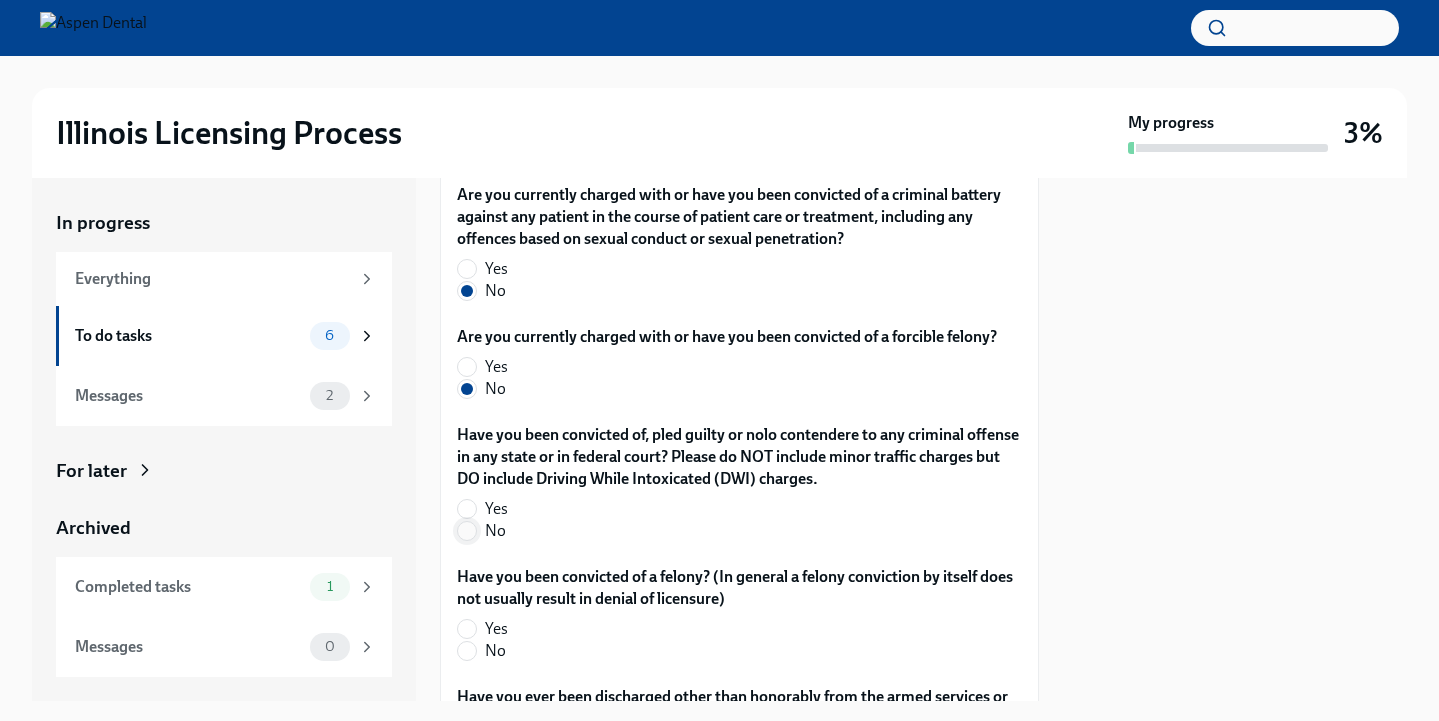 click on "No" at bounding box center [467, 531] 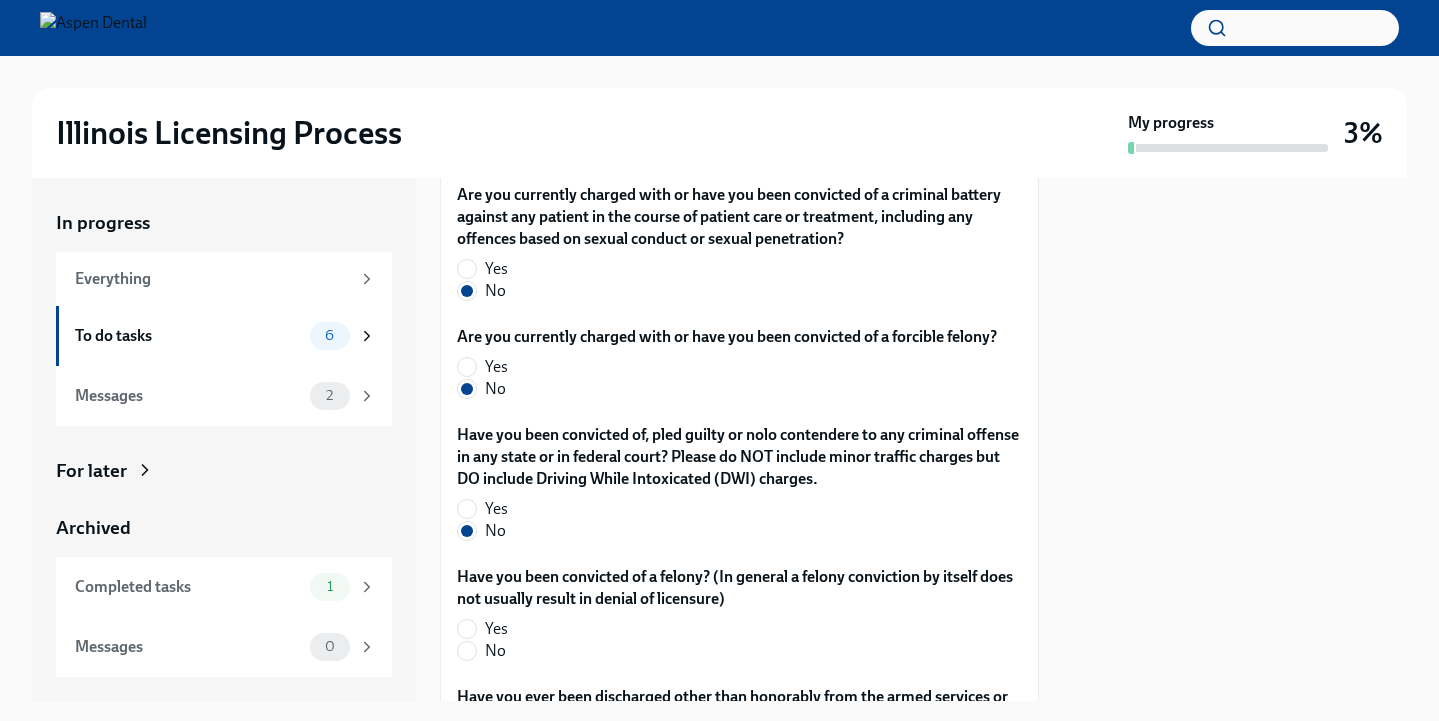 click on "No" at bounding box center [731, 651] 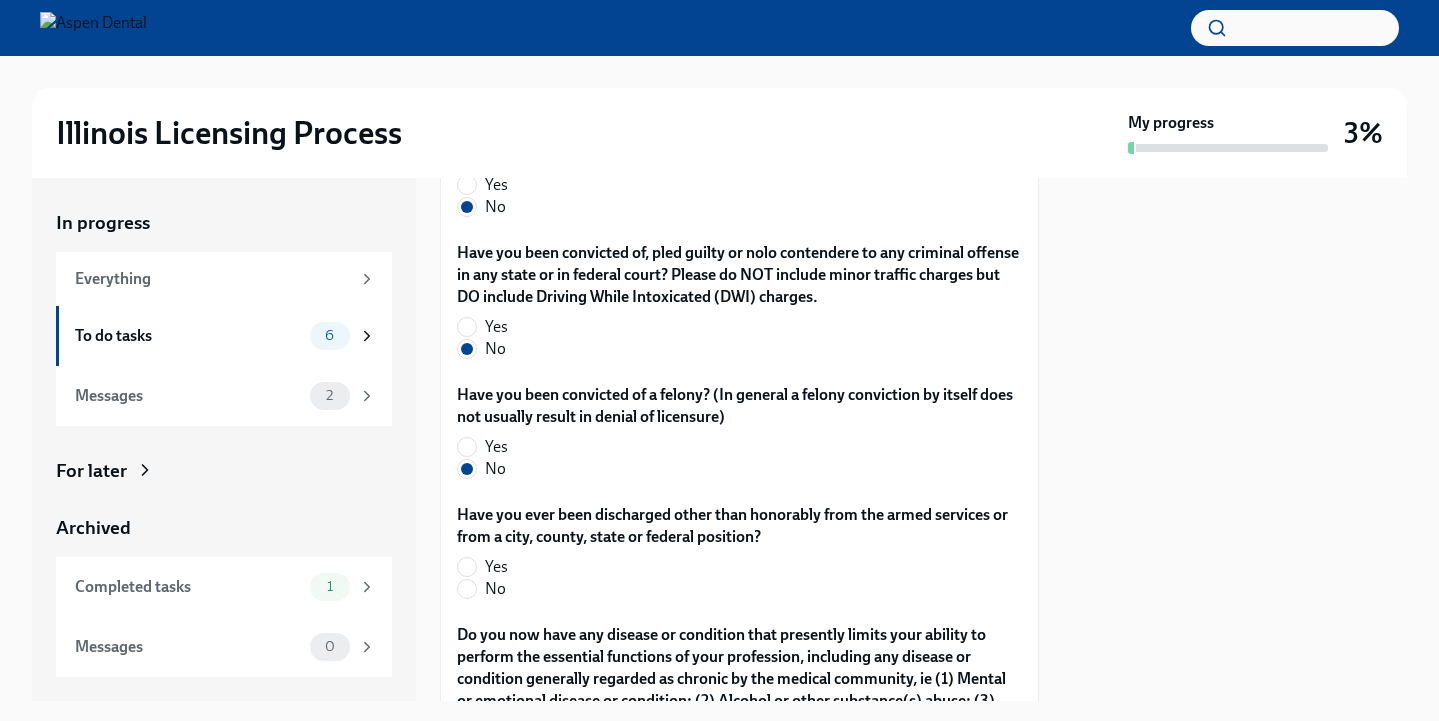 scroll, scrollTop: 3784, scrollLeft: 0, axis: vertical 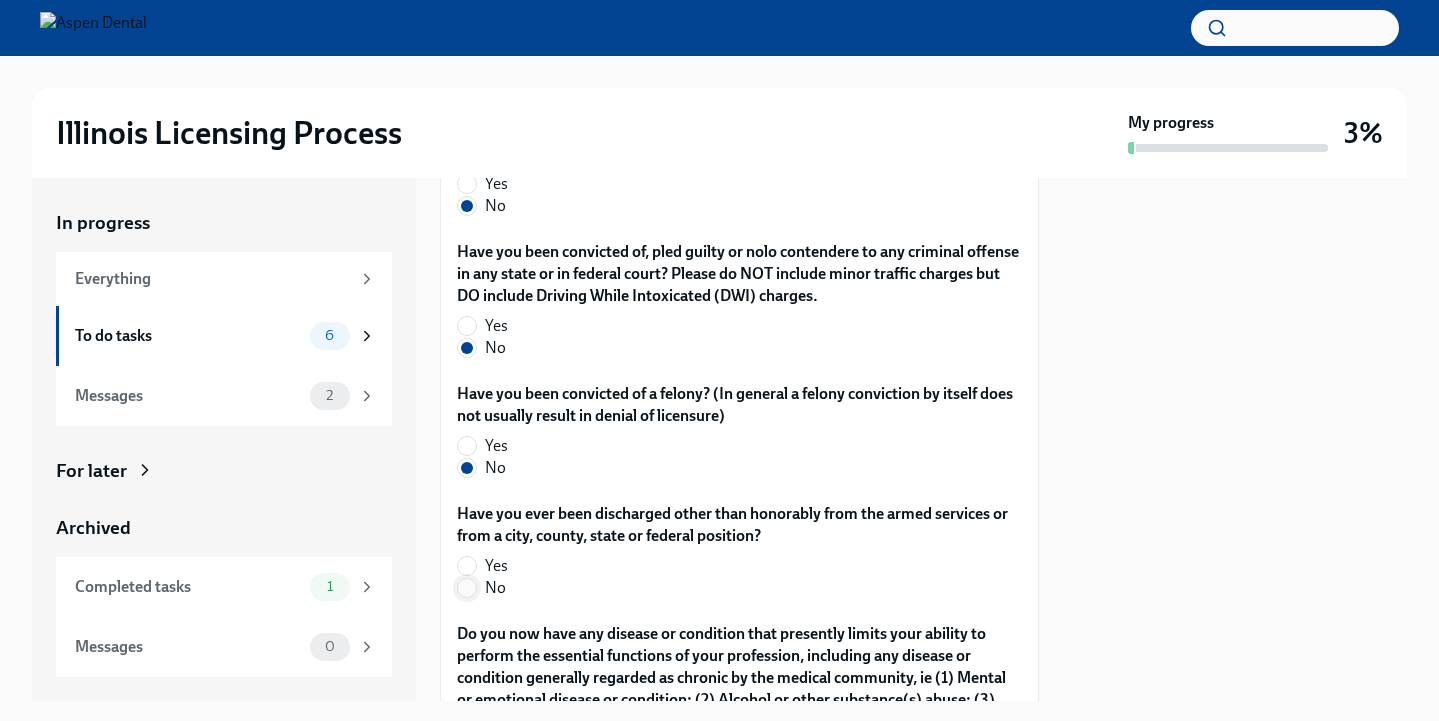 click on "No" at bounding box center (467, 588) 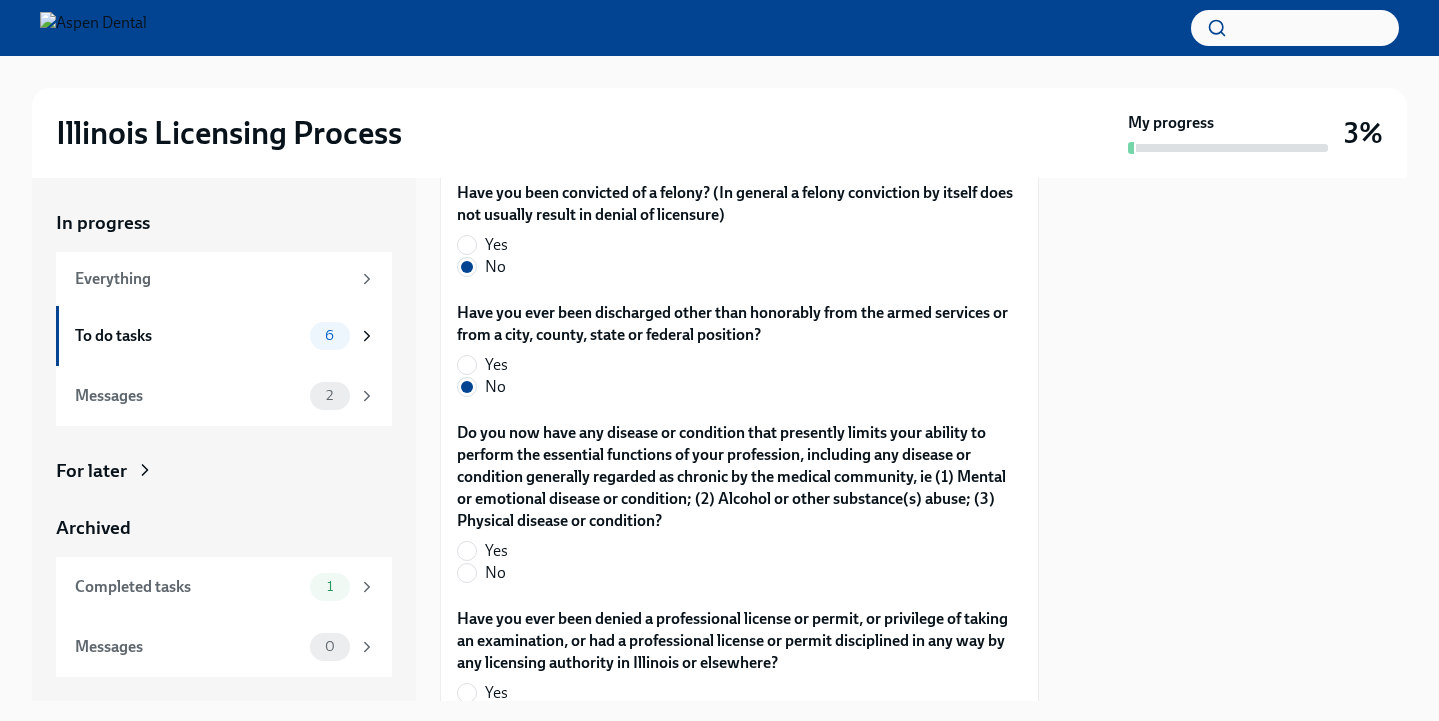 scroll, scrollTop: 3983, scrollLeft: 0, axis: vertical 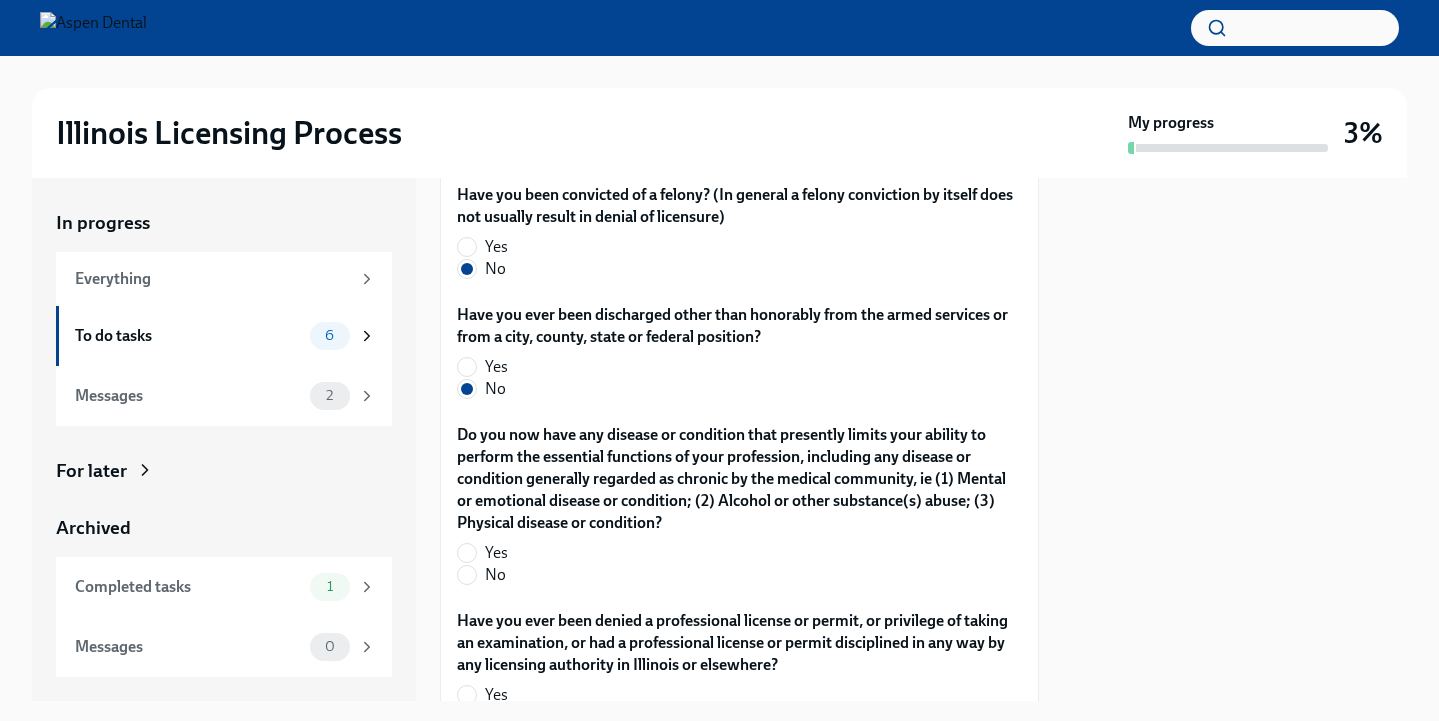 click on "No" at bounding box center (495, 575) 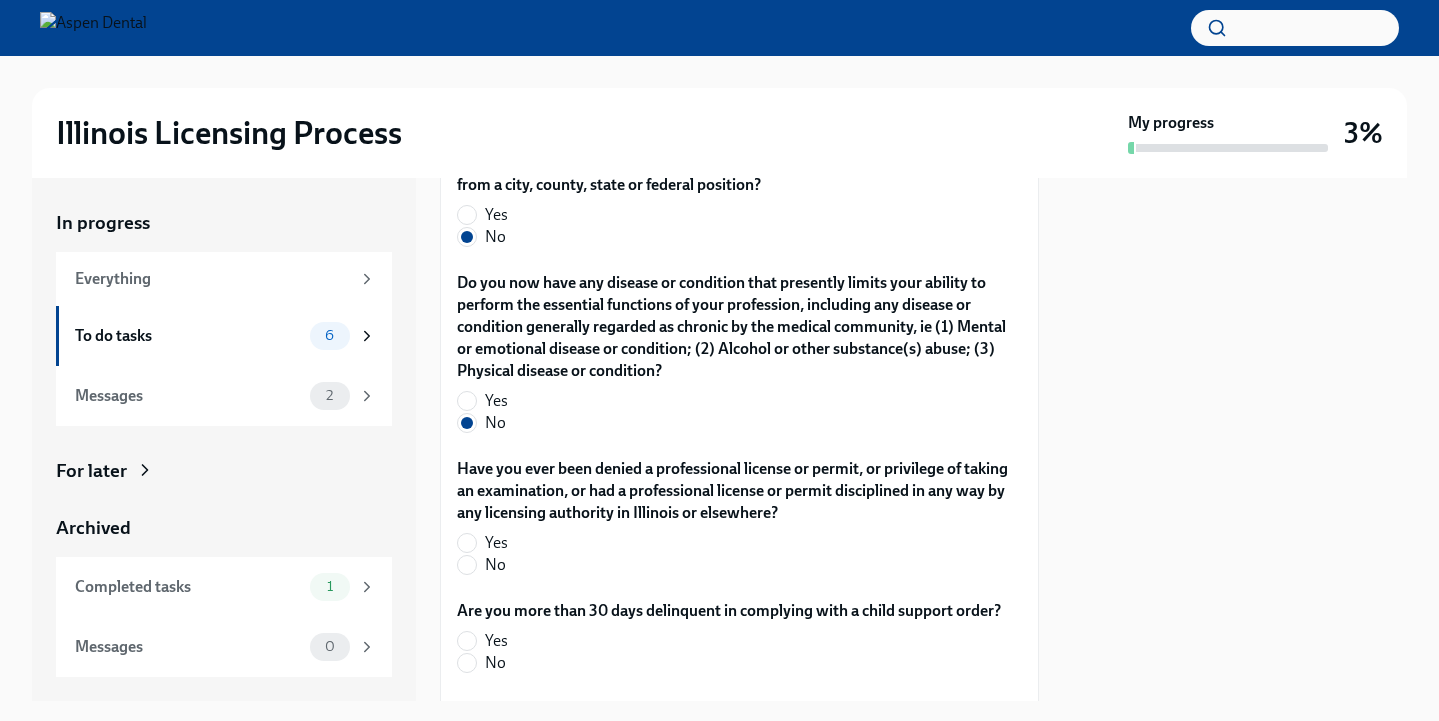 scroll, scrollTop: 4138, scrollLeft: 0, axis: vertical 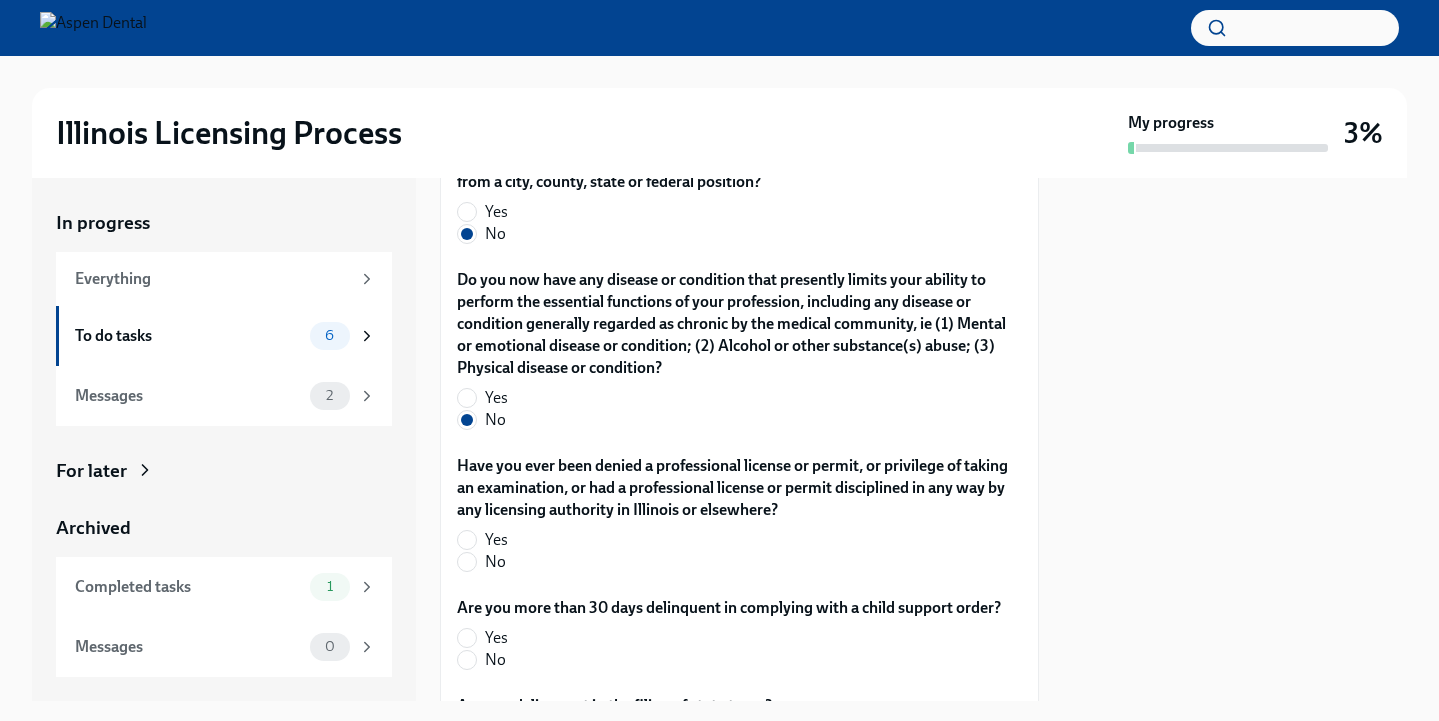 click on "No" at bounding box center (495, 562) 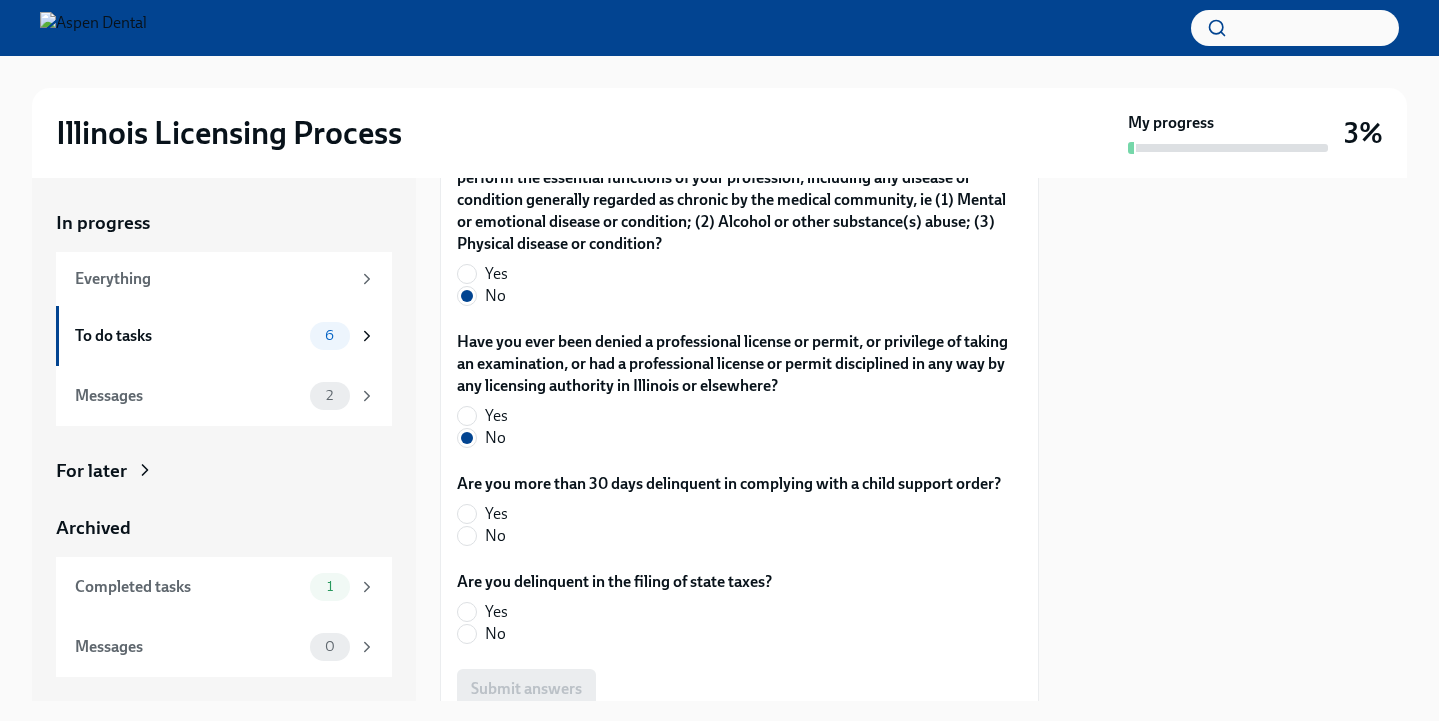 scroll, scrollTop: 4265, scrollLeft: 0, axis: vertical 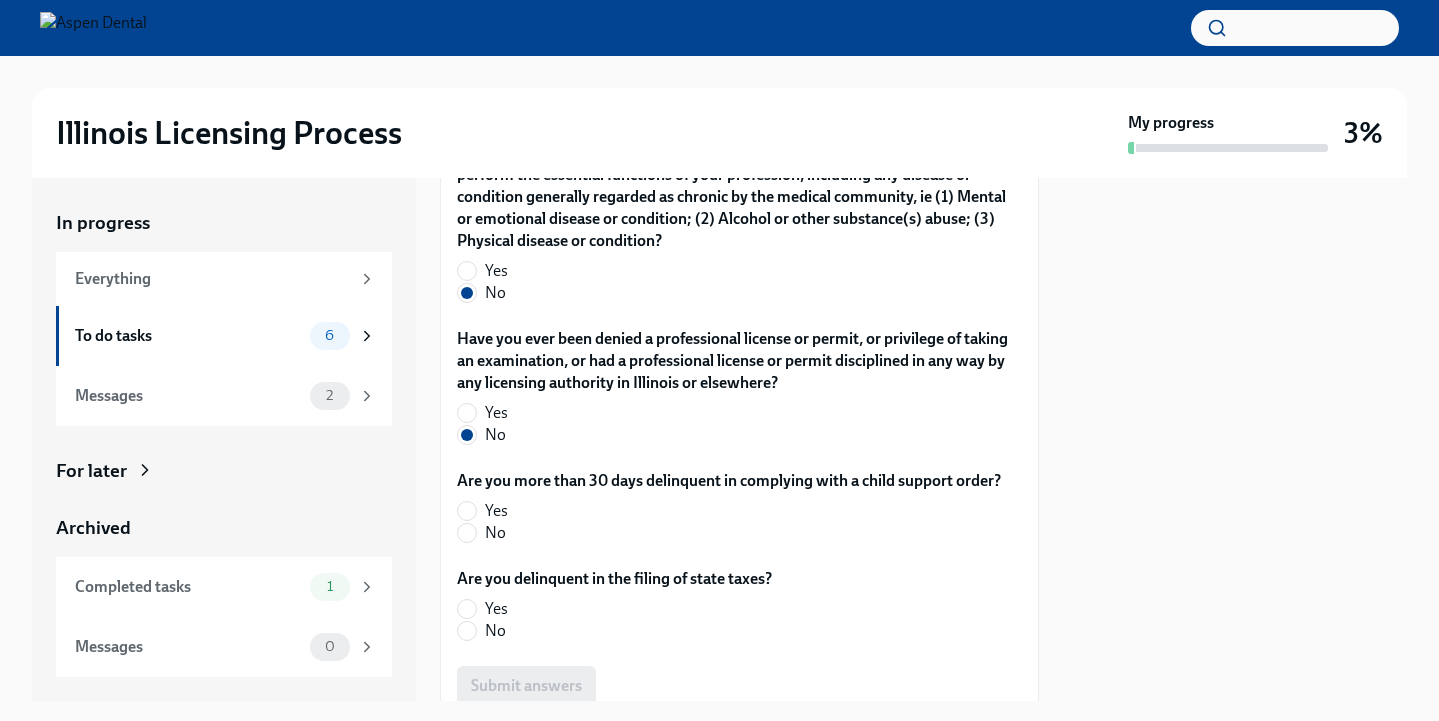 click on "No" at bounding box center (721, 533) 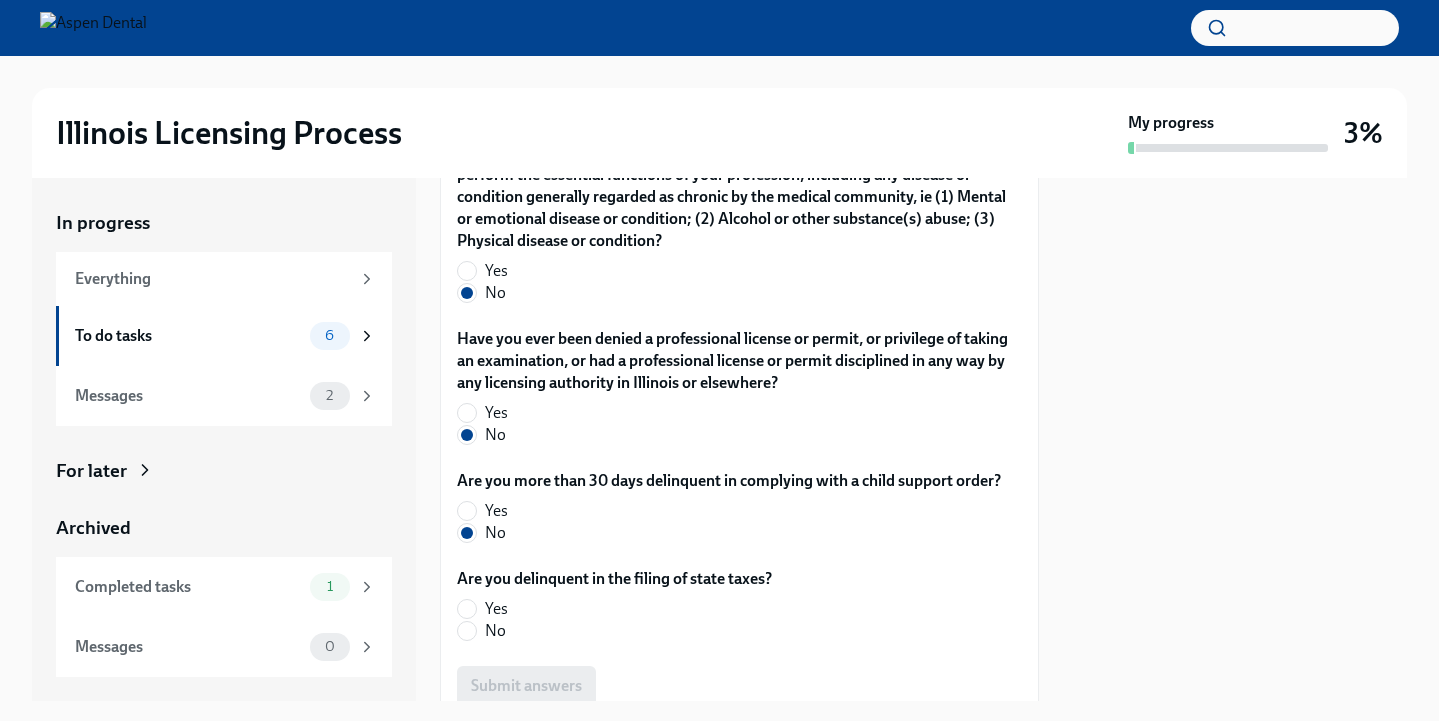 click on "No" at bounding box center [606, 631] 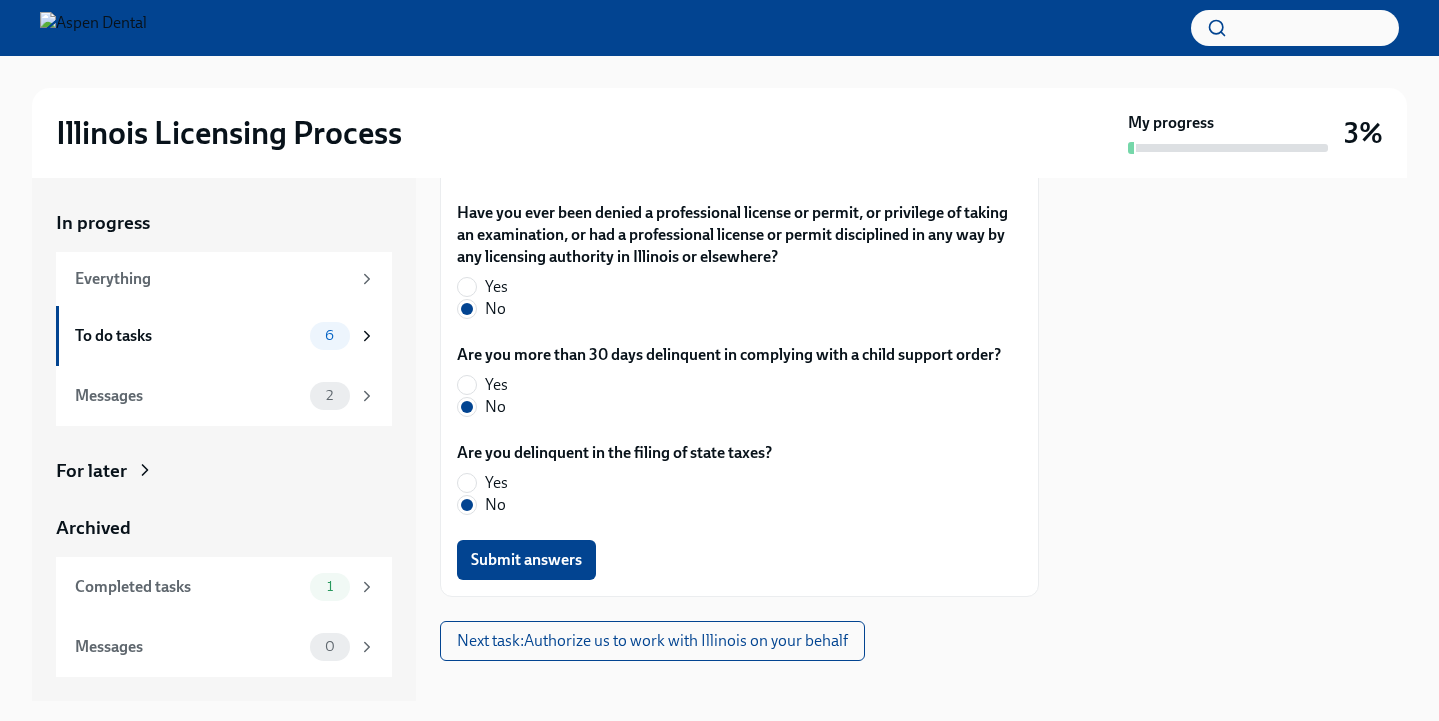 scroll, scrollTop: 4402, scrollLeft: 0, axis: vertical 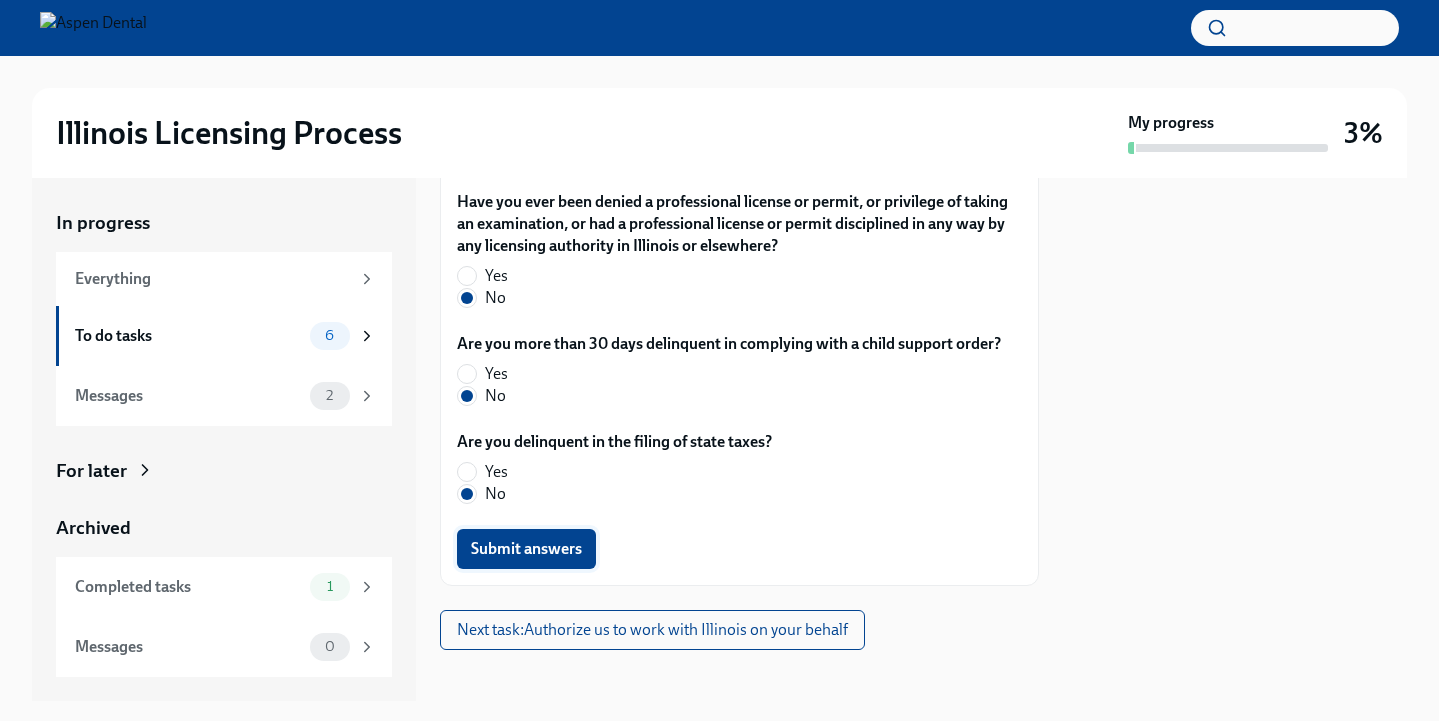 click on "Submit answers" at bounding box center (526, 549) 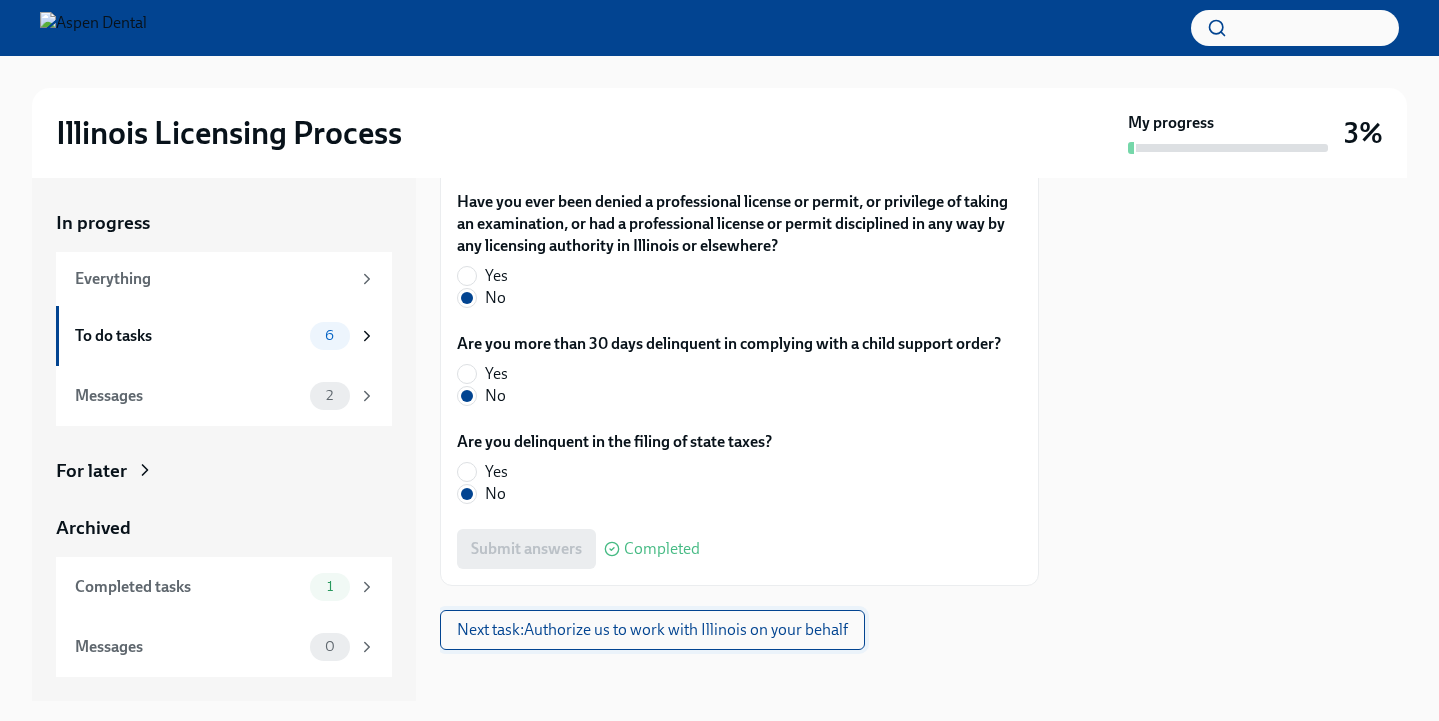 click on "Next task :  Authorize us to work with Illinois on your behalf" at bounding box center [652, 630] 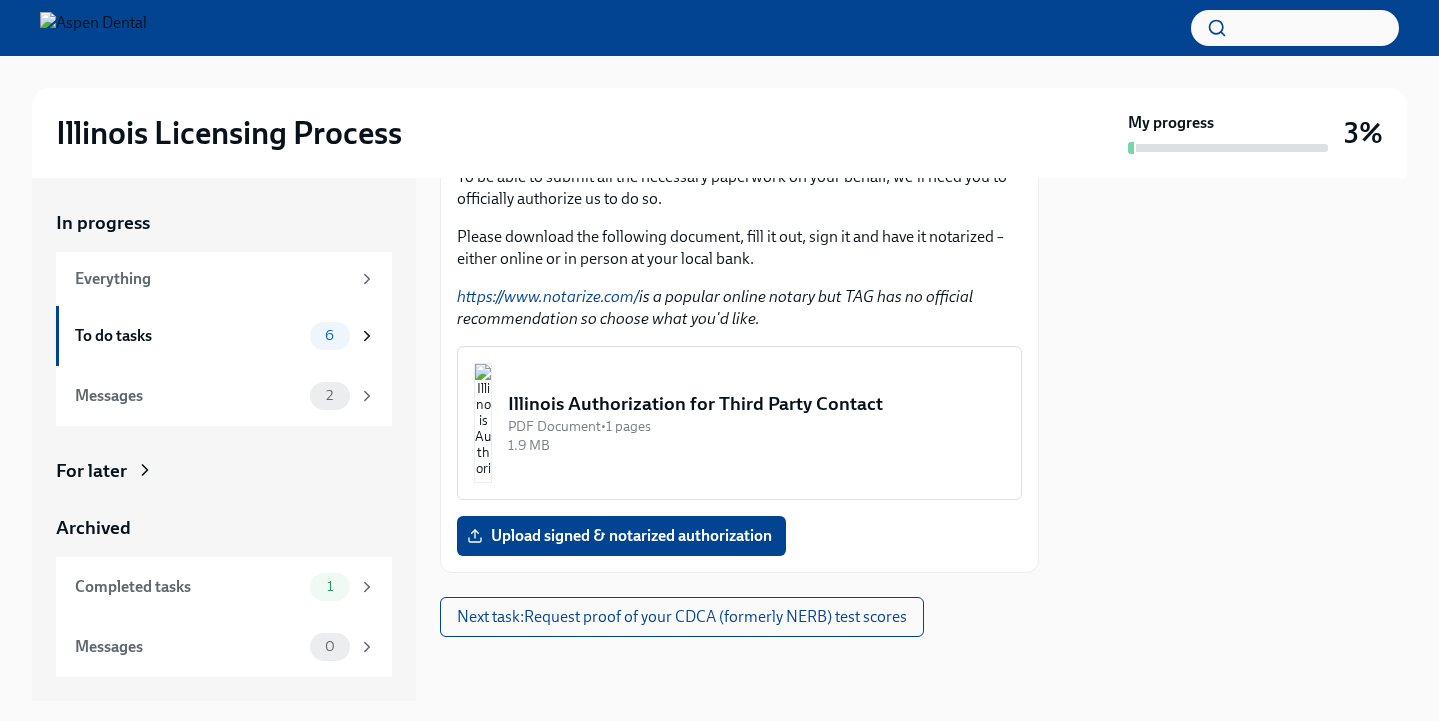 scroll, scrollTop: 313, scrollLeft: 0, axis: vertical 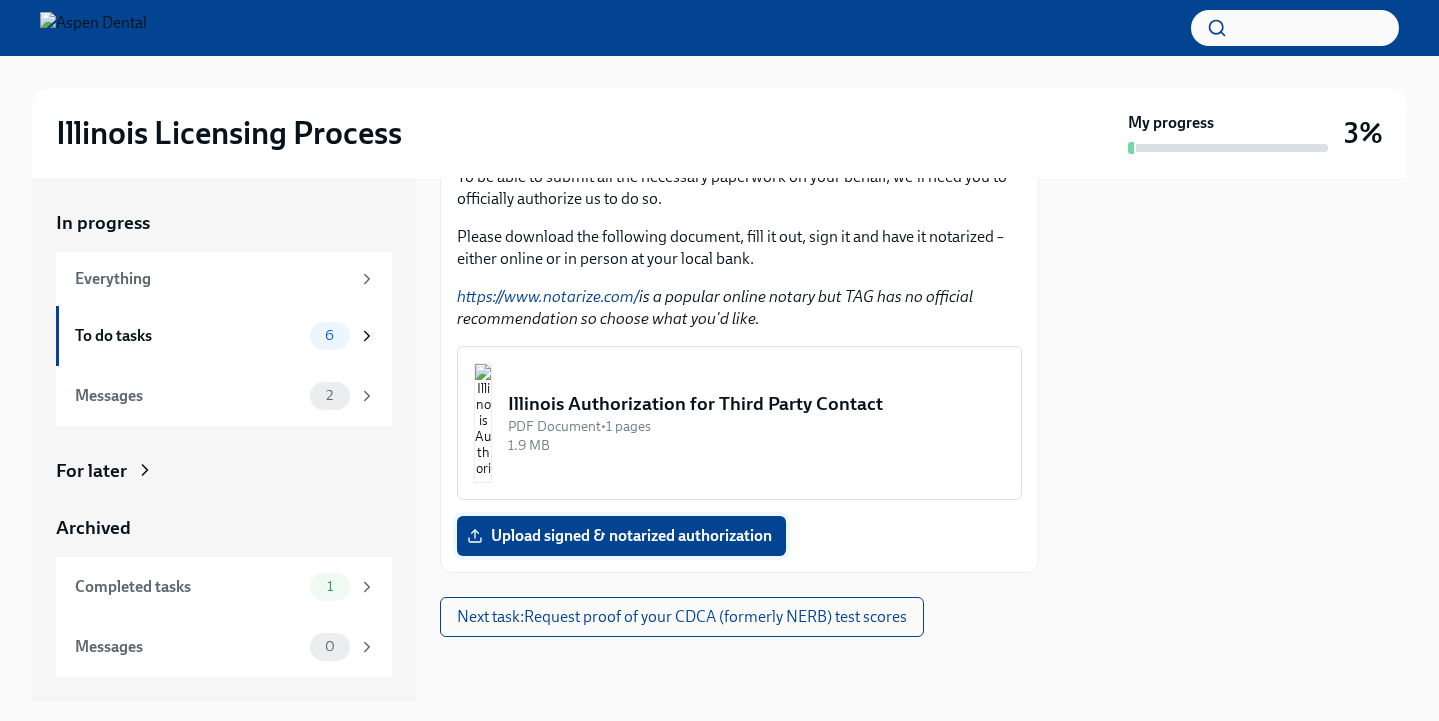 click on "Upload signed & notarized authorization" at bounding box center [621, 536] 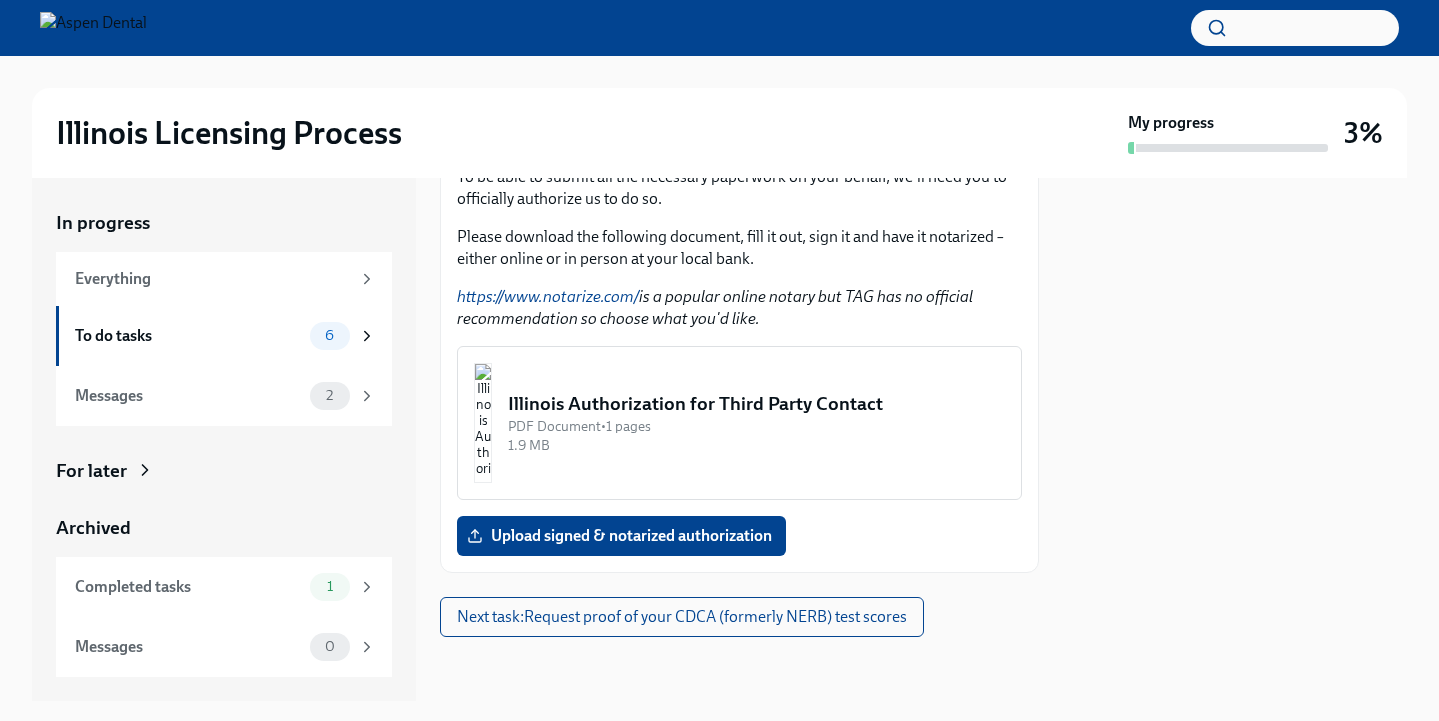 click on "Illinois Authorization for Third Party Contact" at bounding box center (756, 404) 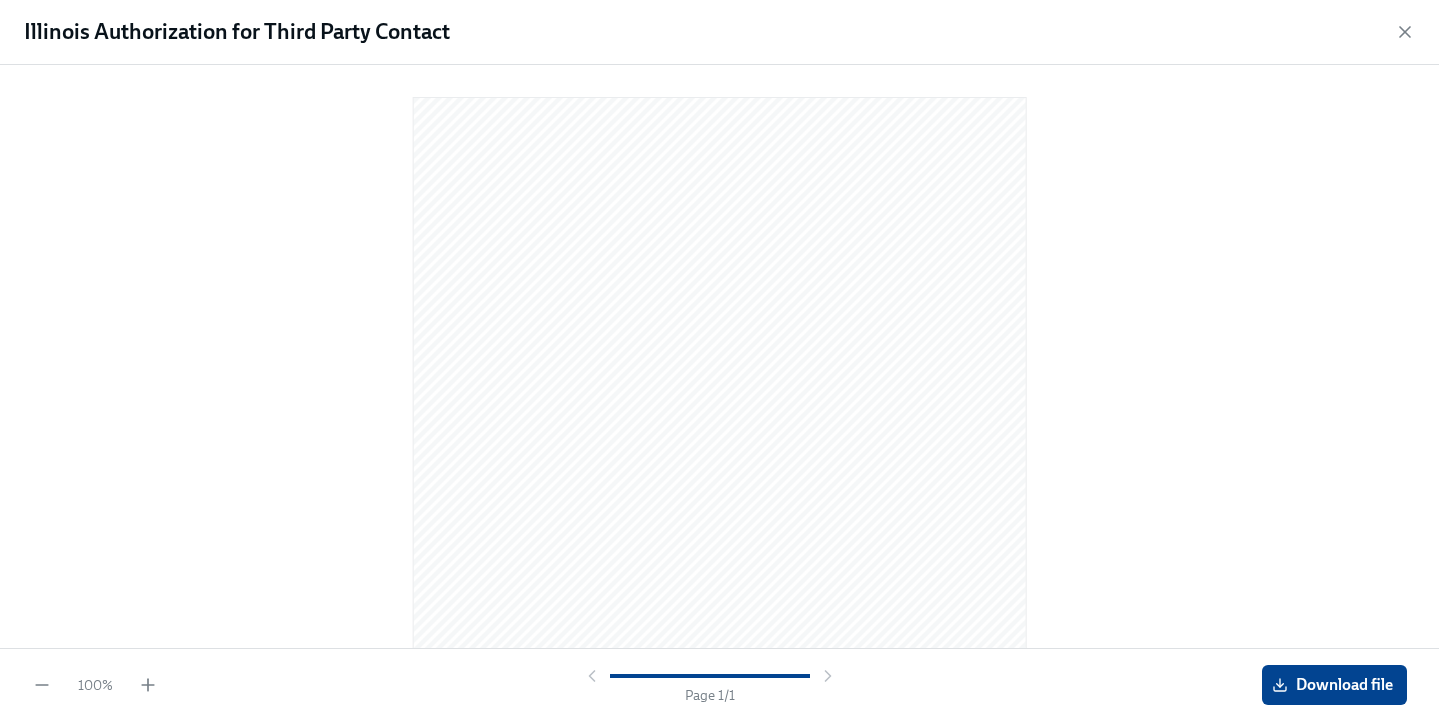 scroll, scrollTop: 0, scrollLeft: 0, axis: both 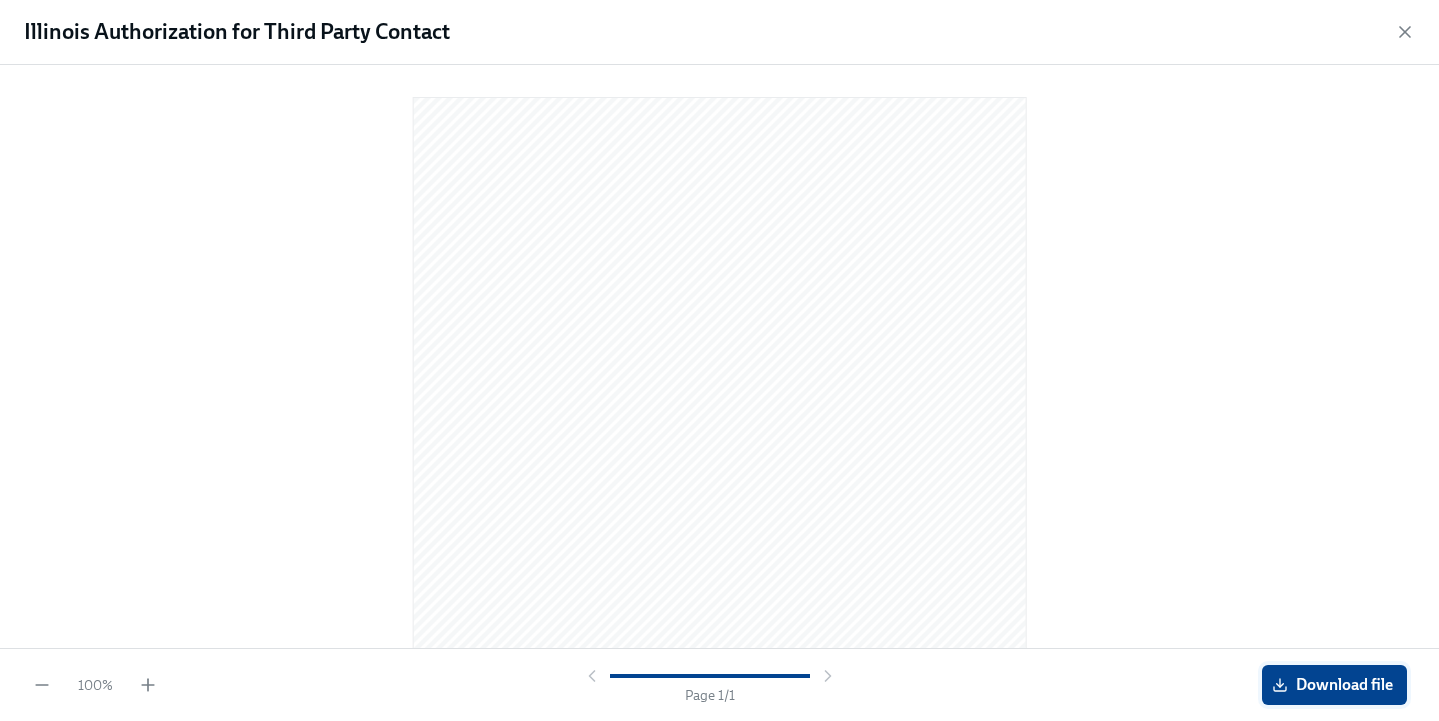 click on "Download file" at bounding box center (1334, 685) 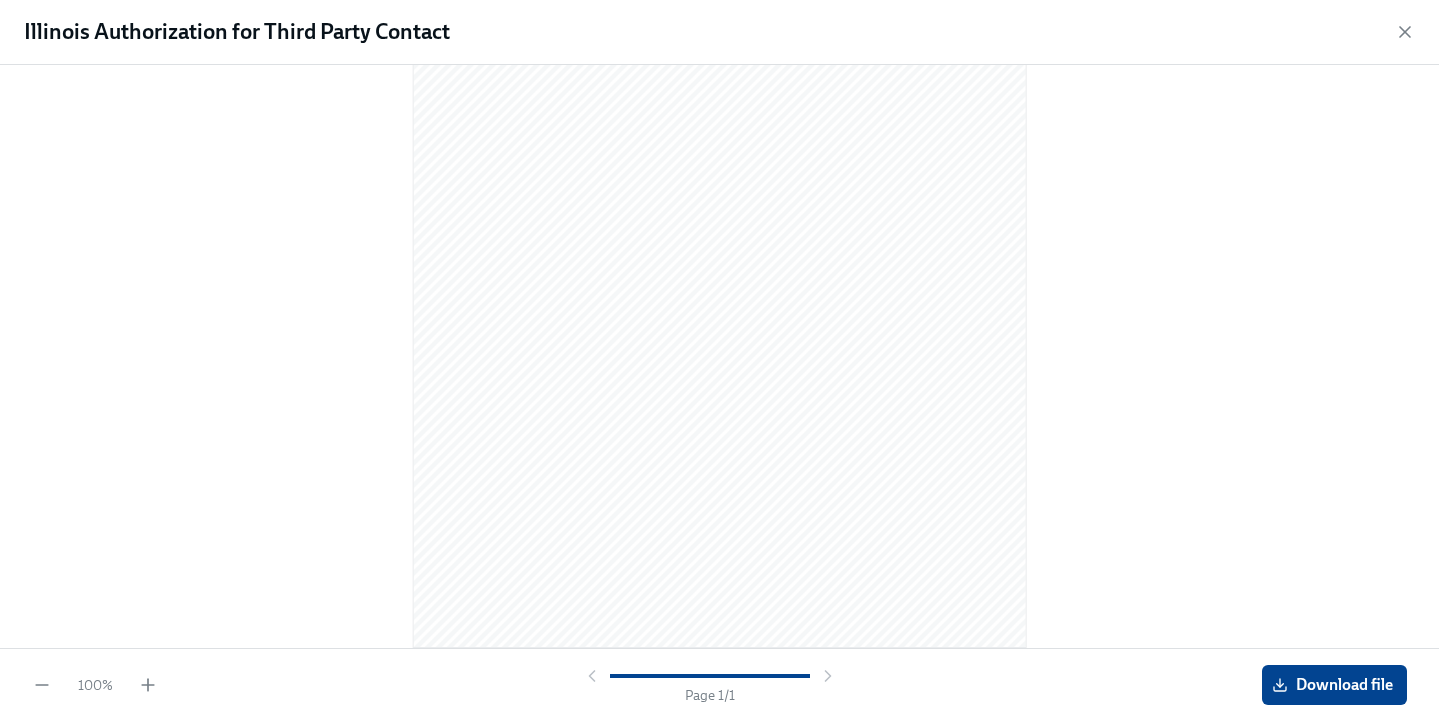 scroll, scrollTop: 243, scrollLeft: 0, axis: vertical 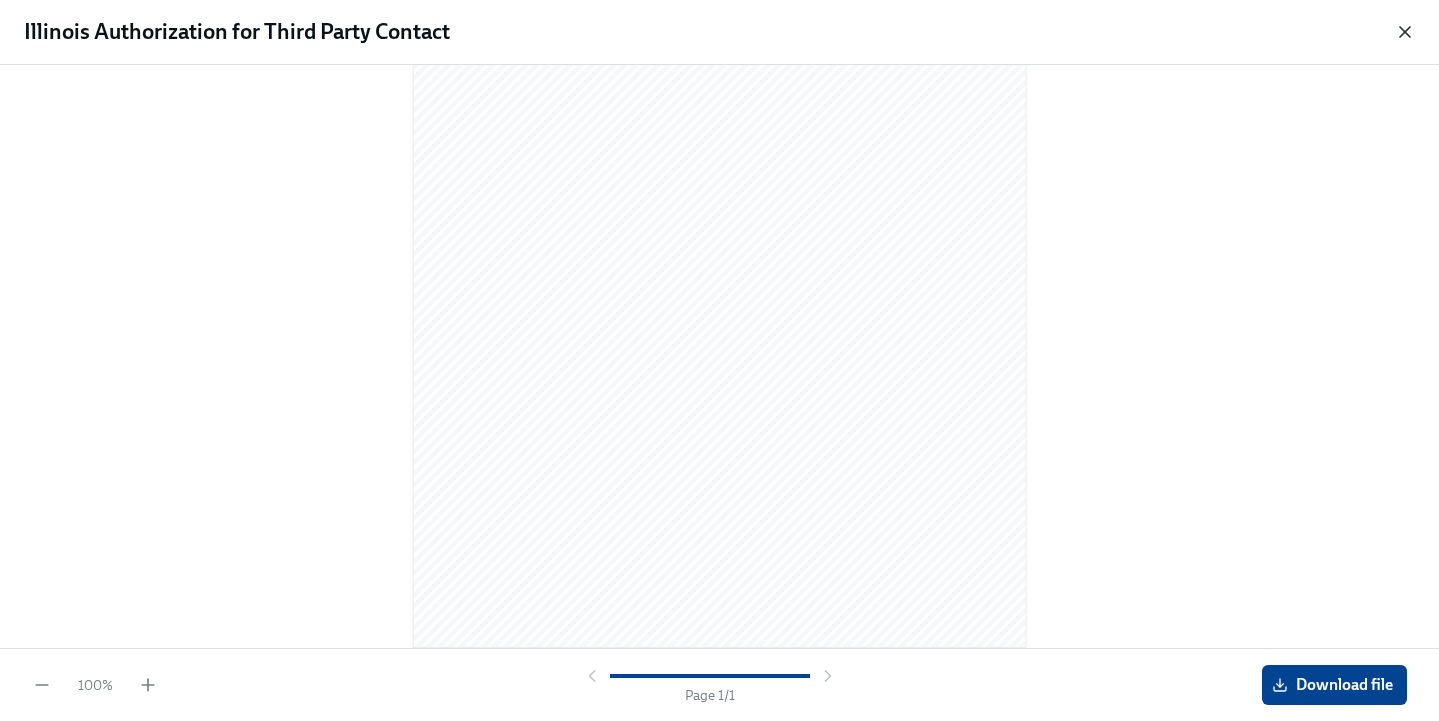 click 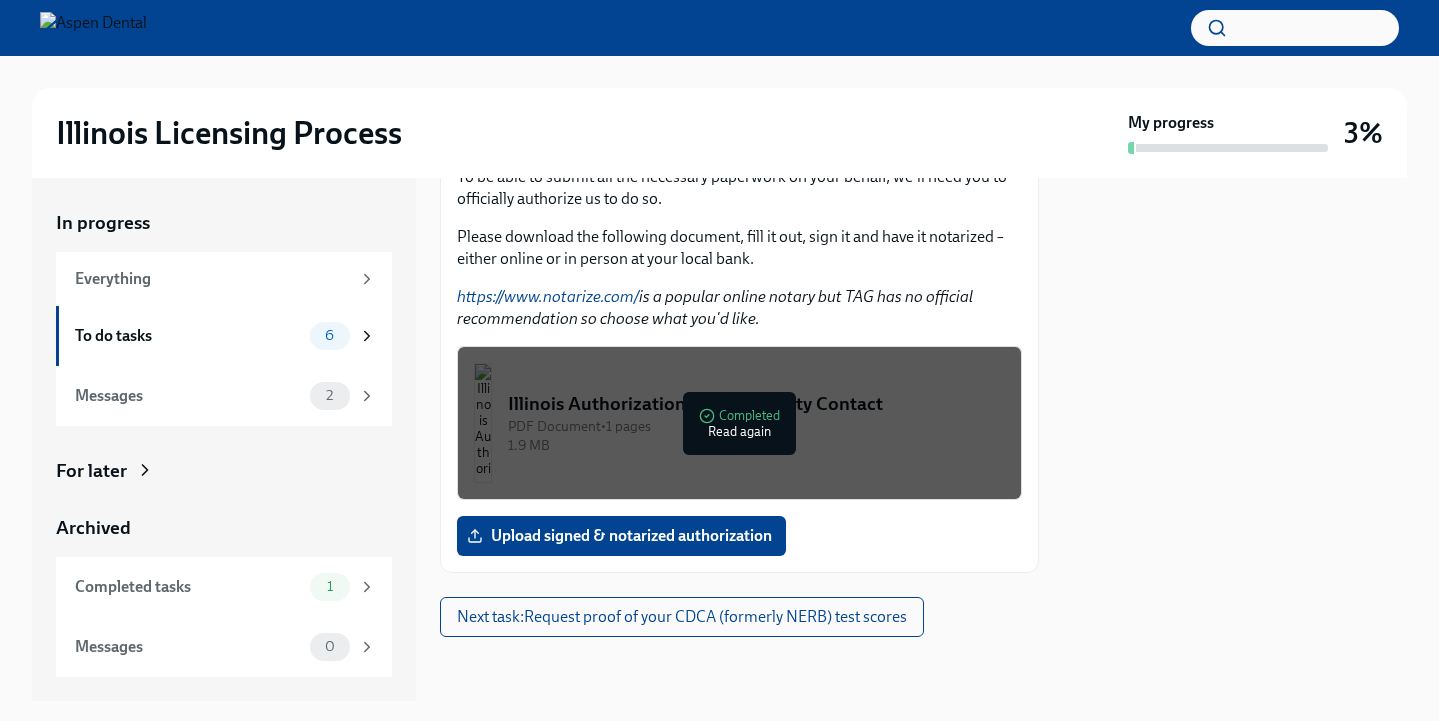 click at bounding box center (1235, 439) 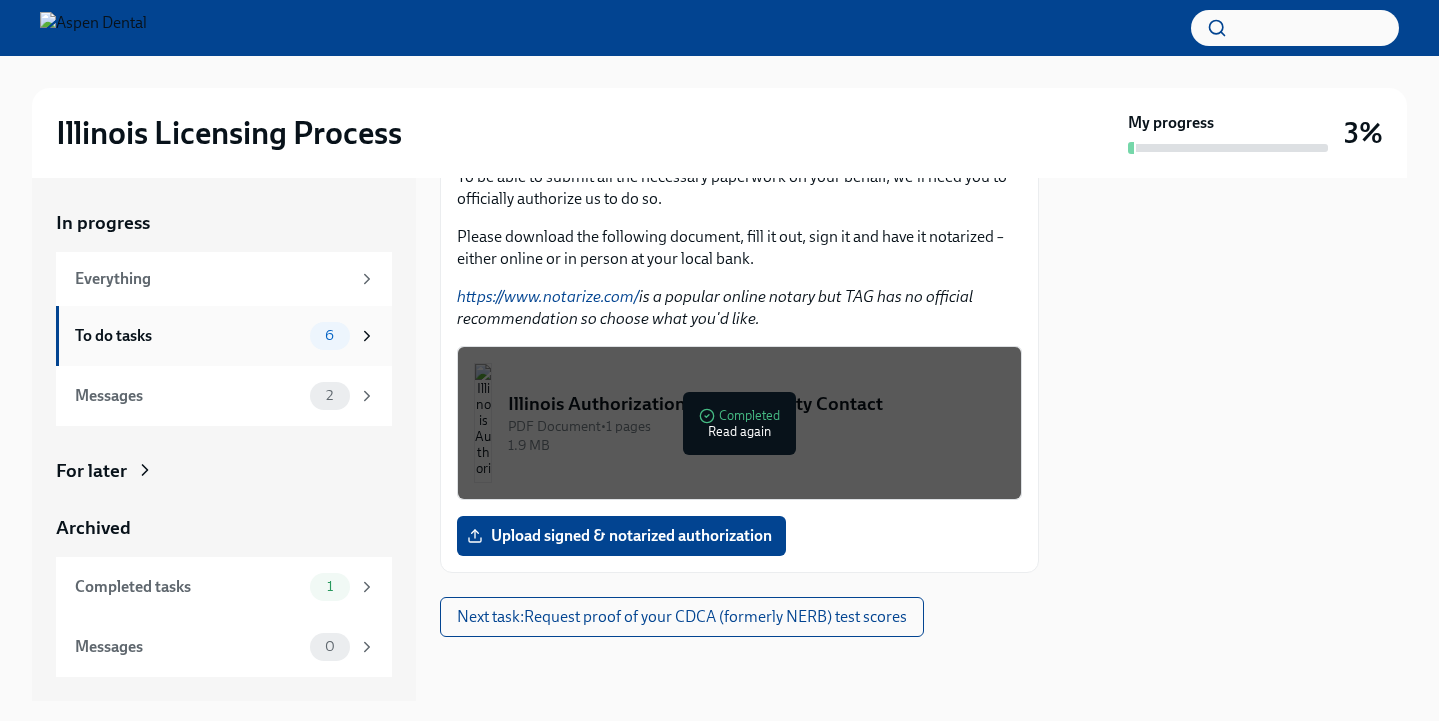 click on "To do tasks 6" at bounding box center [224, 336] 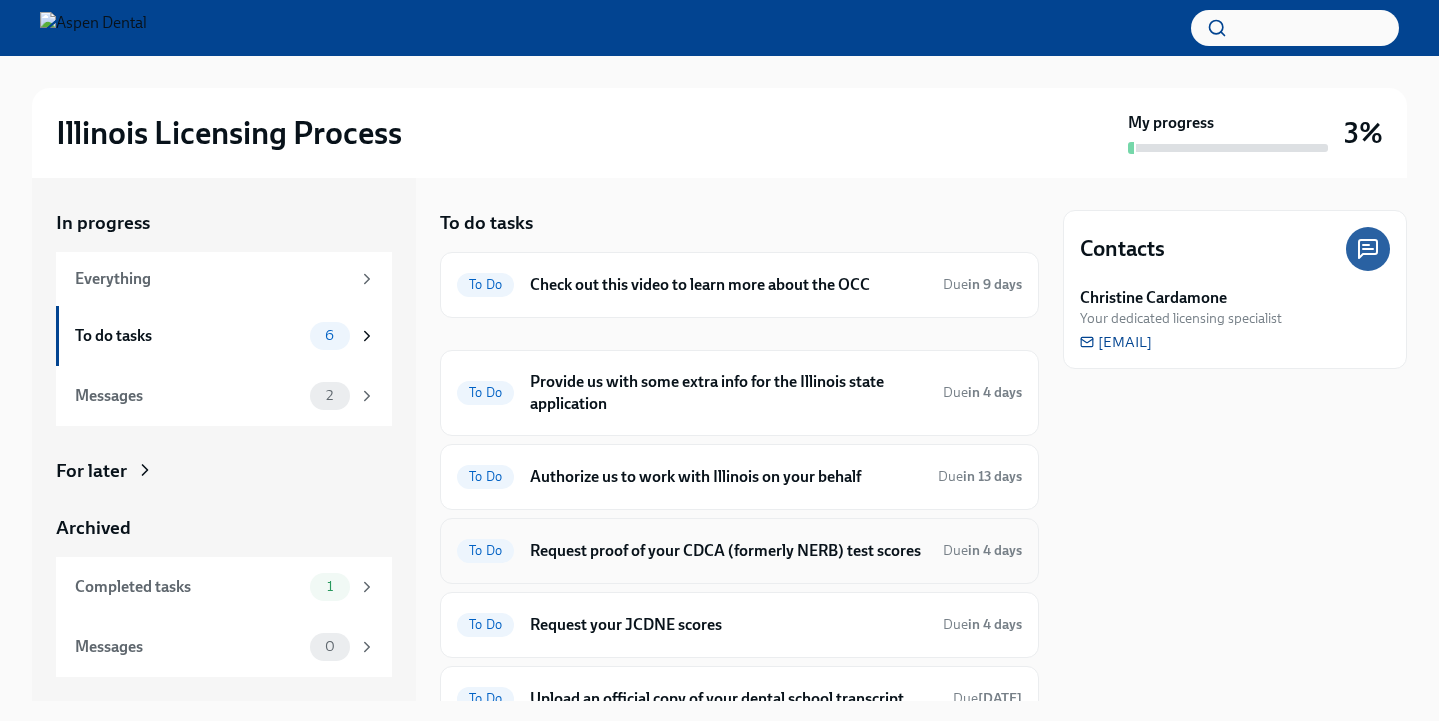 scroll, scrollTop: 0, scrollLeft: 0, axis: both 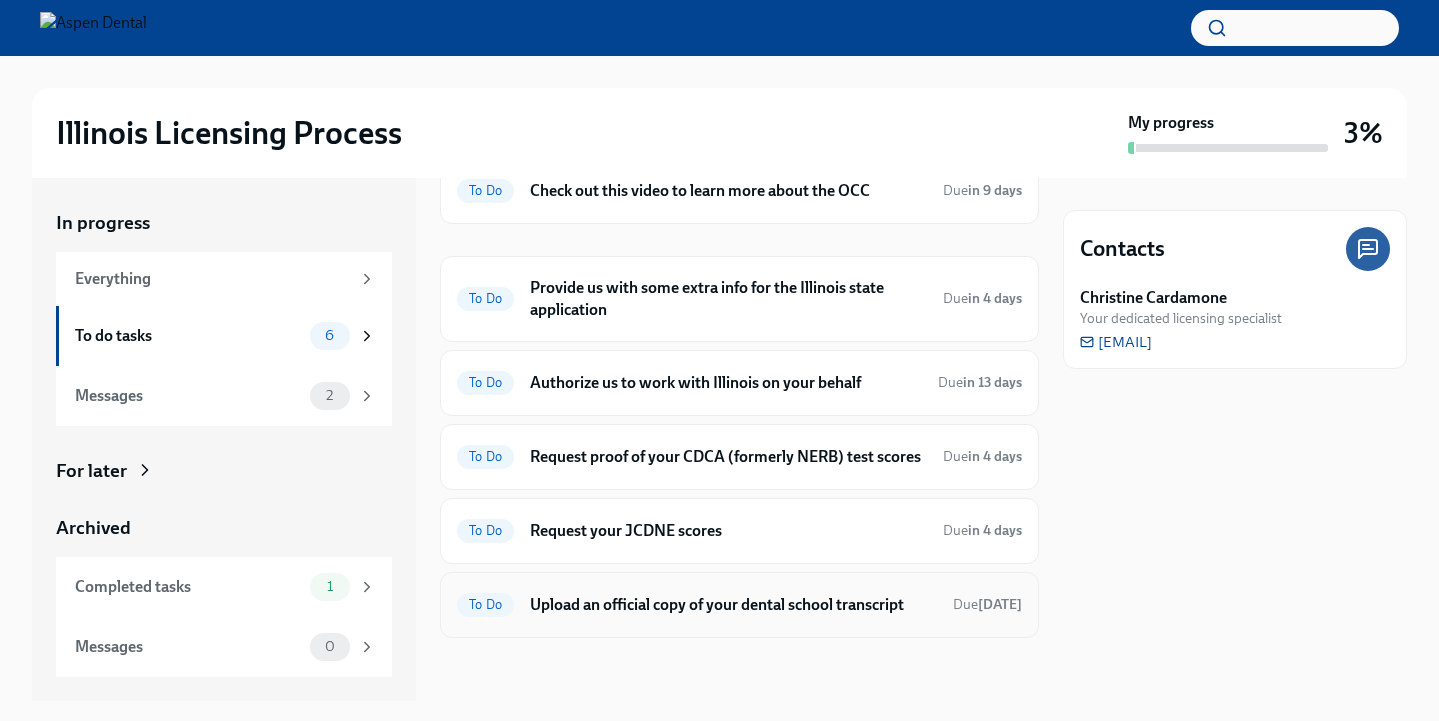 click on "Upload an official copy of your dental school transcript" at bounding box center [733, 605] 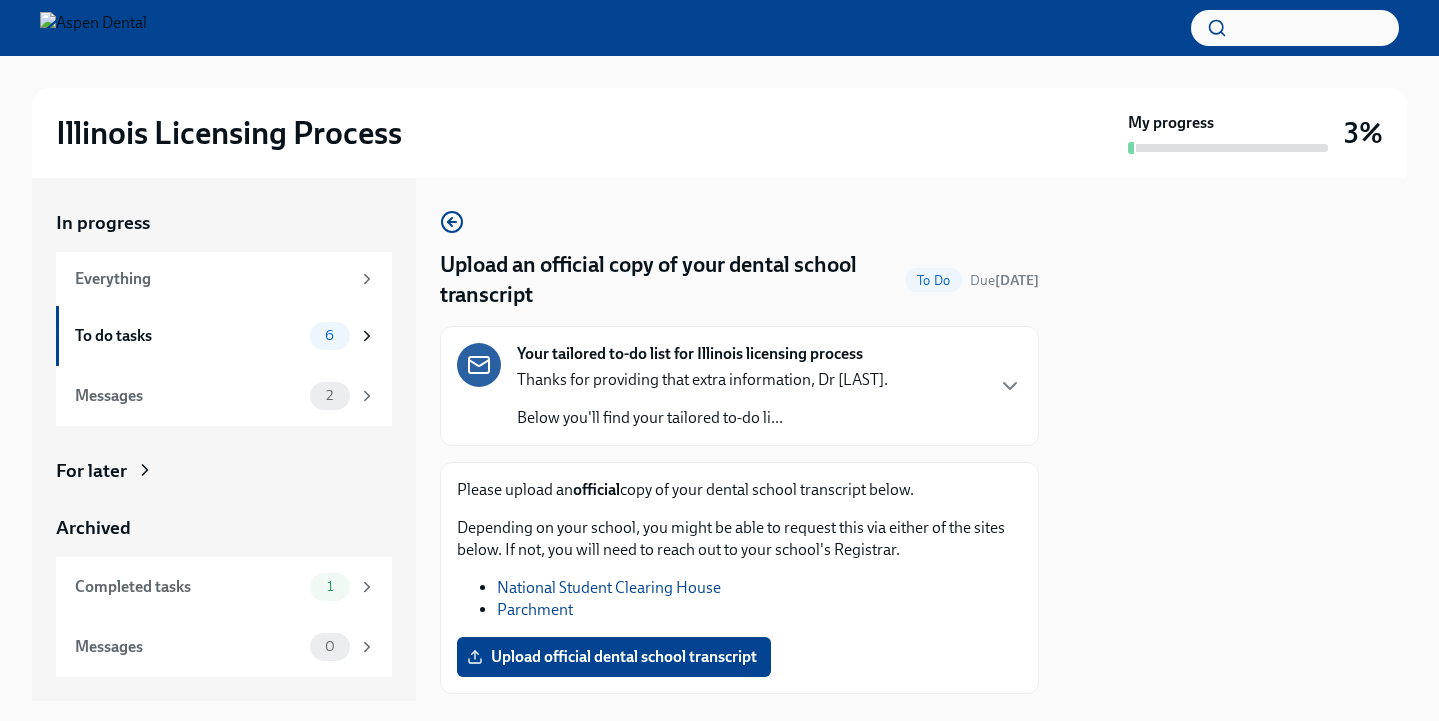 scroll, scrollTop: 0, scrollLeft: 0, axis: both 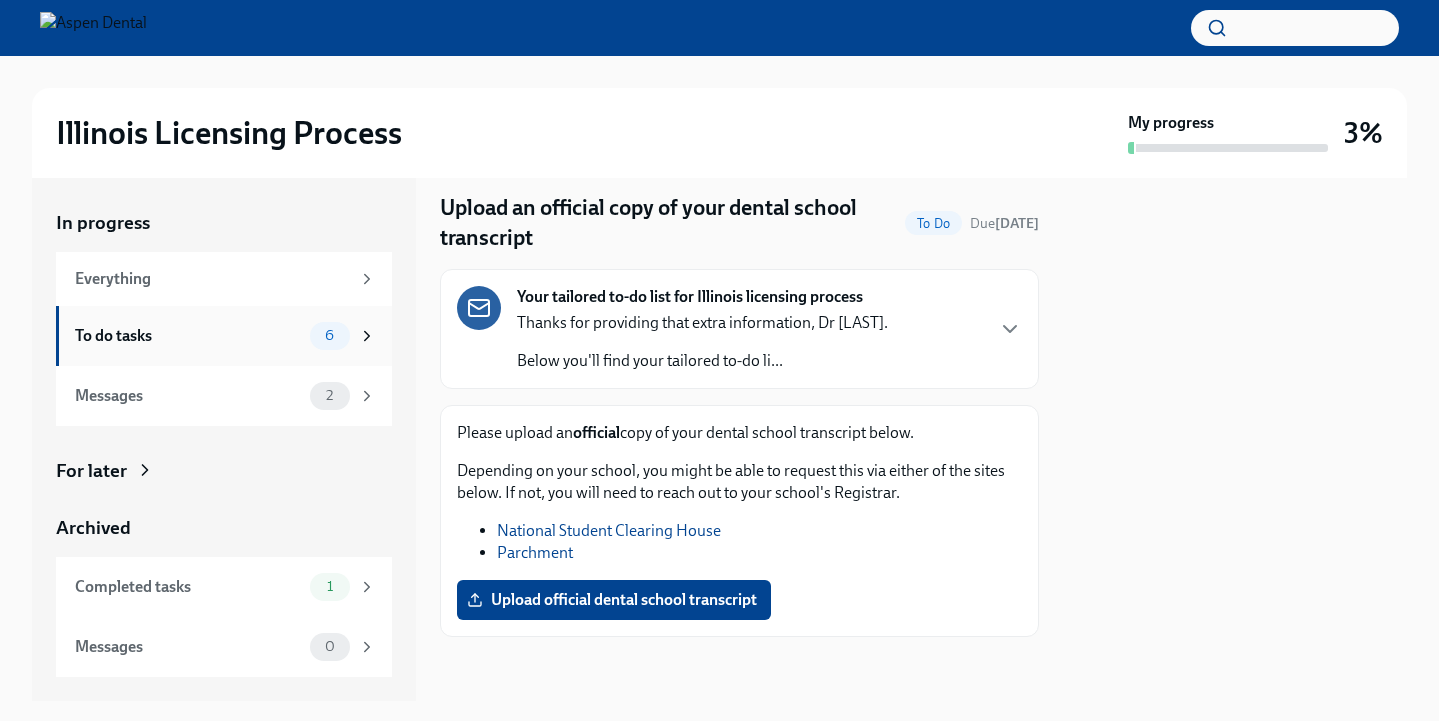click on "To do tasks 6" at bounding box center (224, 336) 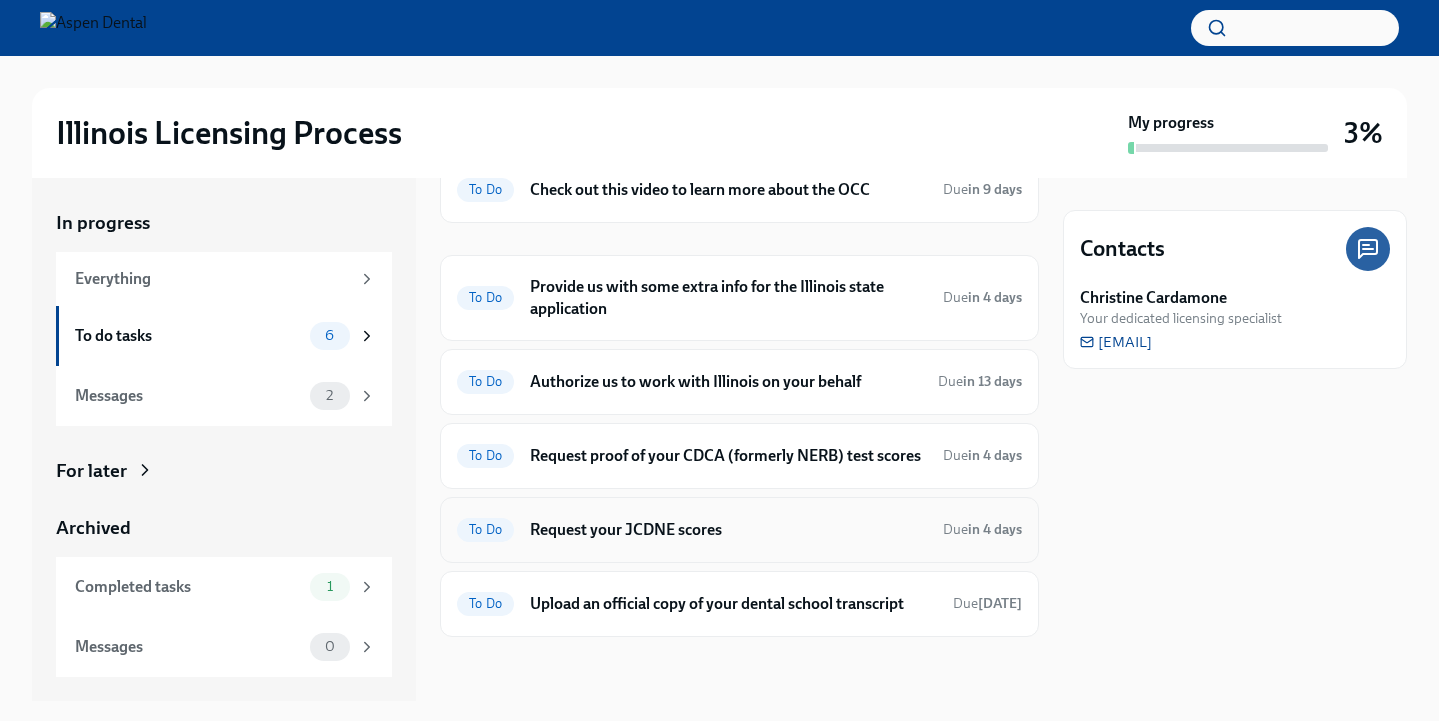 scroll, scrollTop: 94, scrollLeft: 0, axis: vertical 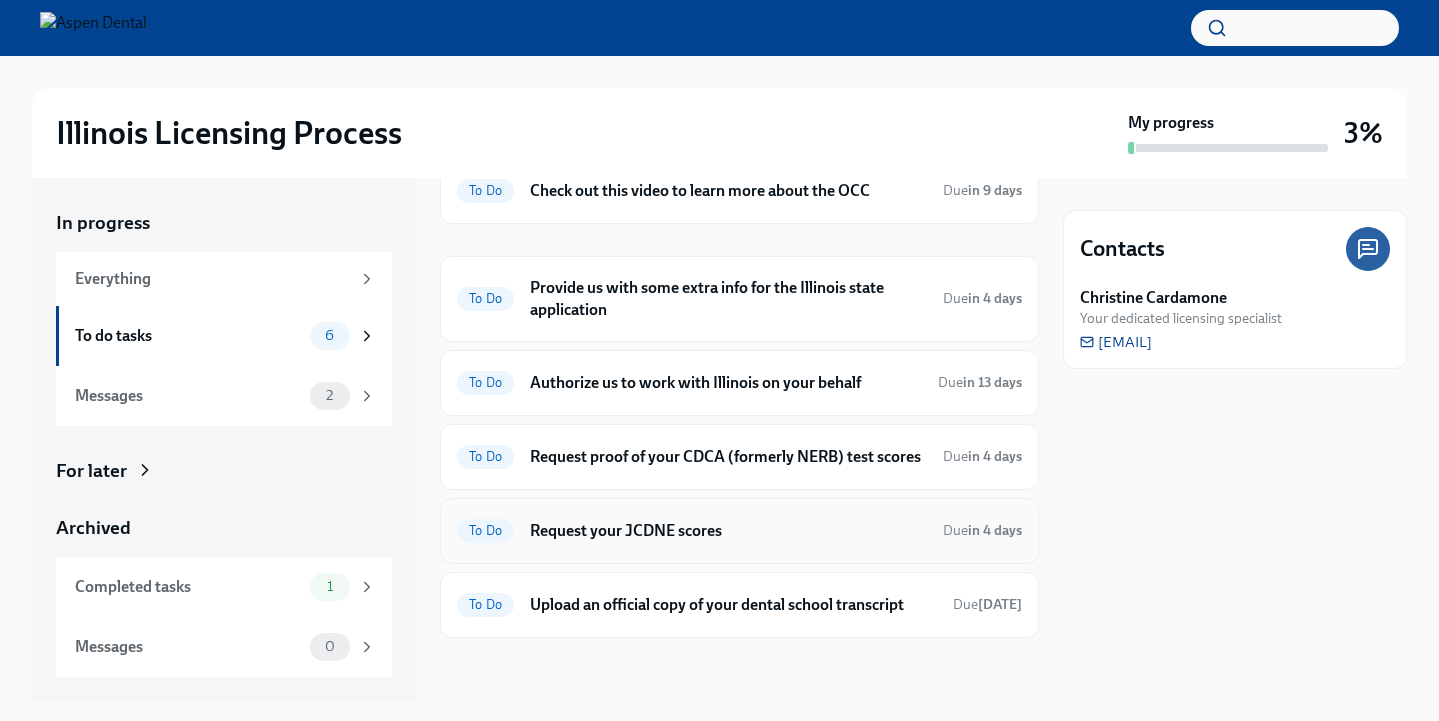 click on "To Do Request your JCDNE scores Due  in 4 days" at bounding box center (739, 531) 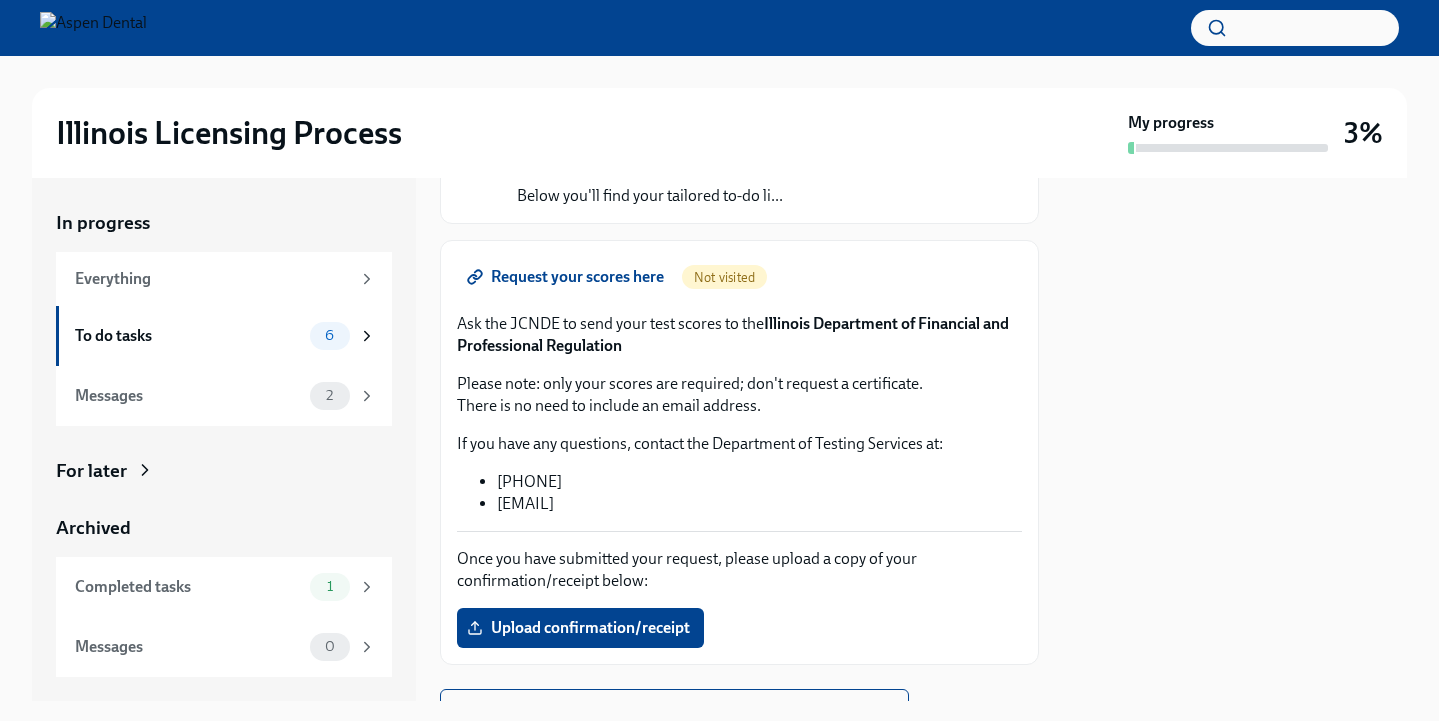 scroll, scrollTop: 193, scrollLeft: 0, axis: vertical 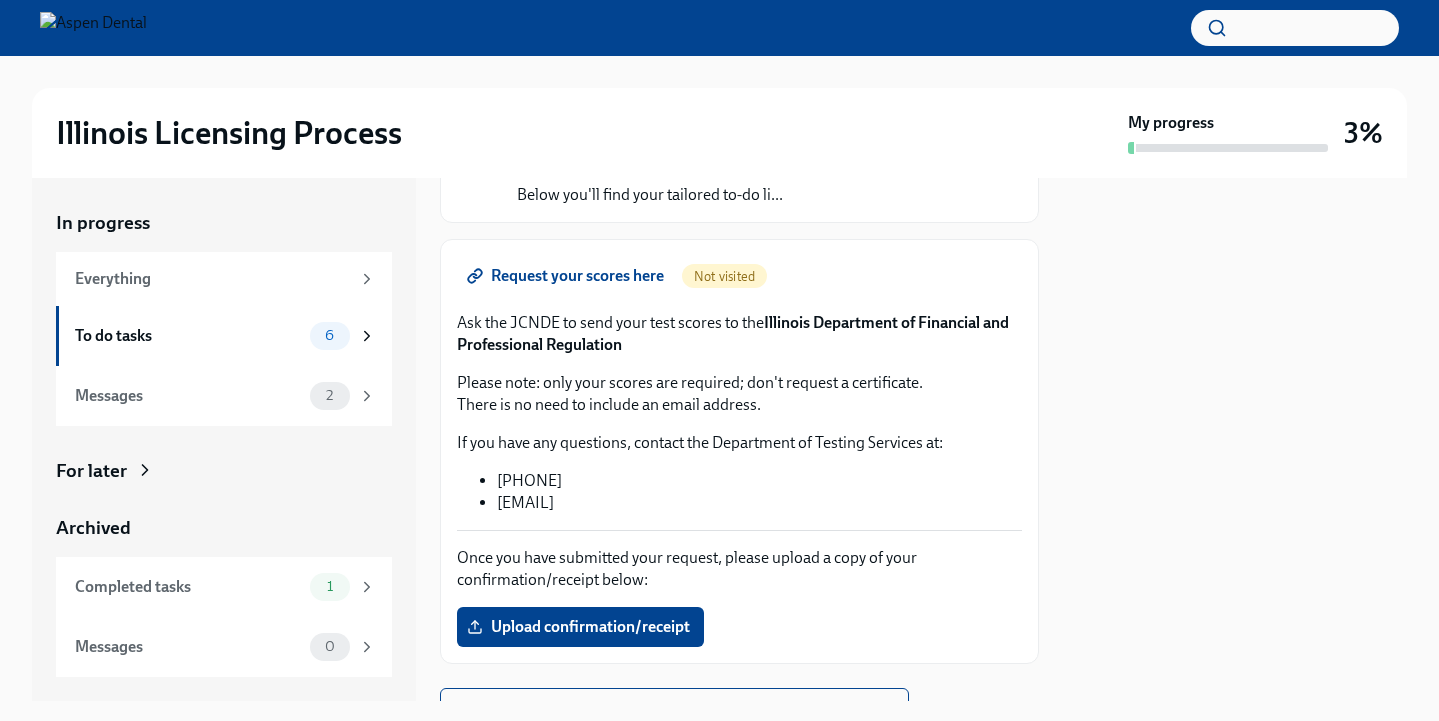 click on "Ask the JCNDE to send your test scores to the  Illinois Department of Financial and Professional Regulation" at bounding box center (739, 334) 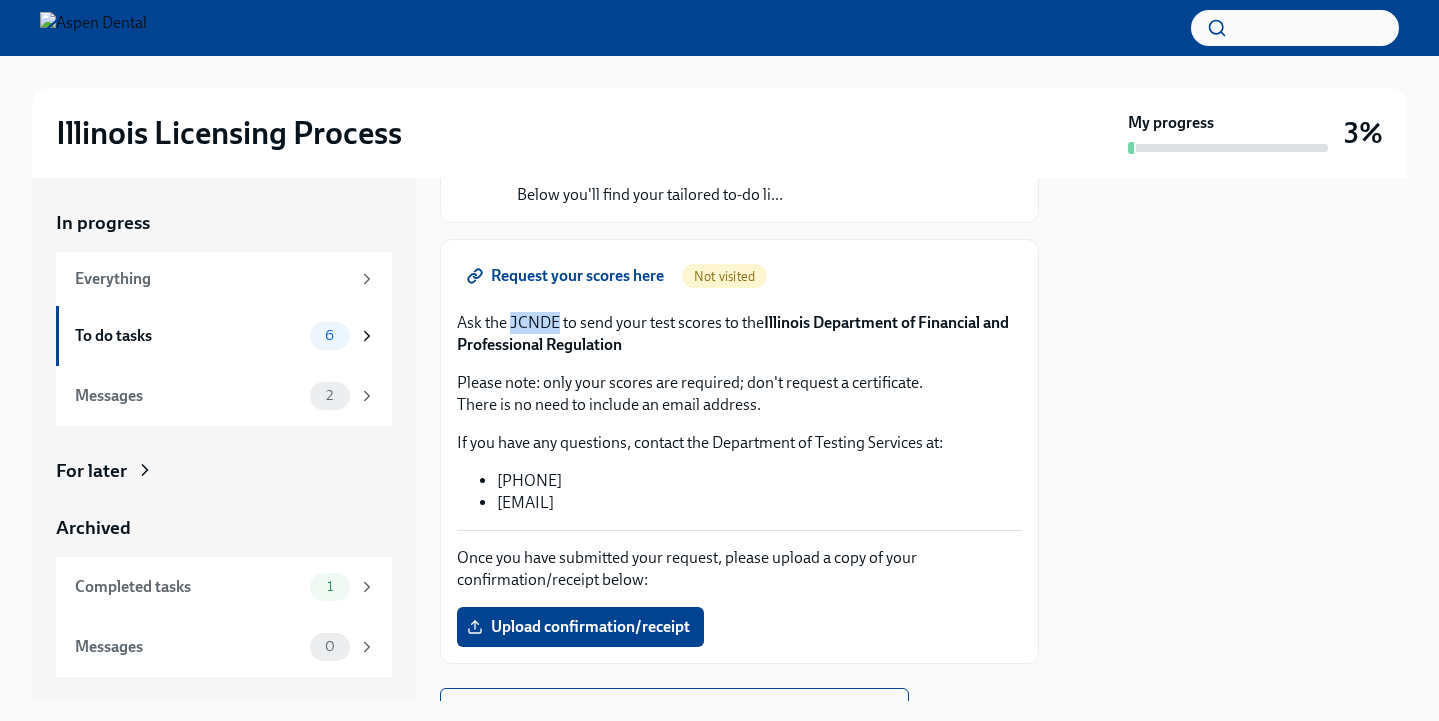 click on "Ask the JCNDE to send your test scores to the  Illinois Department of Financial and Professional Regulation" at bounding box center (739, 334) 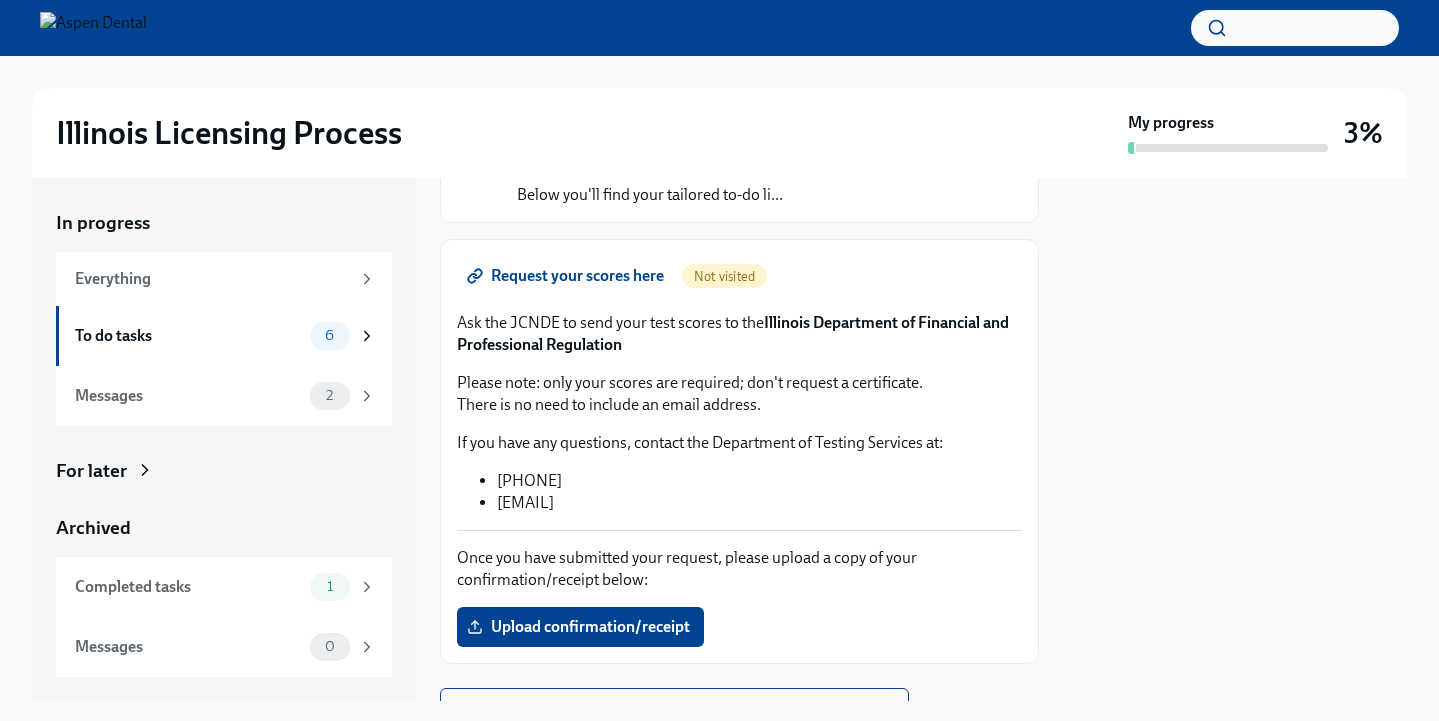 click on "Please note: only your scores are required; don't request a certificate.
There is no need to include an email address." at bounding box center (739, 394) 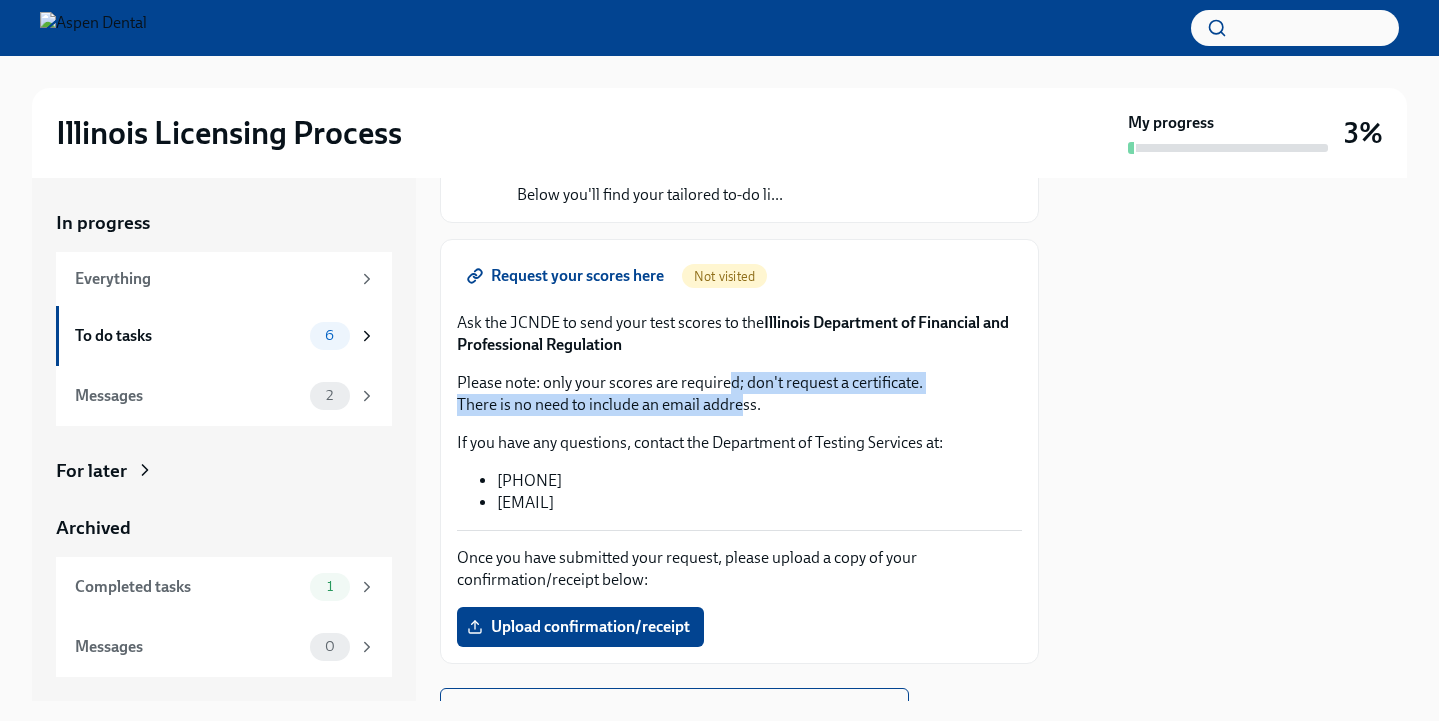 drag, startPoint x: 725, startPoint y: 385, endPoint x: 740, endPoint y: 400, distance: 21.213203 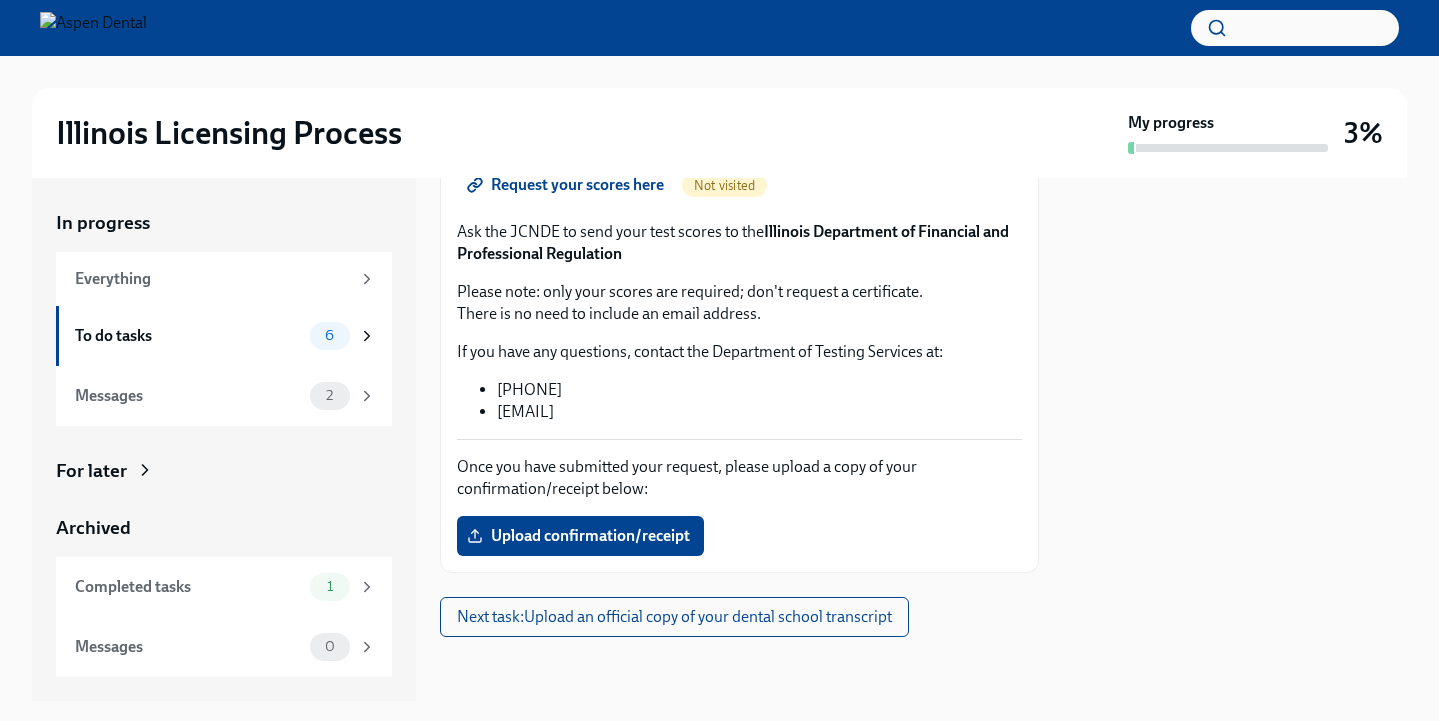 scroll, scrollTop: 284, scrollLeft: 0, axis: vertical 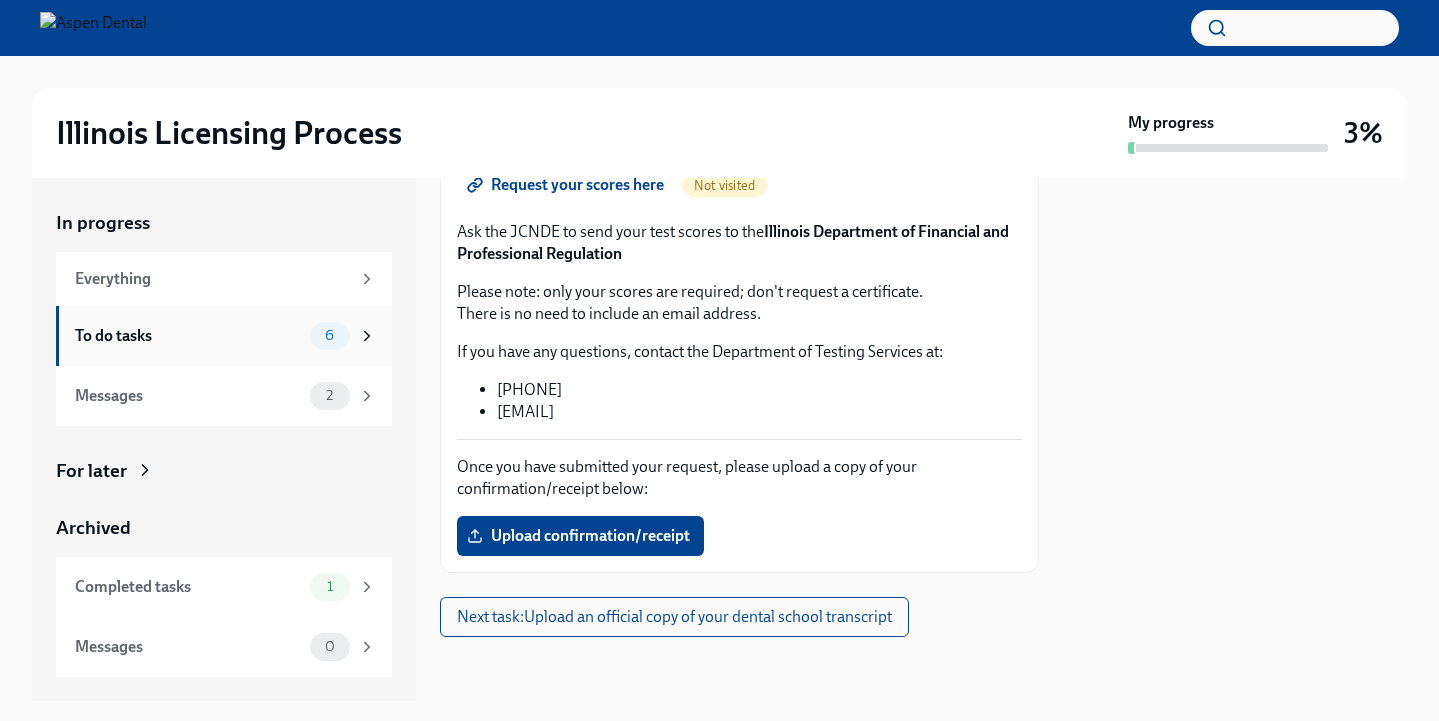 click on "6" at bounding box center (329, 335) 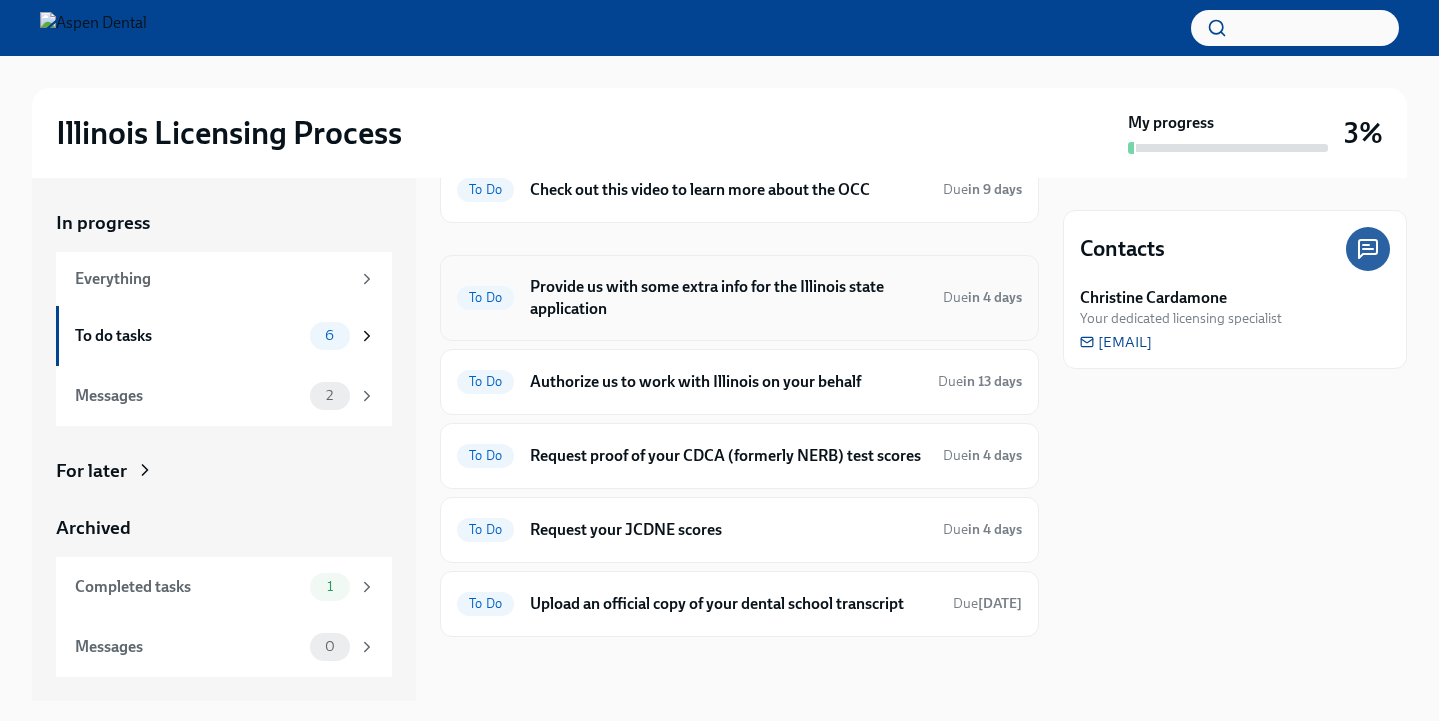 scroll, scrollTop: 94, scrollLeft: 0, axis: vertical 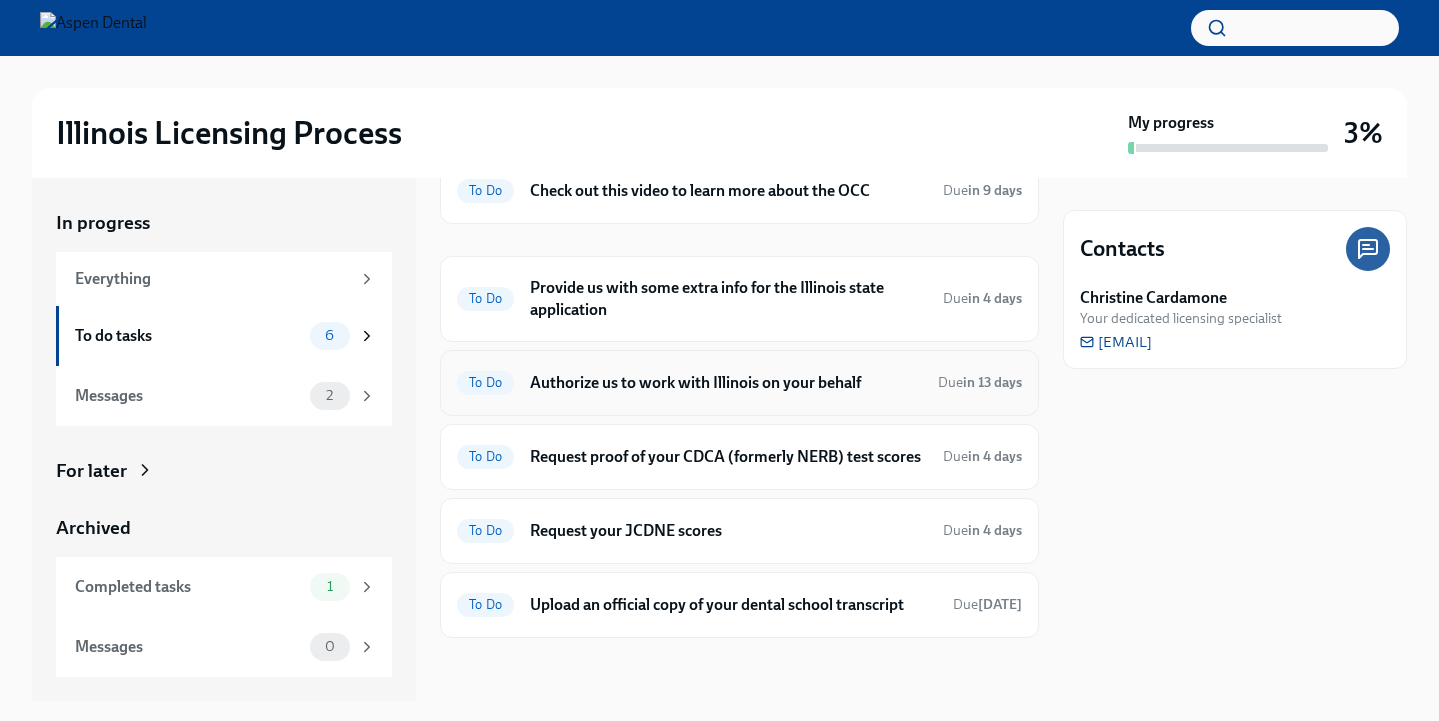 click on "To Do Authorize us to work with Illinois on your behalf Due  in 13 days" at bounding box center [739, 383] 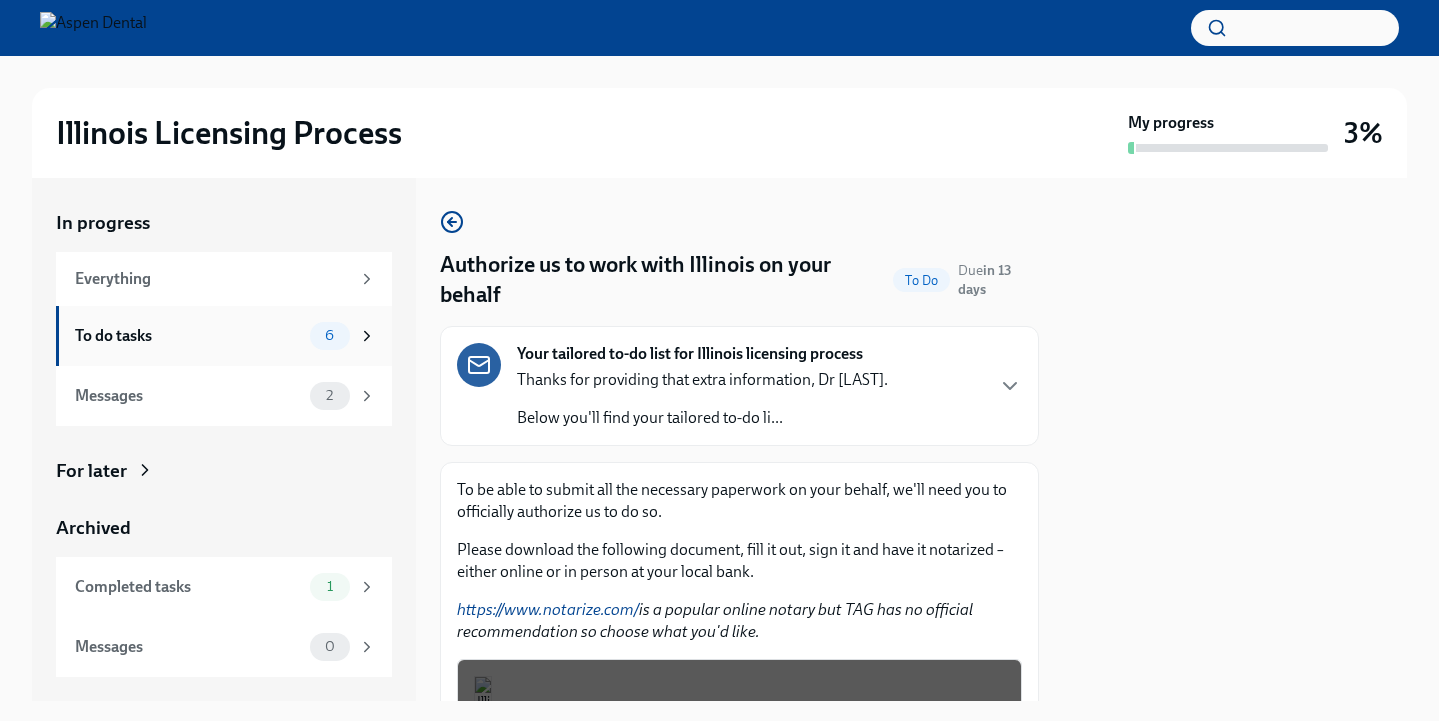 scroll, scrollTop: 0, scrollLeft: 0, axis: both 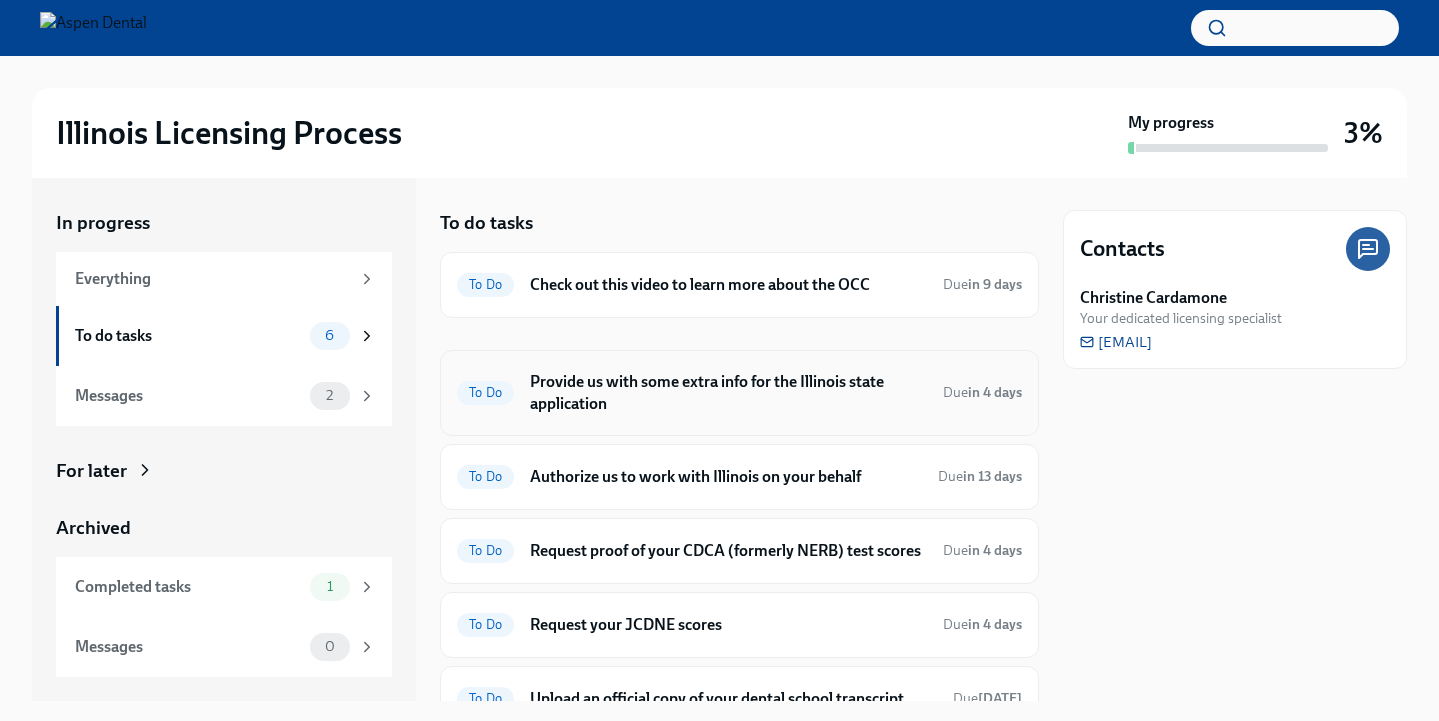 click on "Provide us with some extra info for the Illinois state application" at bounding box center [728, 393] 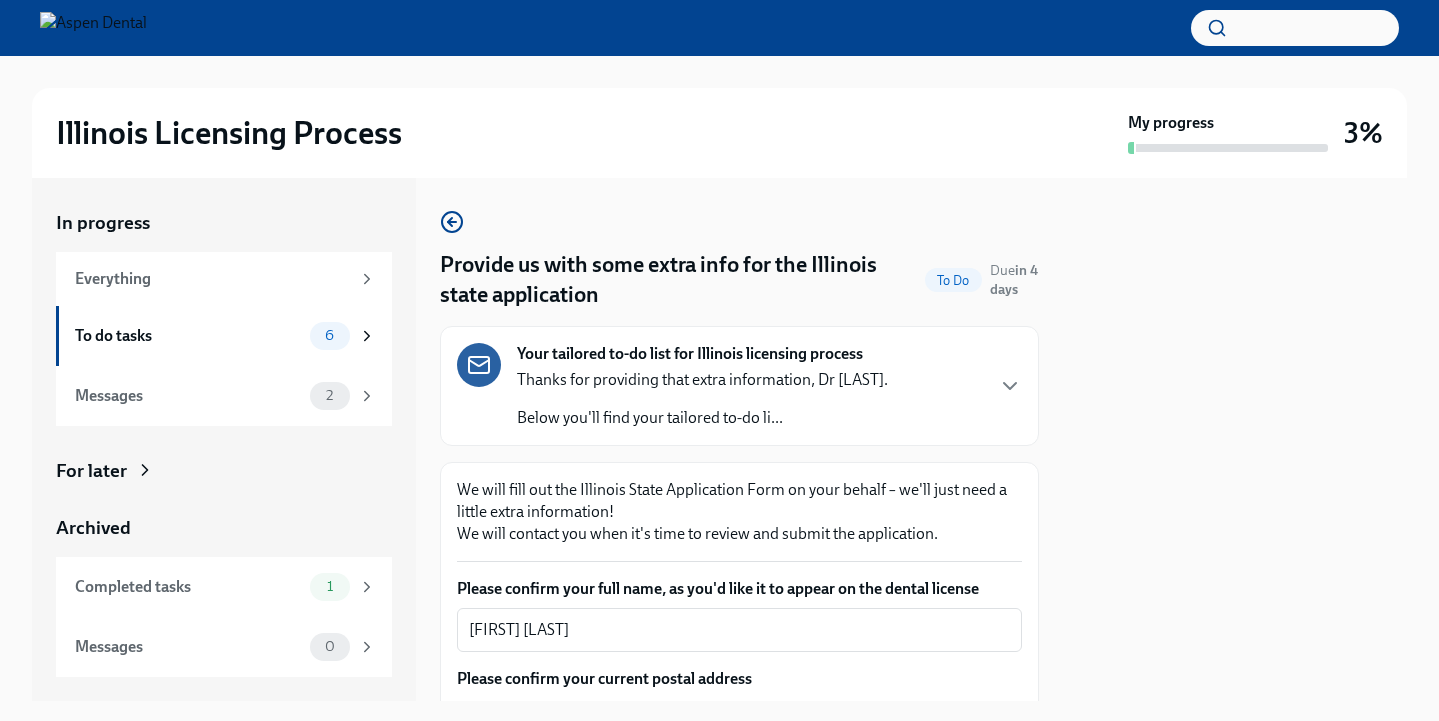 scroll, scrollTop: 0, scrollLeft: 0, axis: both 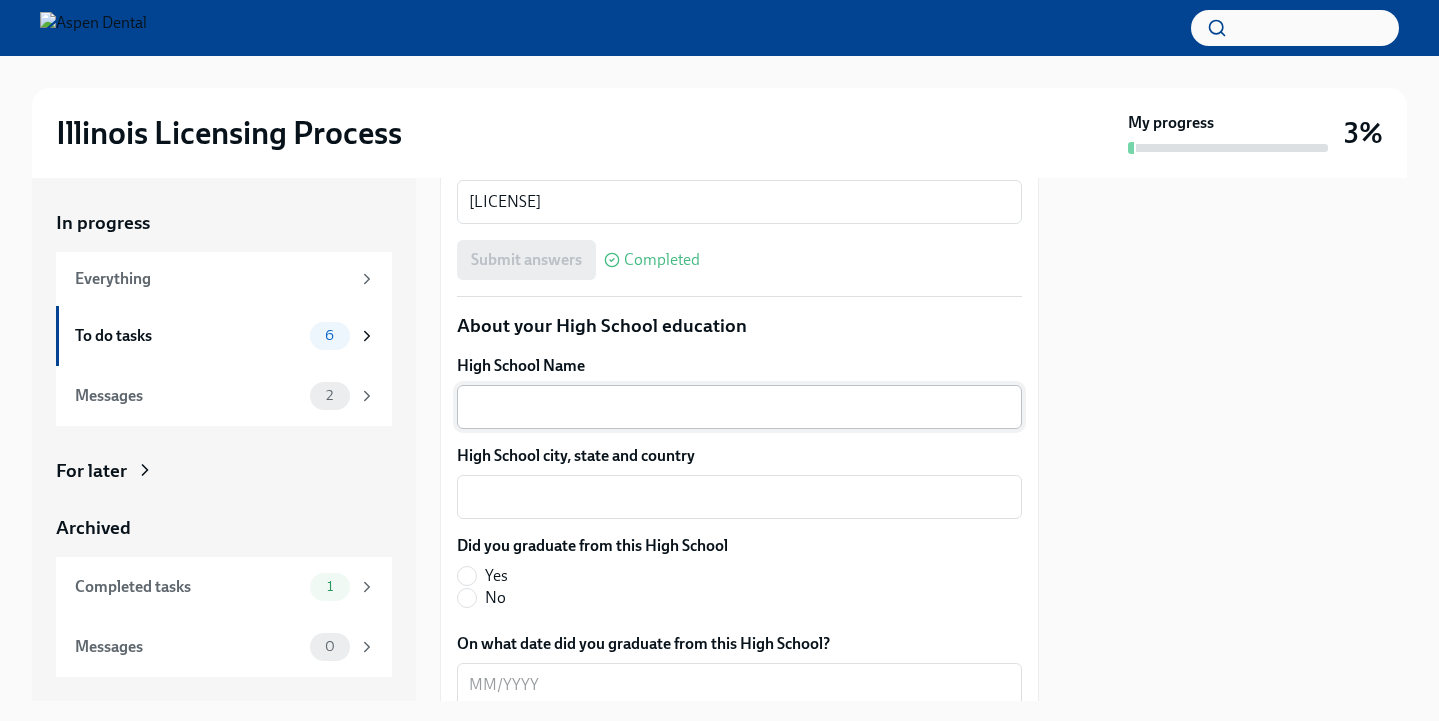 click on "x ​" at bounding box center (739, 407) 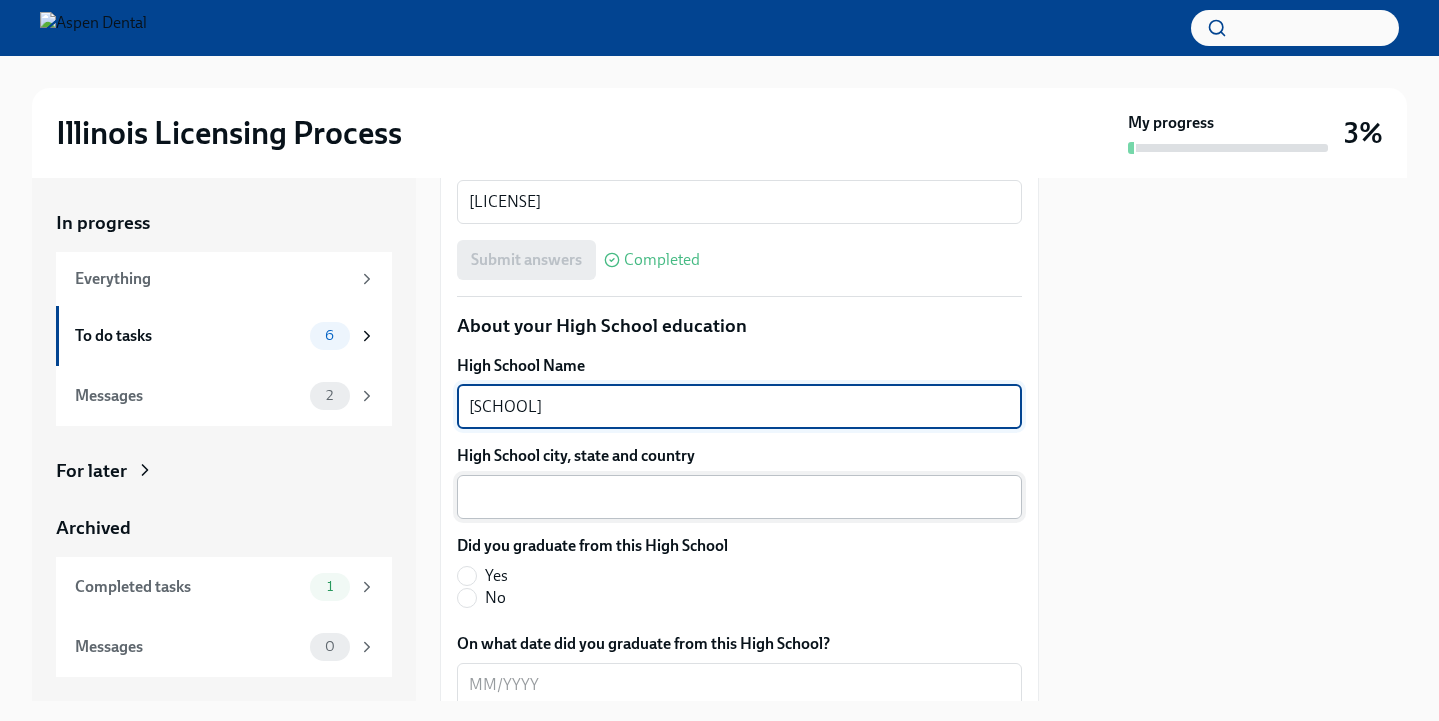 type on "[SCHOOL]" 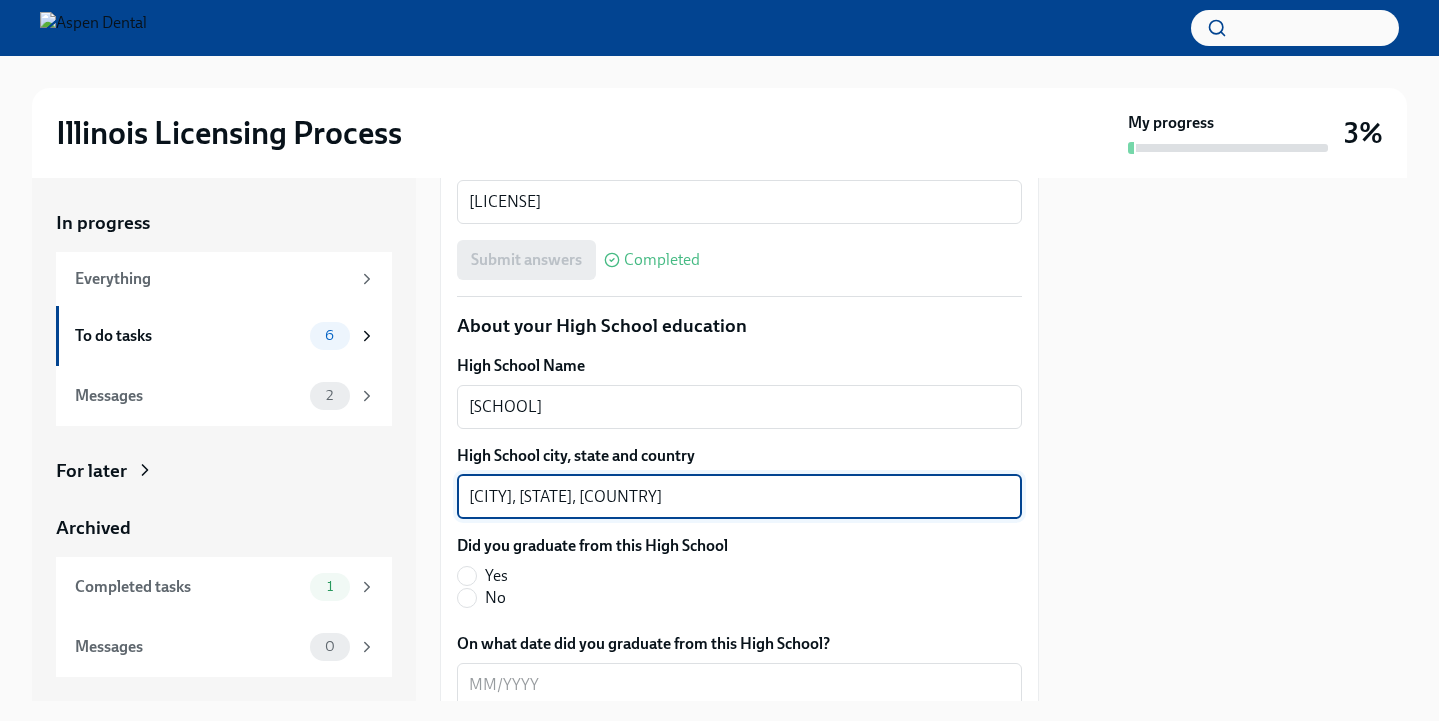 type on "[CITY], [STATE], [COUNTRY]" 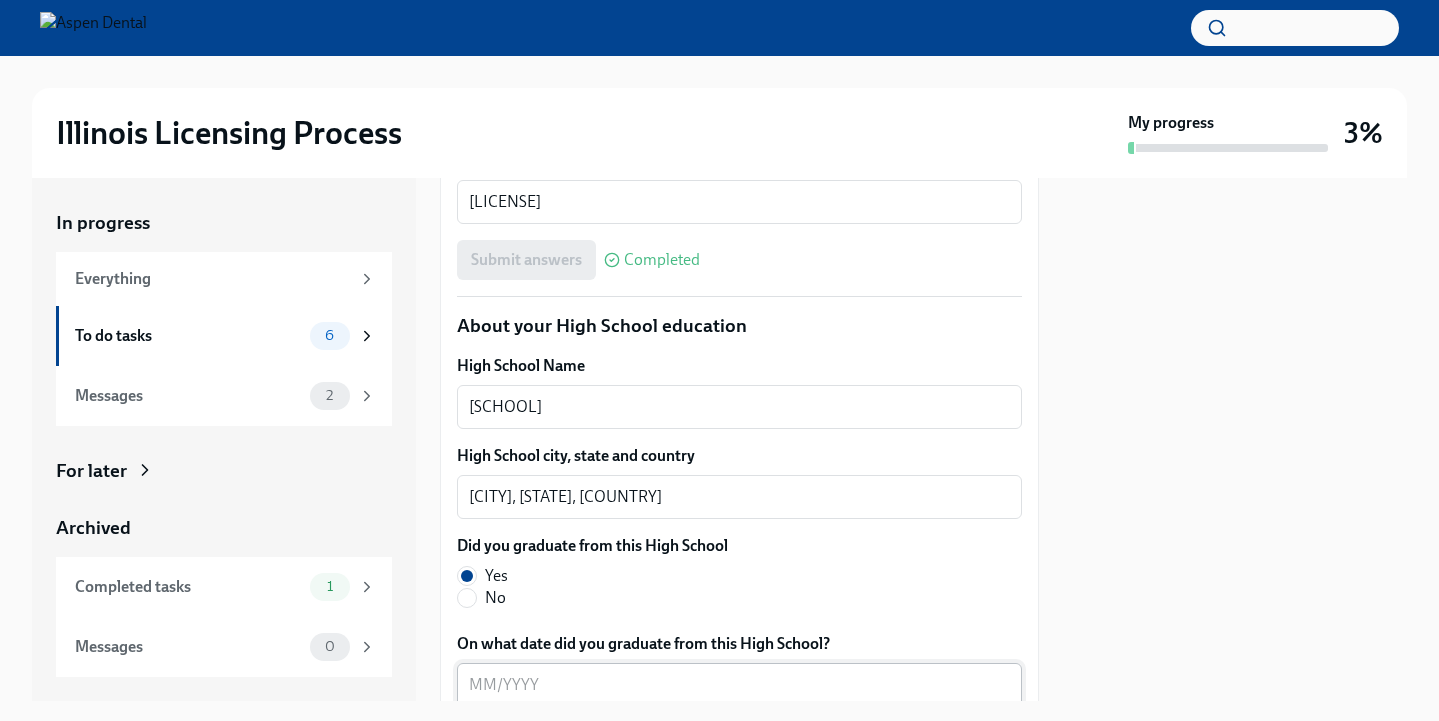 click on "On what date did you graduate from this High School?" at bounding box center [739, 685] 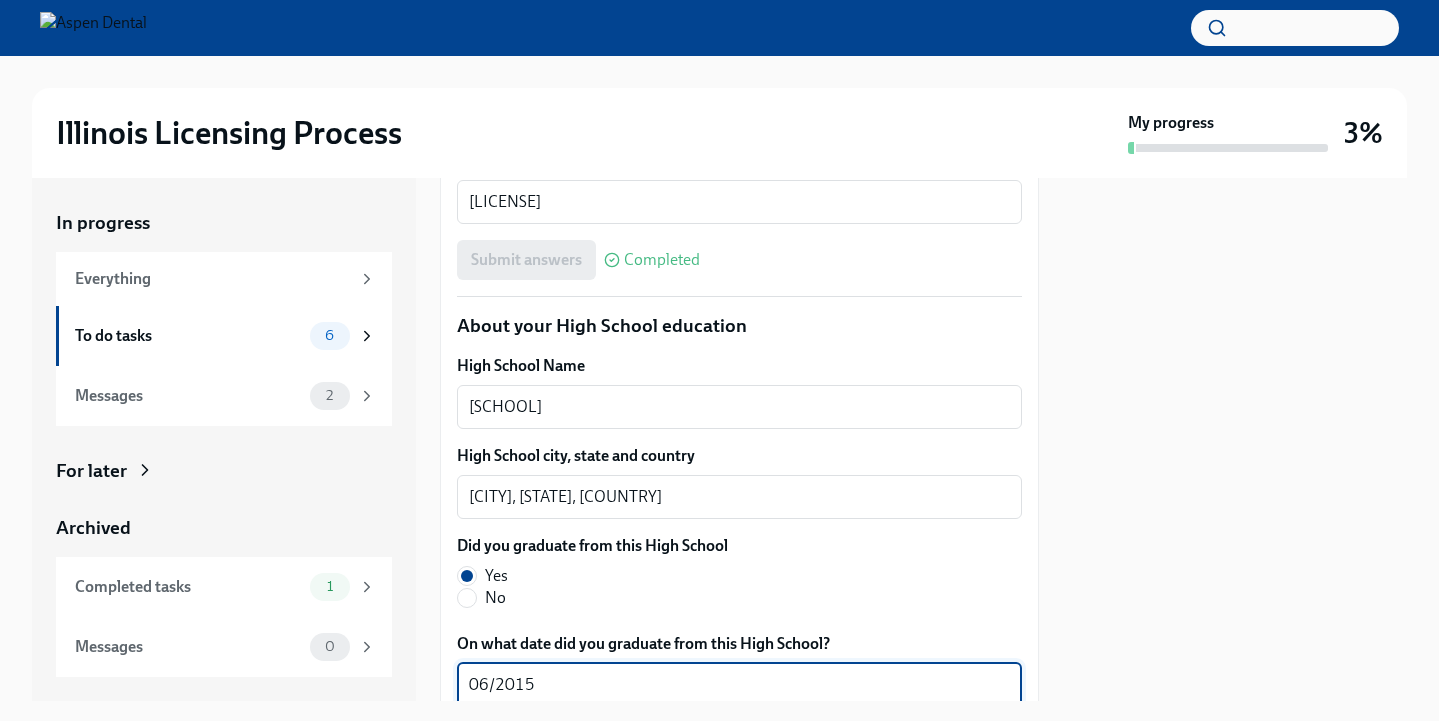 type on "06/2015" 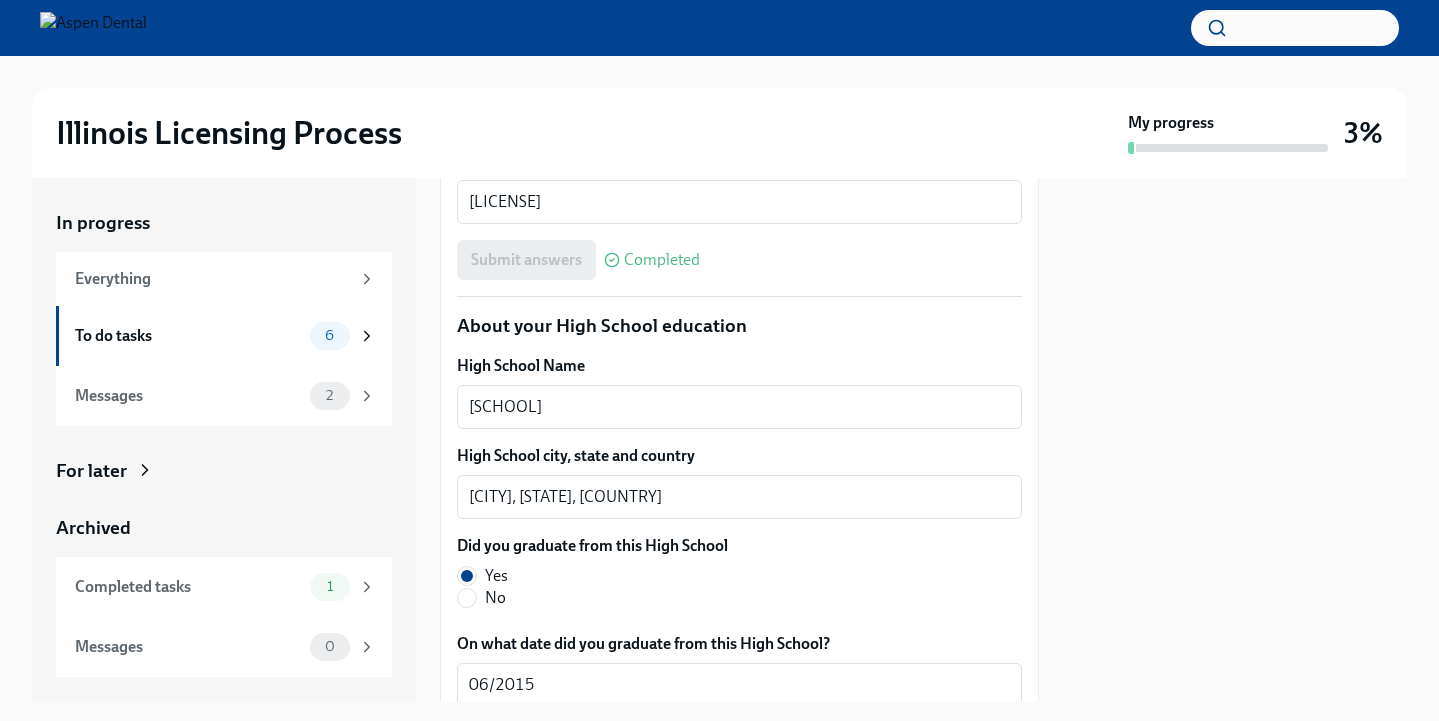 click at bounding box center [1235, 439] 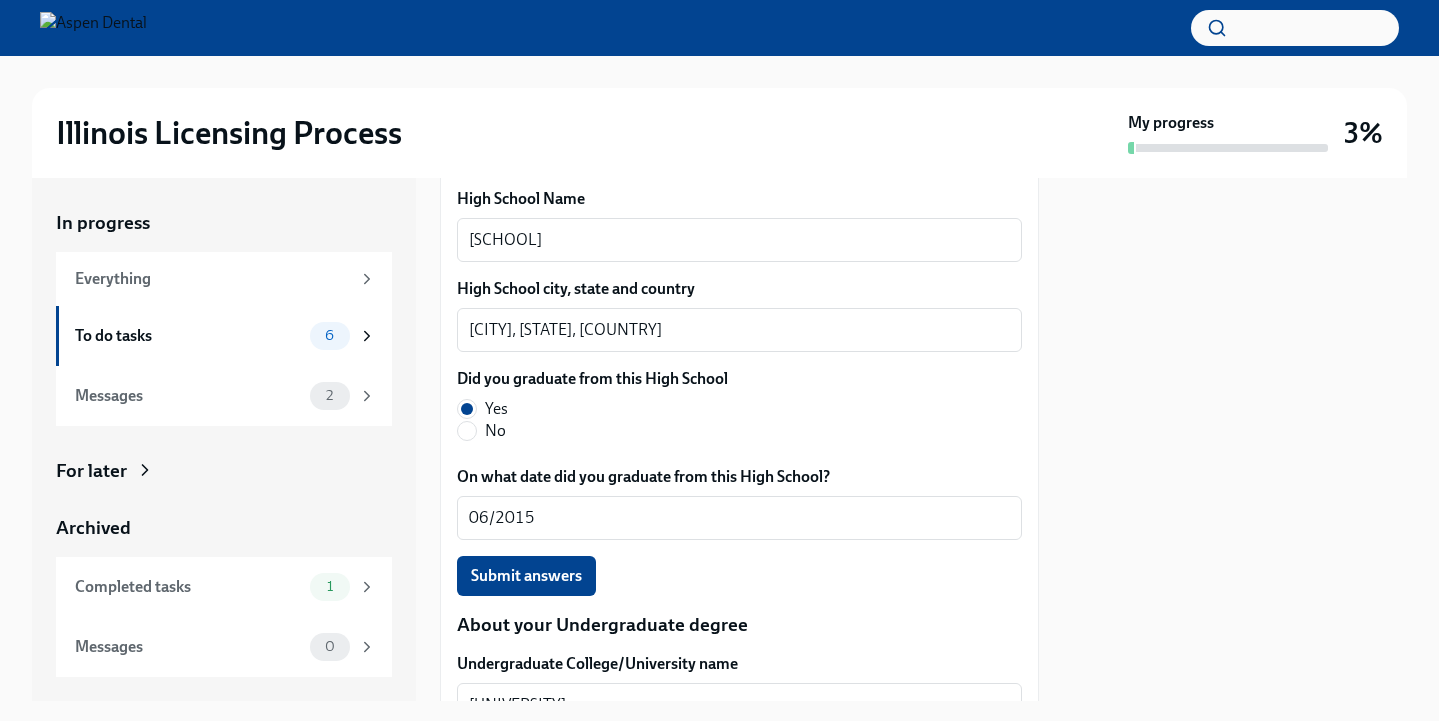 scroll, scrollTop: 1561, scrollLeft: 0, axis: vertical 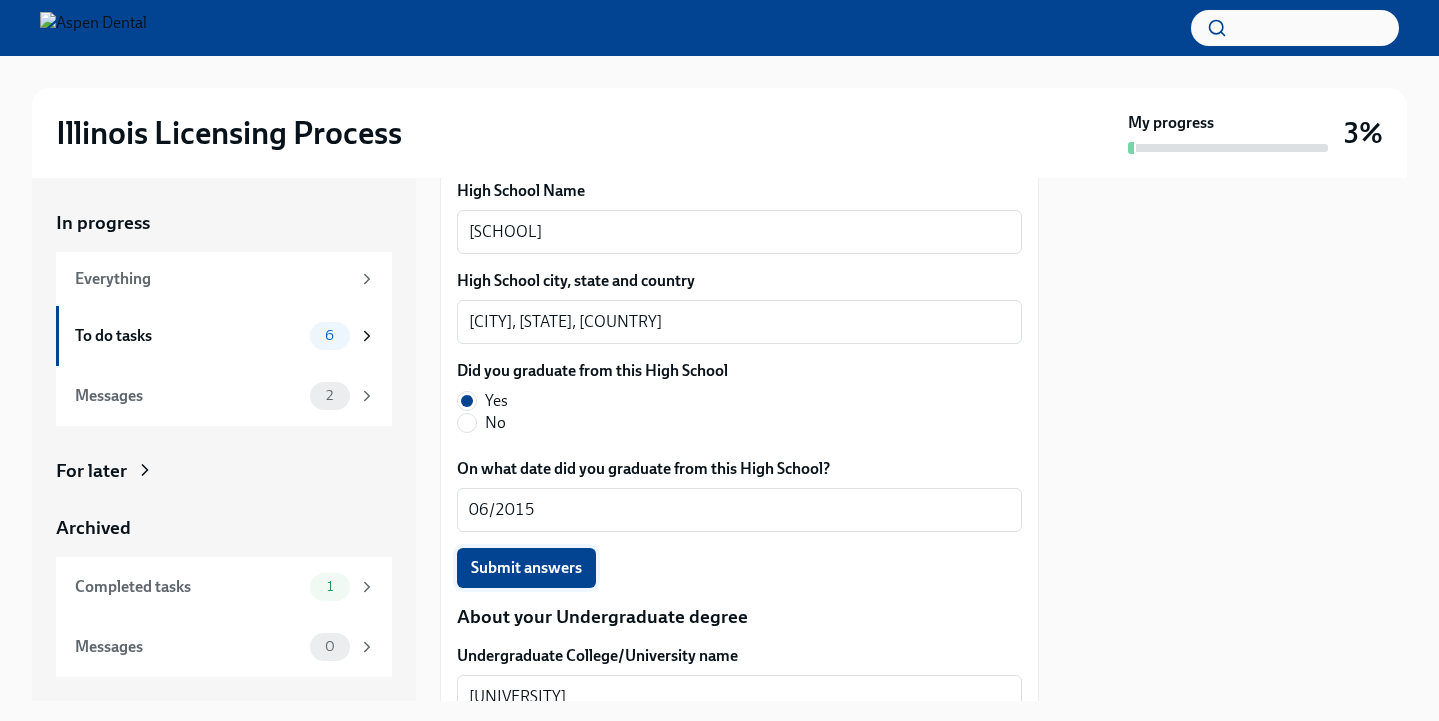 click on "Submit answers" at bounding box center (526, 568) 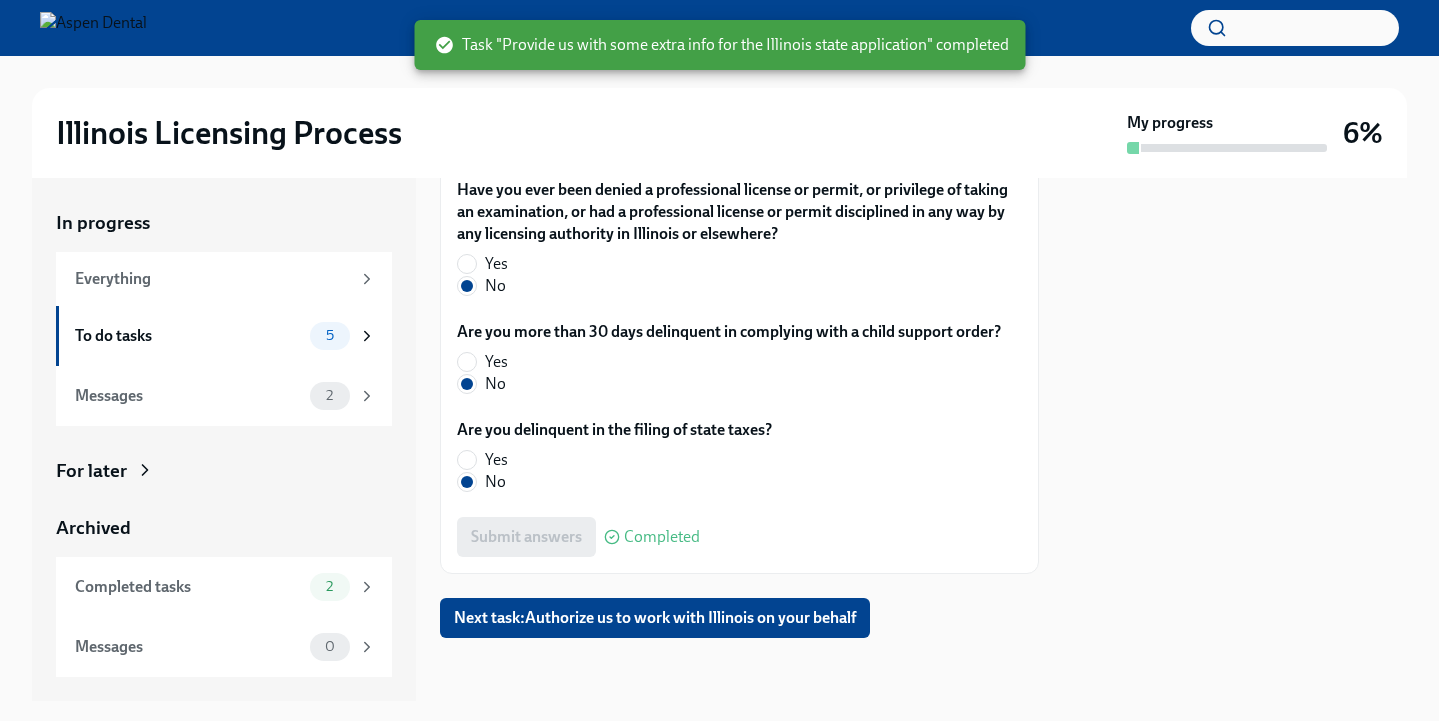 scroll, scrollTop: 4412, scrollLeft: 0, axis: vertical 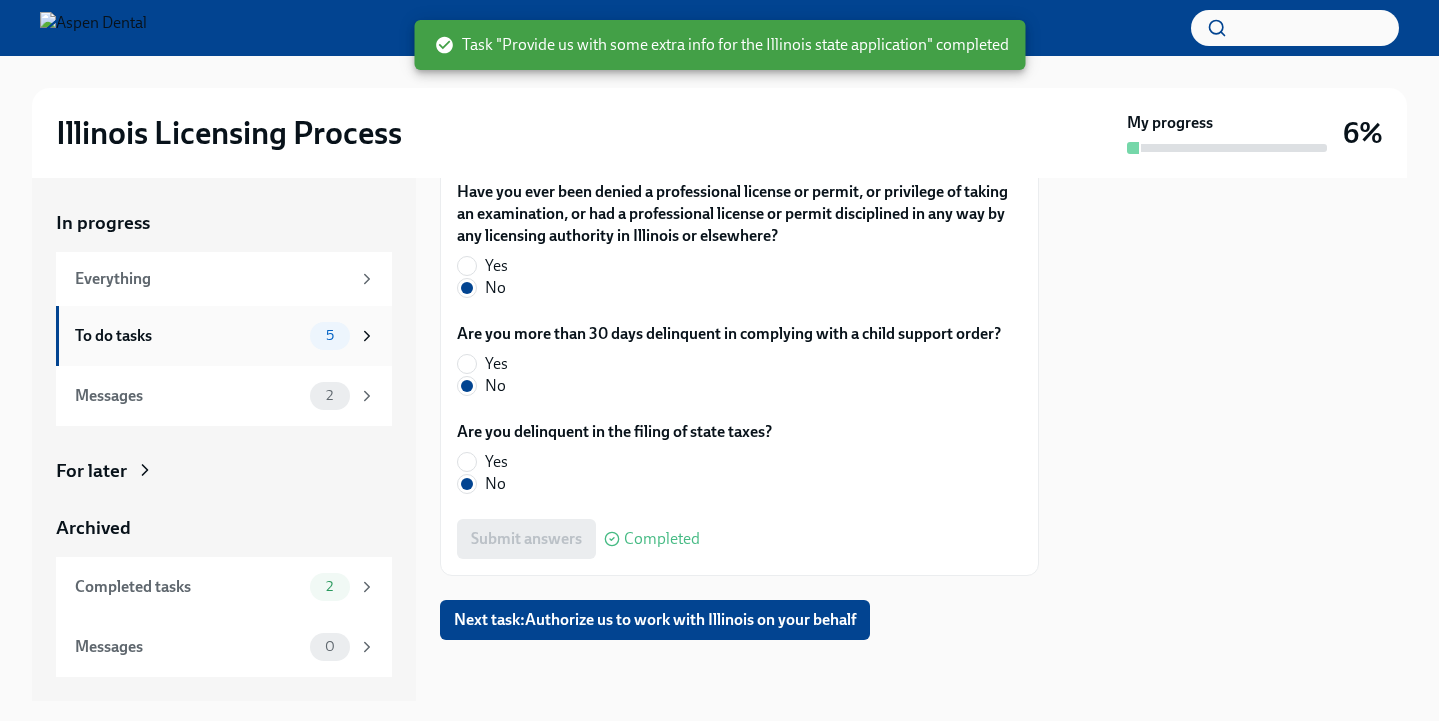 click on "5" at bounding box center (330, 335) 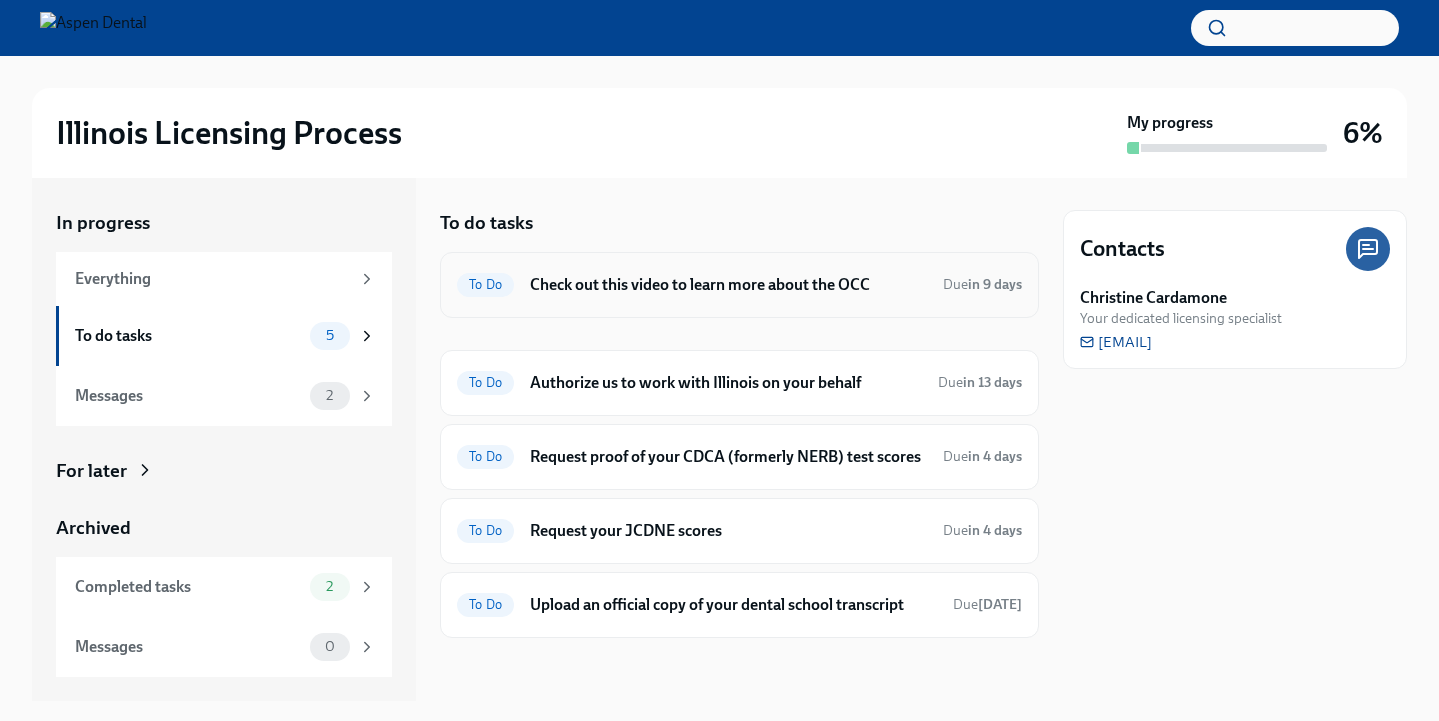 click on "To Do Check out this video to learn more about the OCC Due  in 9 days" at bounding box center [739, 285] 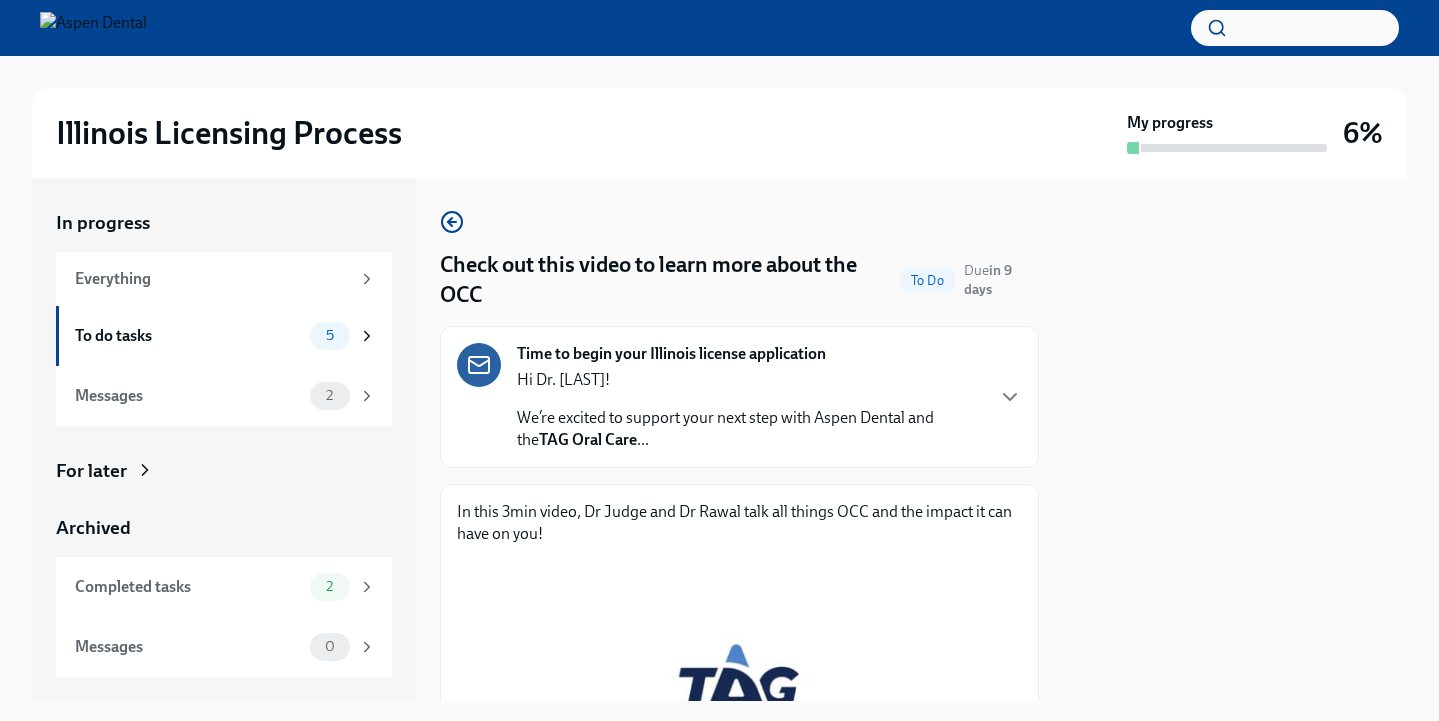 scroll, scrollTop: 0, scrollLeft: 0, axis: both 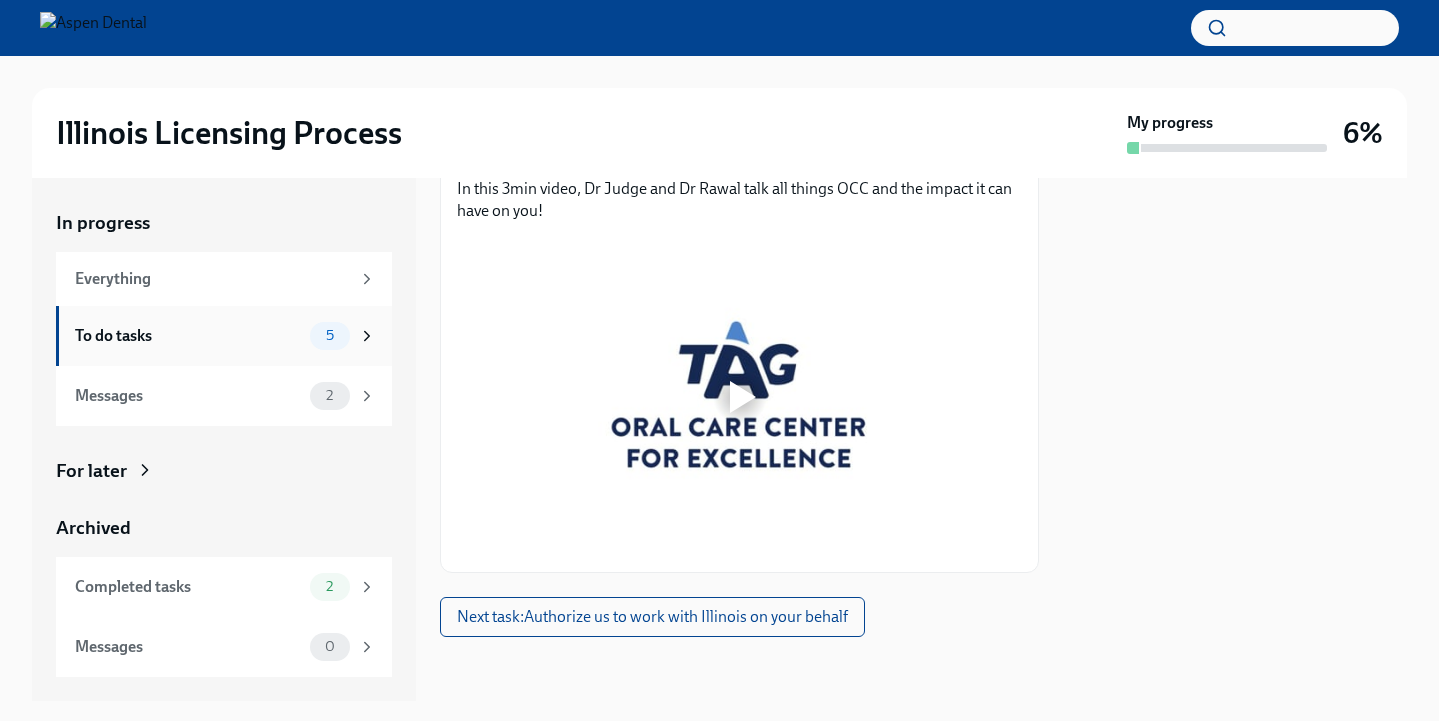 click on "To do tasks 5" at bounding box center (225, 336) 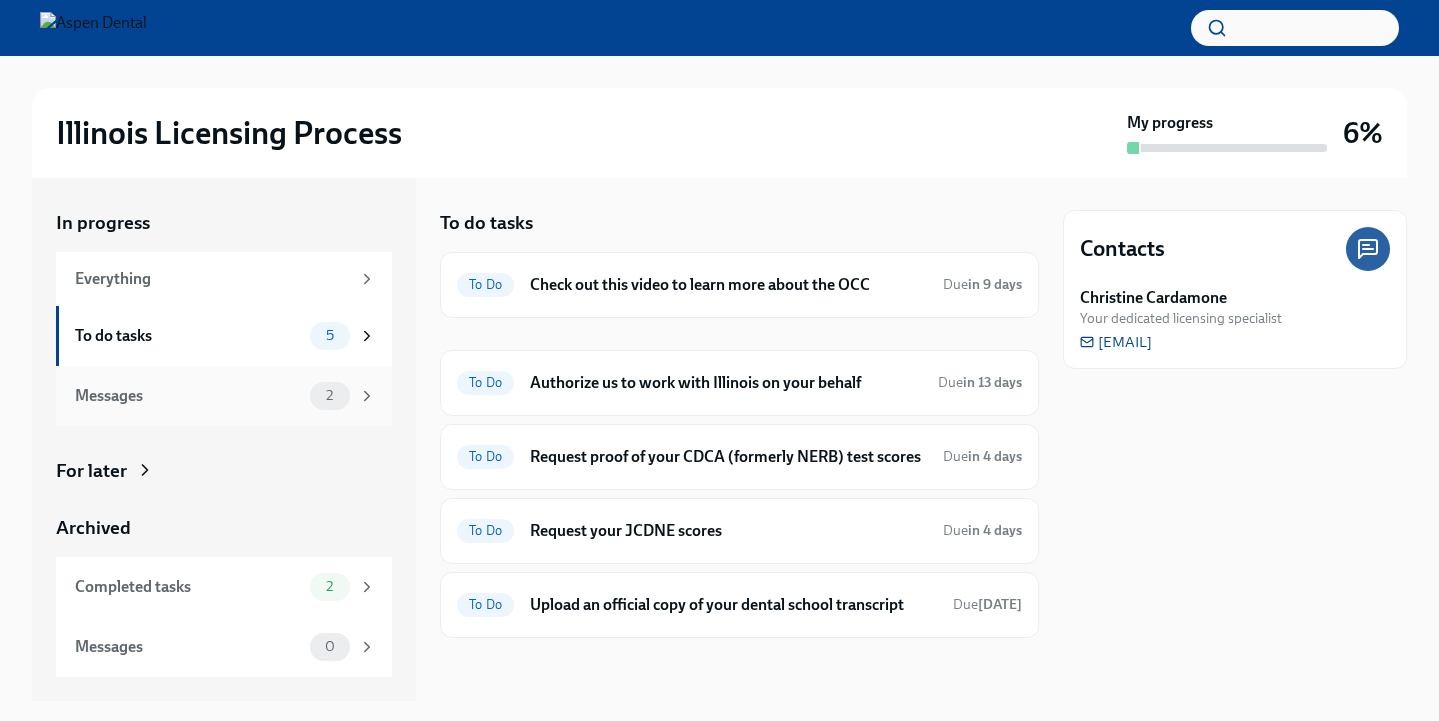 click on "2" at bounding box center [329, 395] 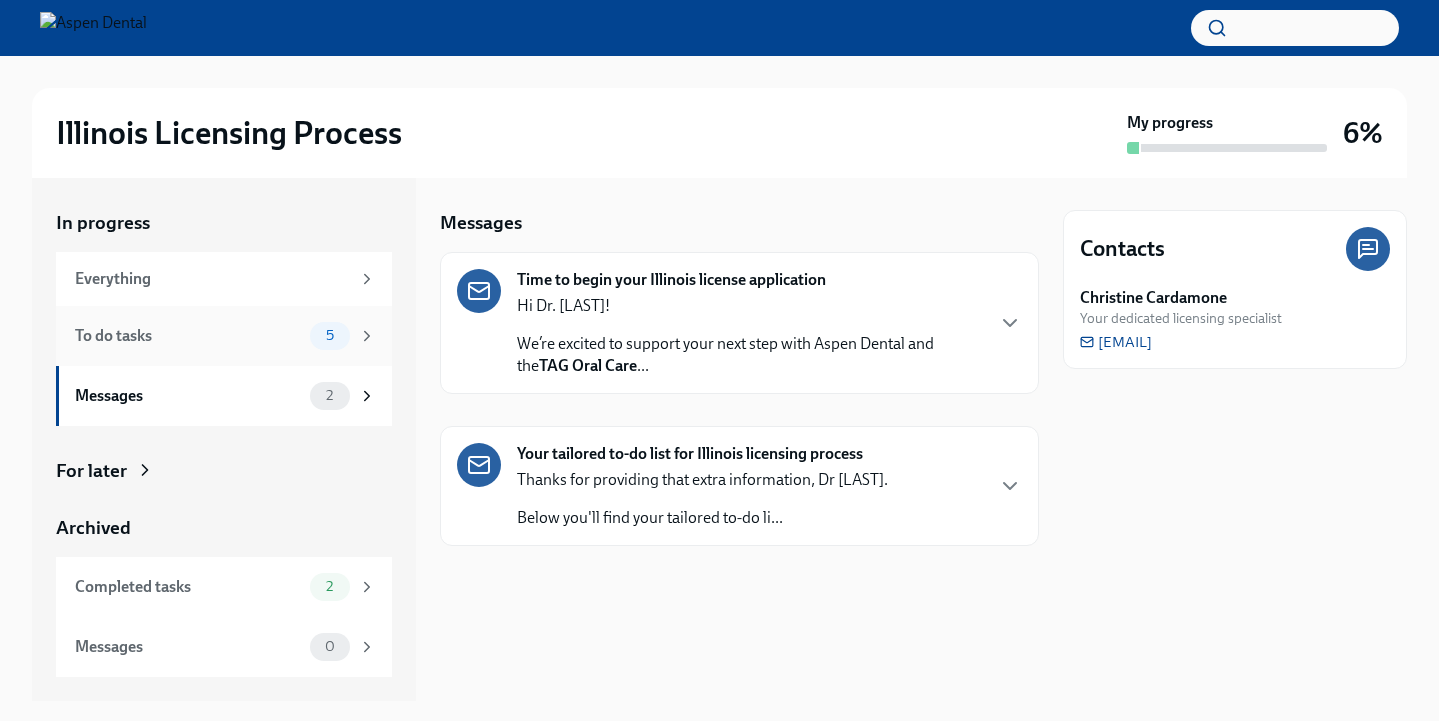 click on "5" at bounding box center (343, 336) 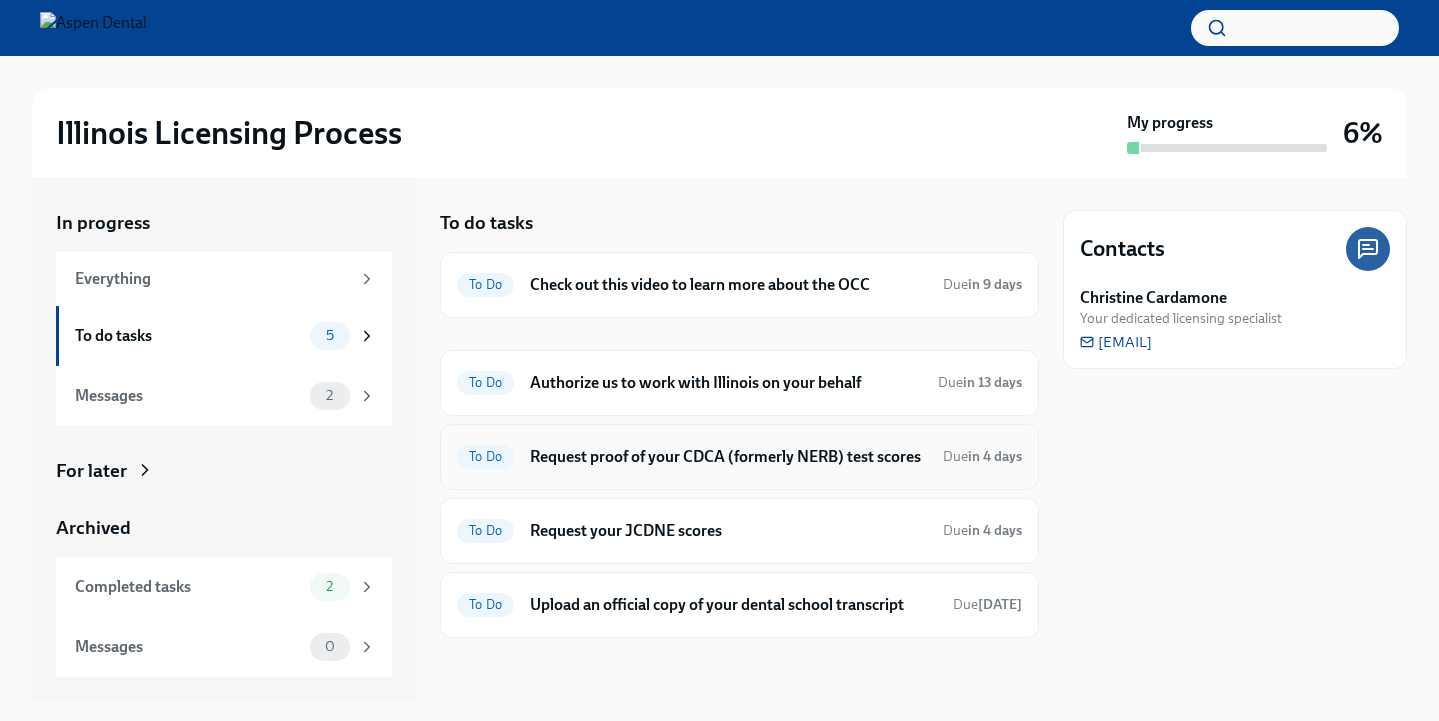 click on "Request proof of your CDCA (formerly NERB) test scores" at bounding box center (728, 457) 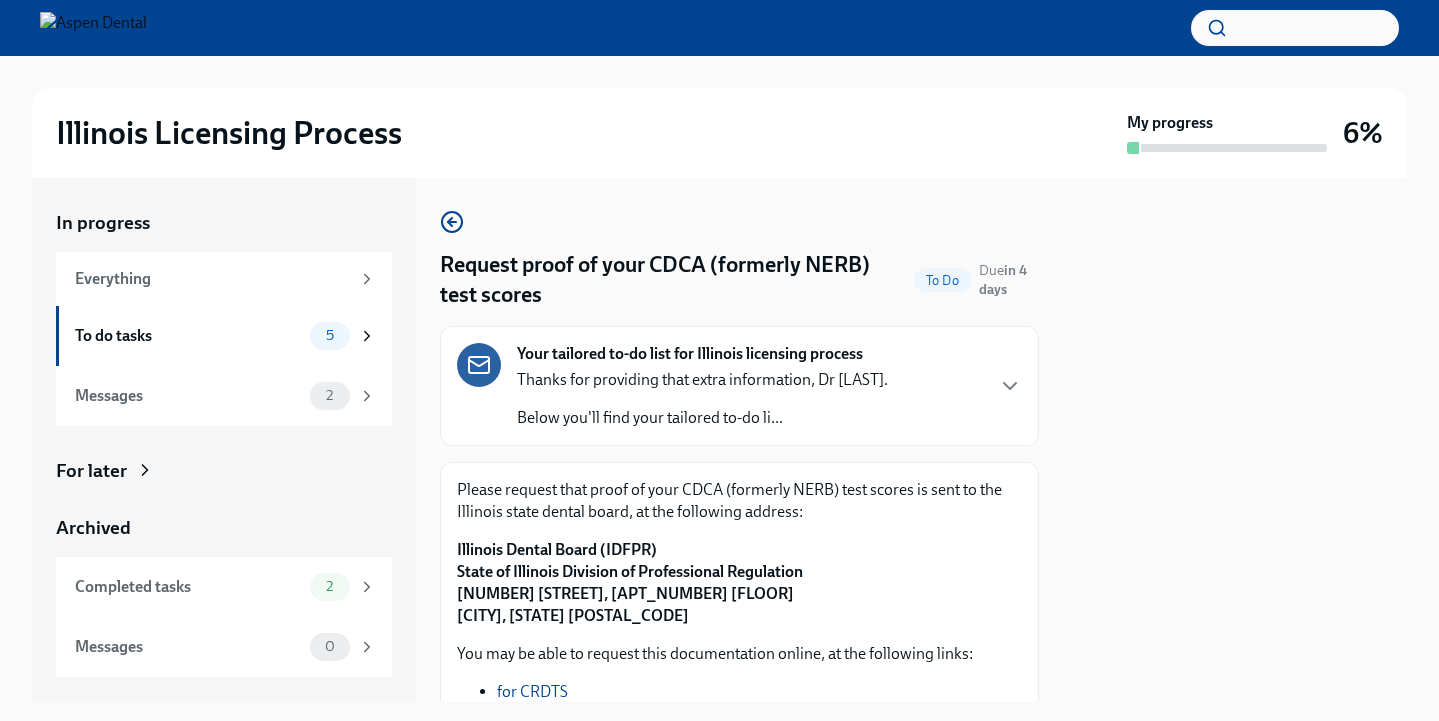scroll, scrollTop: 0, scrollLeft: 0, axis: both 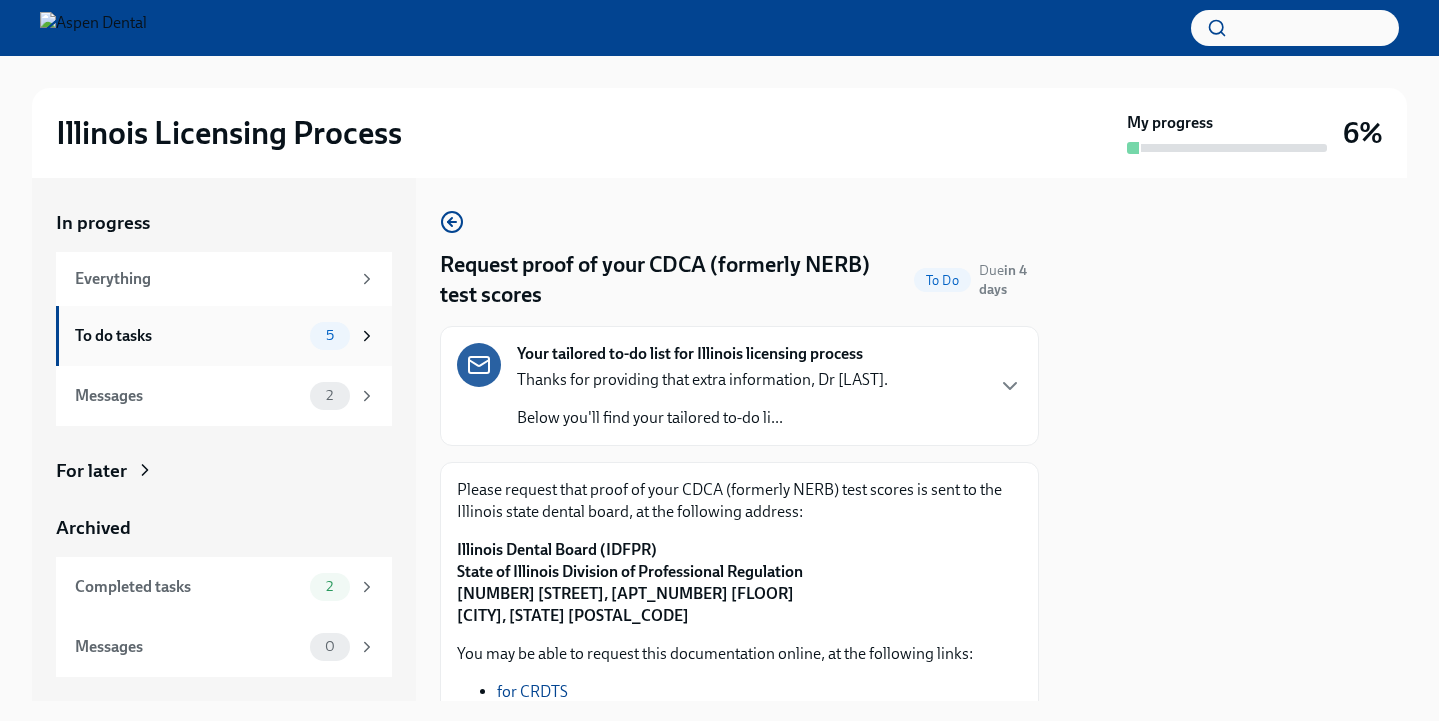 click on "To do tasks" at bounding box center (188, 336) 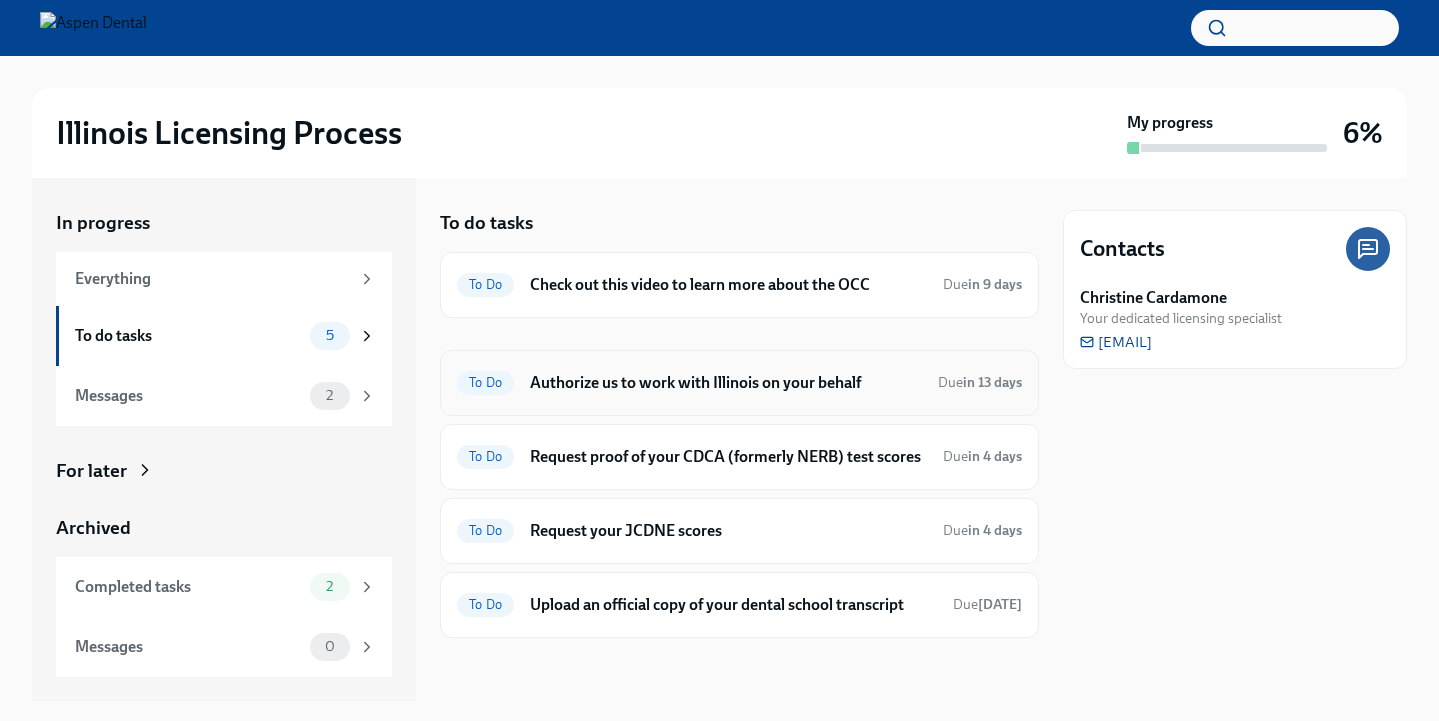 click on "Authorize us to work with Illinois on your behalf" at bounding box center [726, 383] 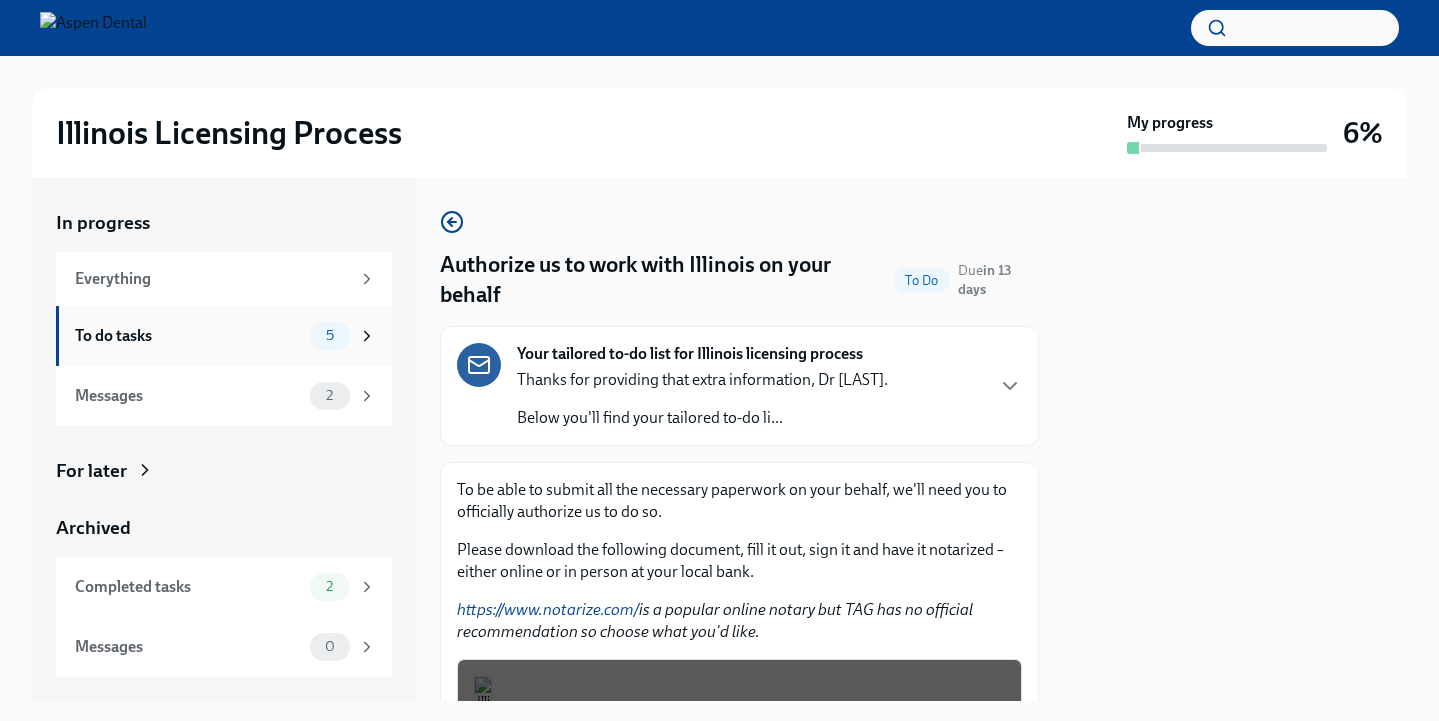 click on "To do tasks" at bounding box center [188, 336] 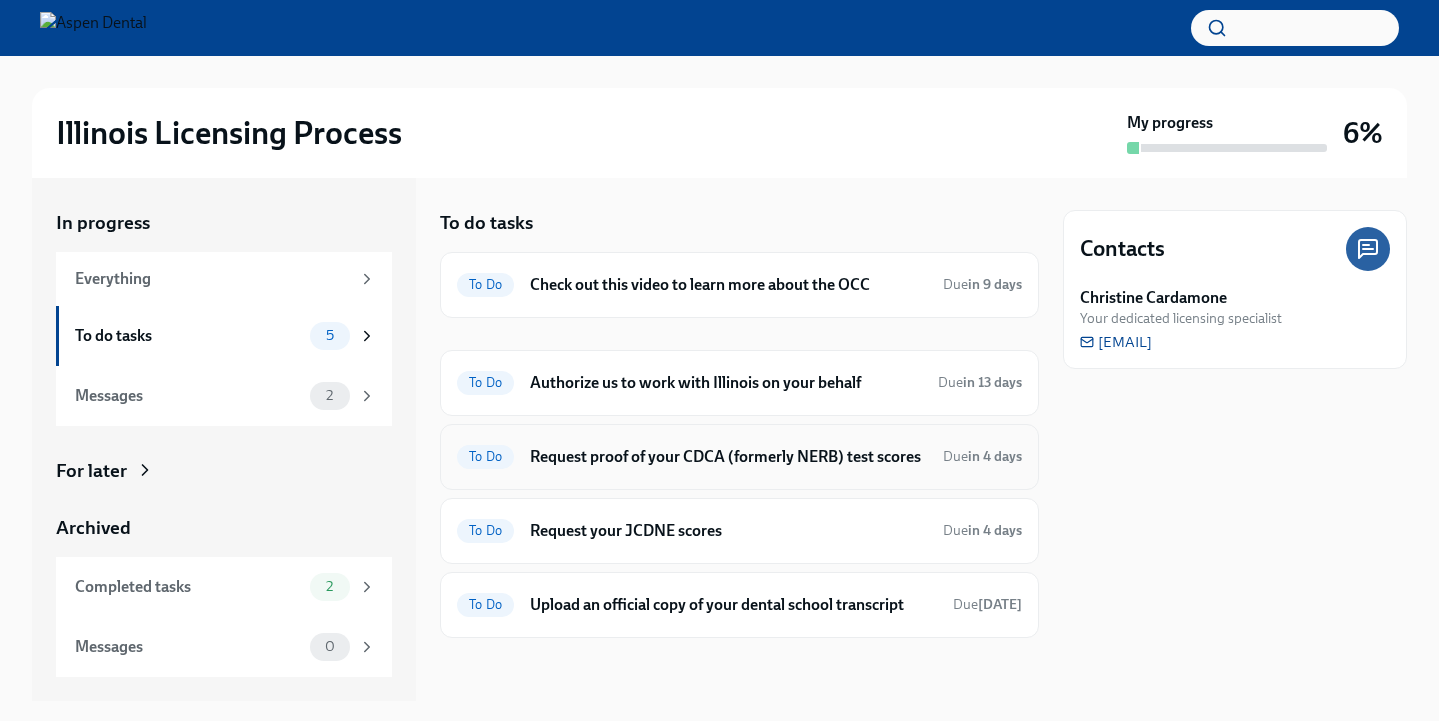 click on "To Do Request proof of your CDCA (formerly NERB) test scores Due  in 4 days" at bounding box center [739, 457] 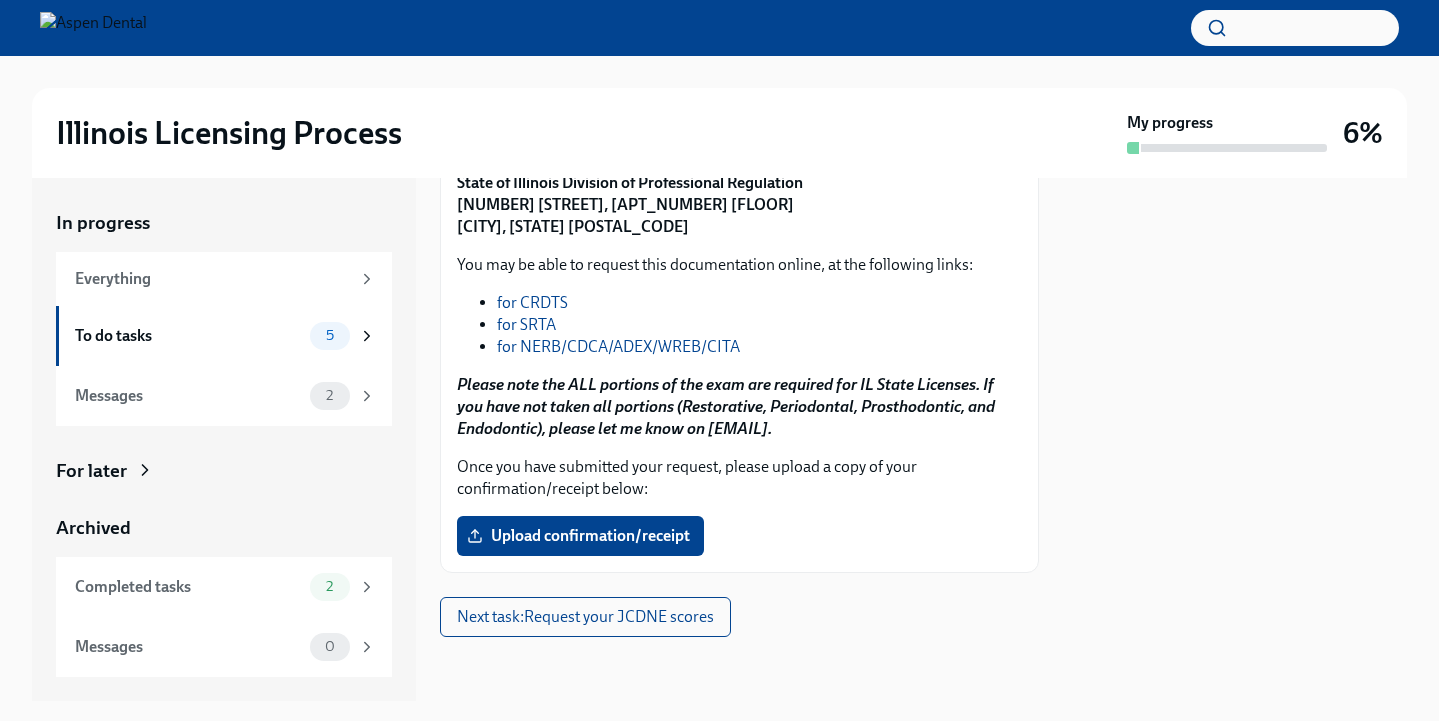 scroll, scrollTop: 389, scrollLeft: 0, axis: vertical 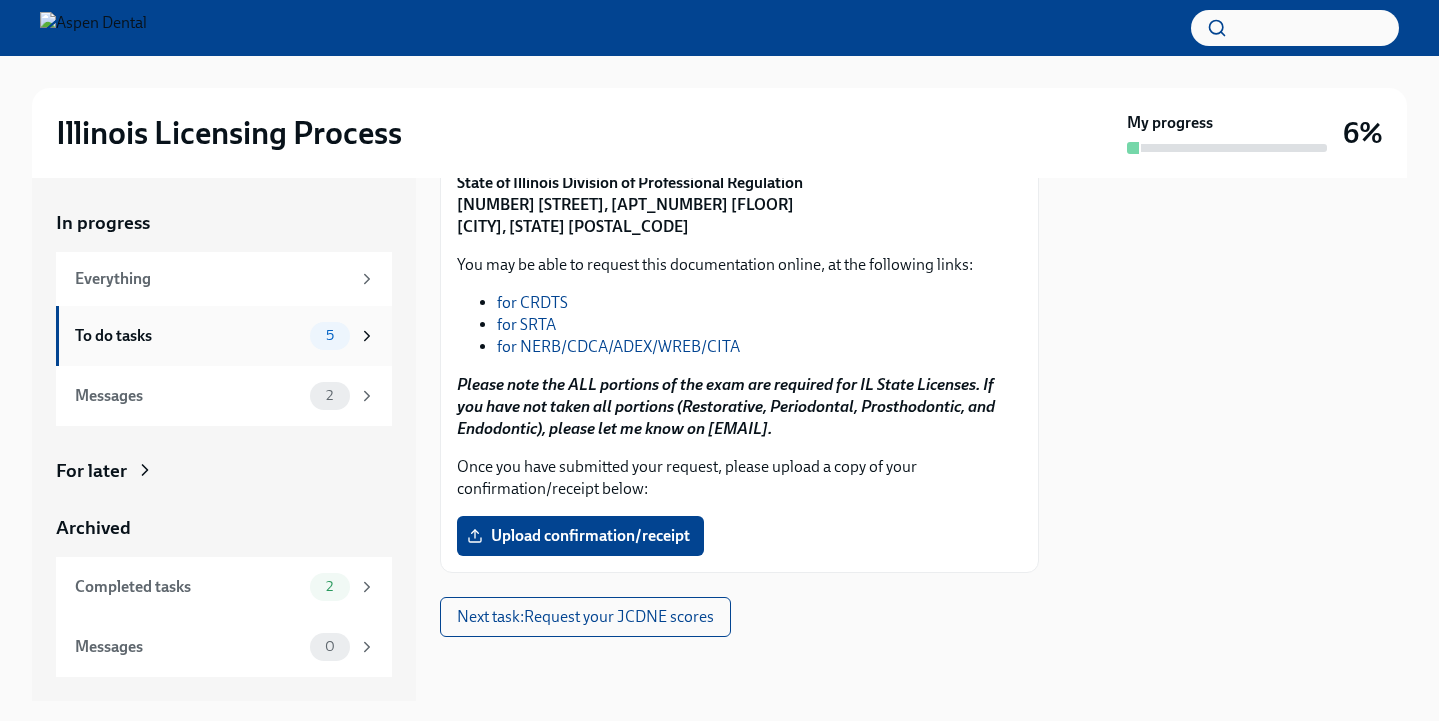 click on "5" at bounding box center [330, 335] 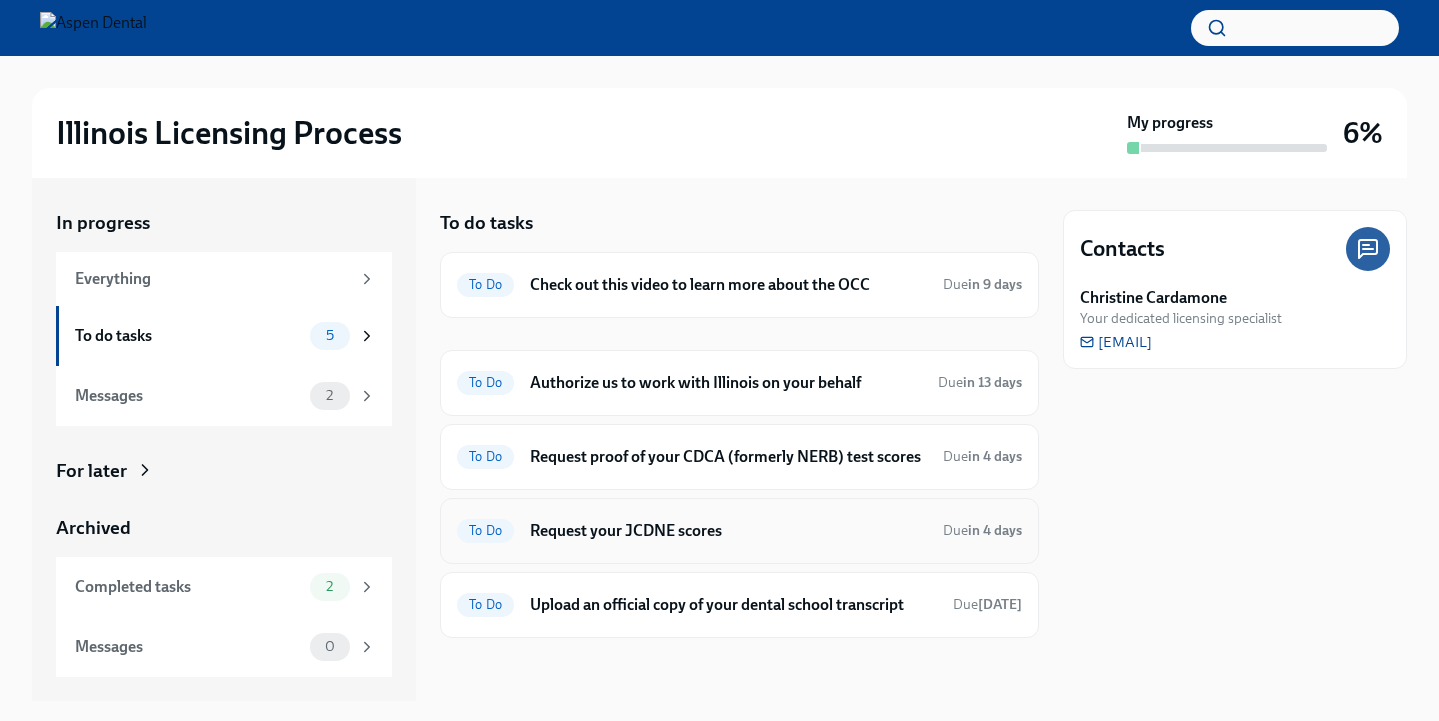 click on "Request your JCDNE scores" at bounding box center [728, 531] 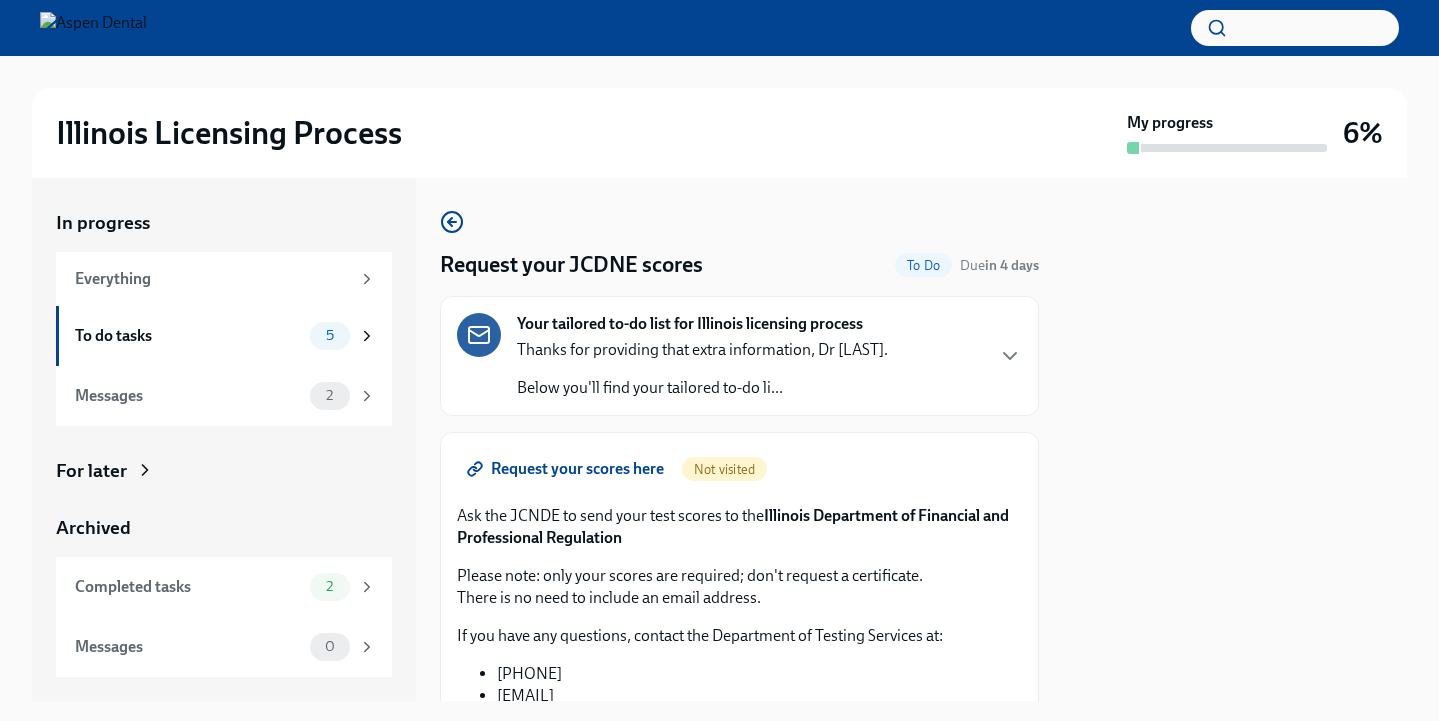 click on "Ask the JCNDE to send your test scores to the  Illinois Department of Financial and Professional Regulation" at bounding box center (739, 527) 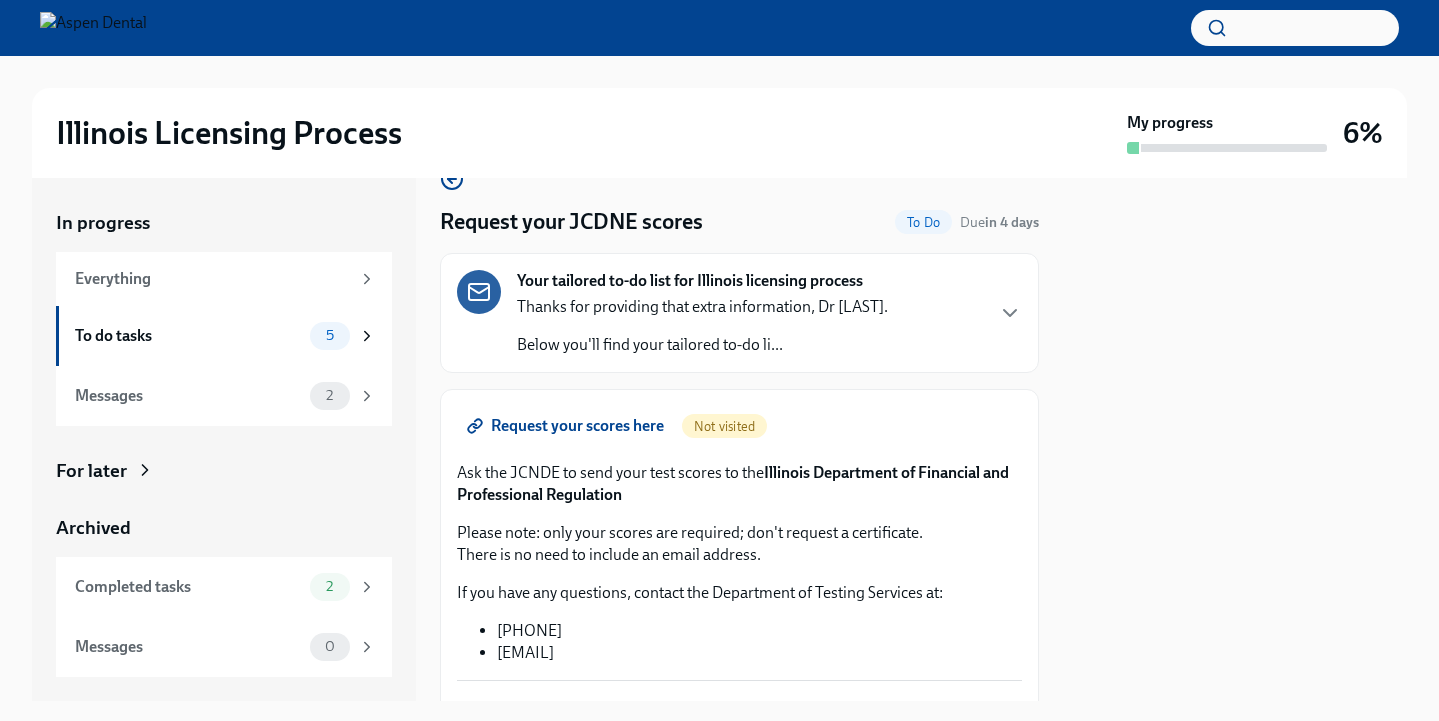 scroll, scrollTop: 46, scrollLeft: 0, axis: vertical 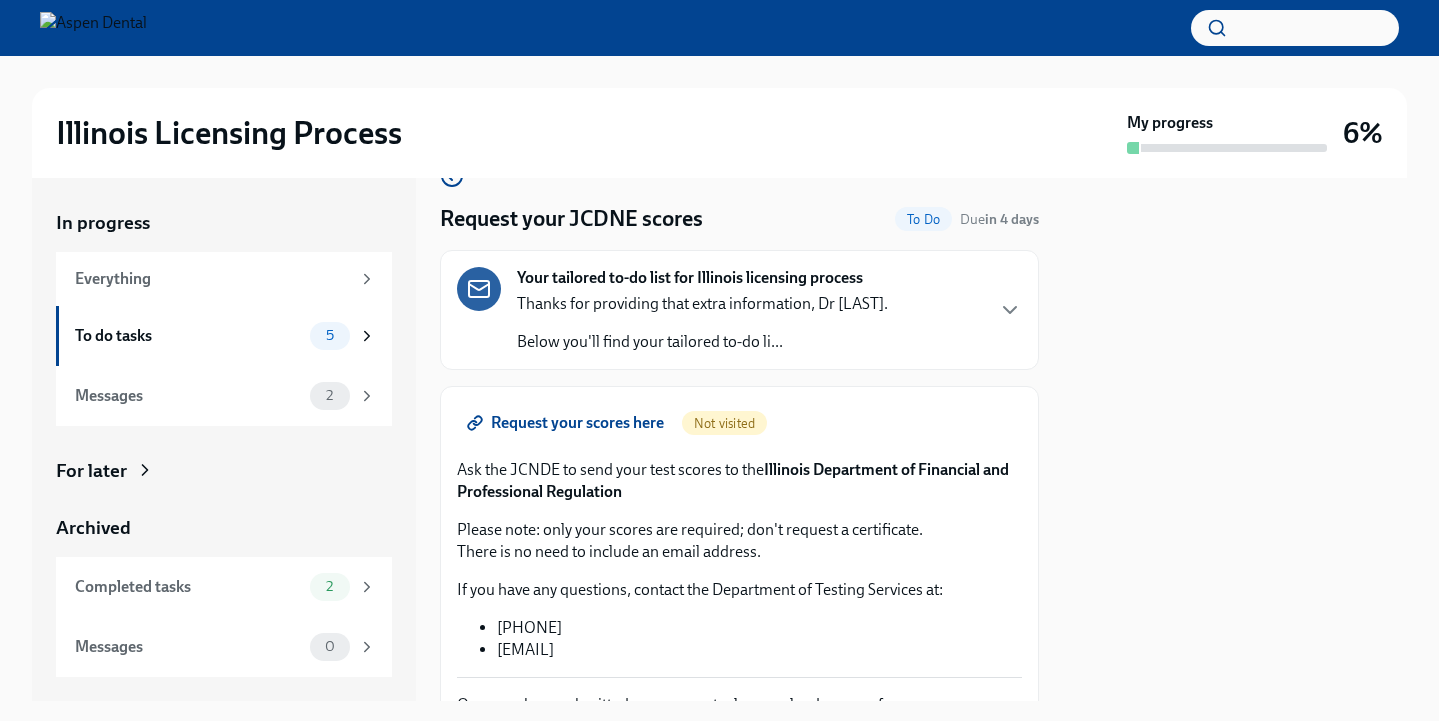 click on "Request your scores here" at bounding box center (567, 423) 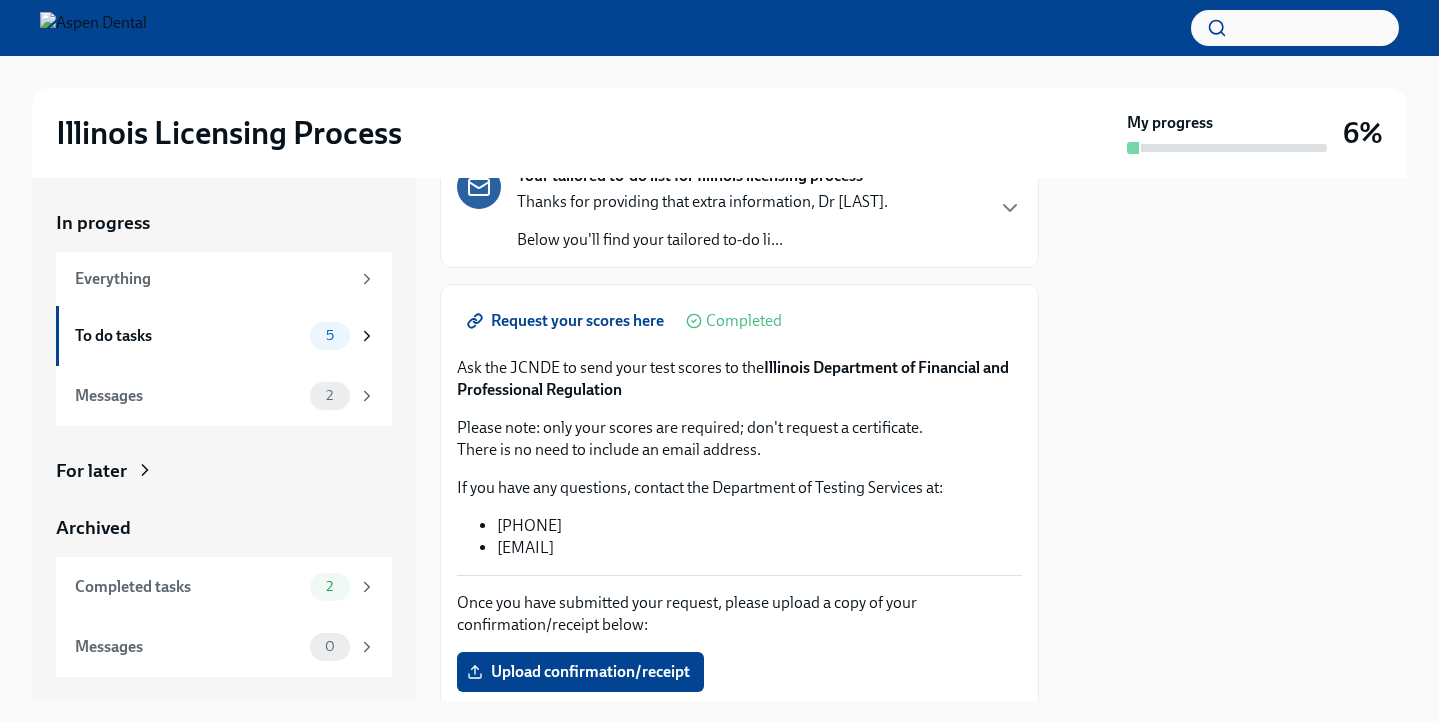 scroll, scrollTop: 160, scrollLeft: 0, axis: vertical 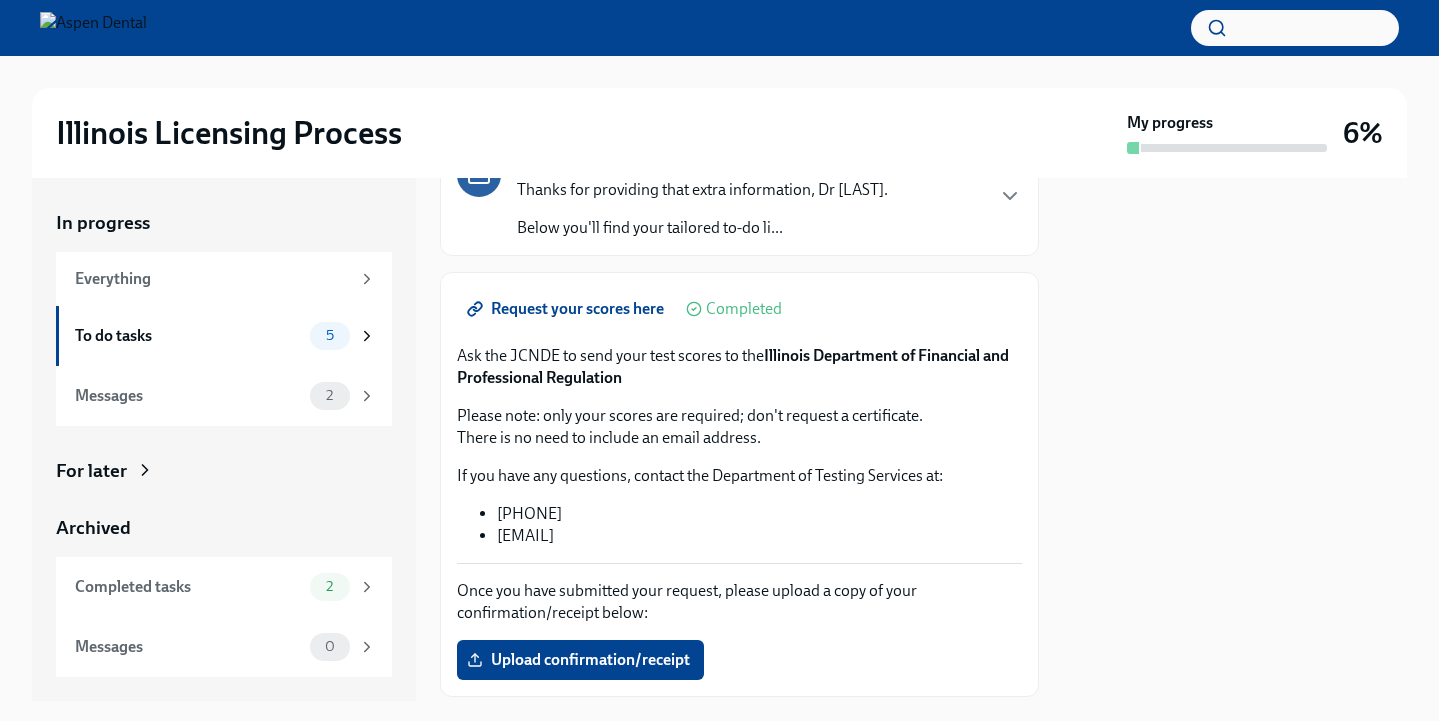 click on "Request your scores here" at bounding box center (567, 309) 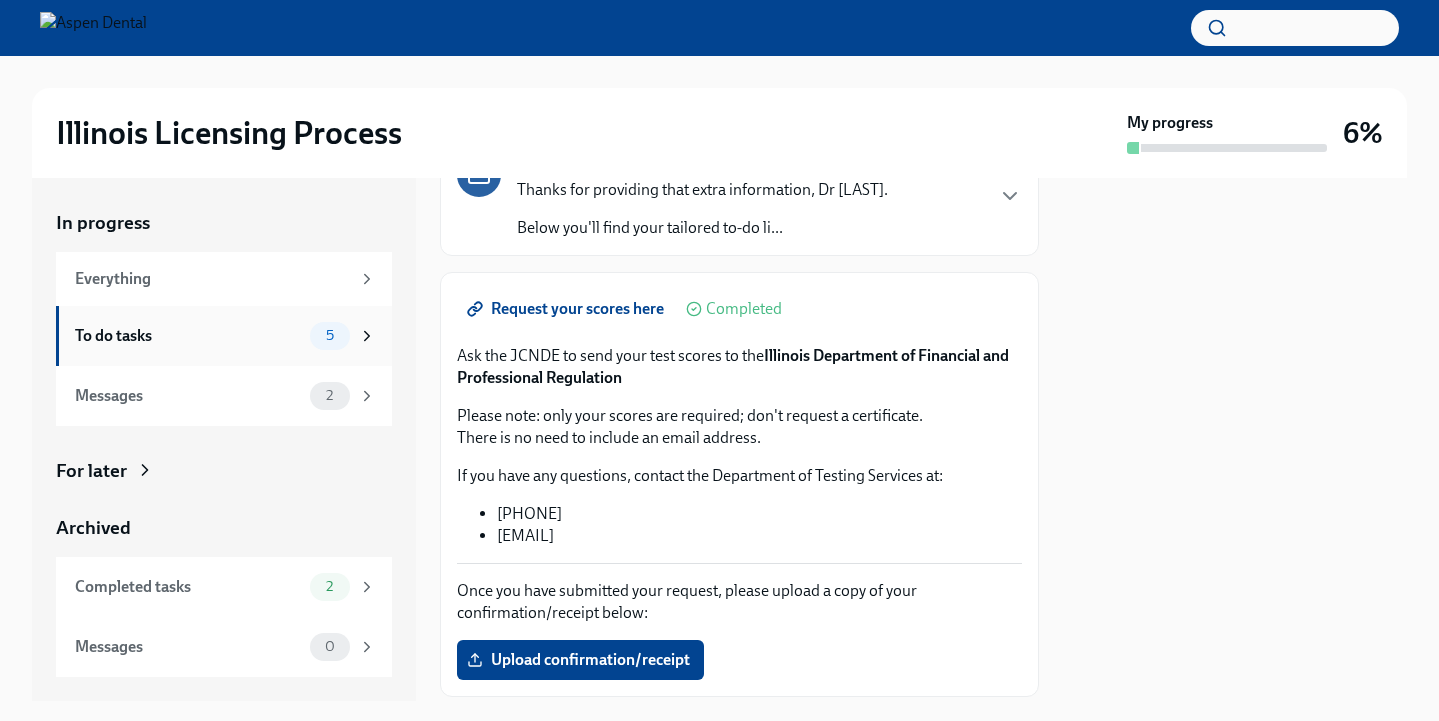 click on "To do tasks 5" at bounding box center [225, 336] 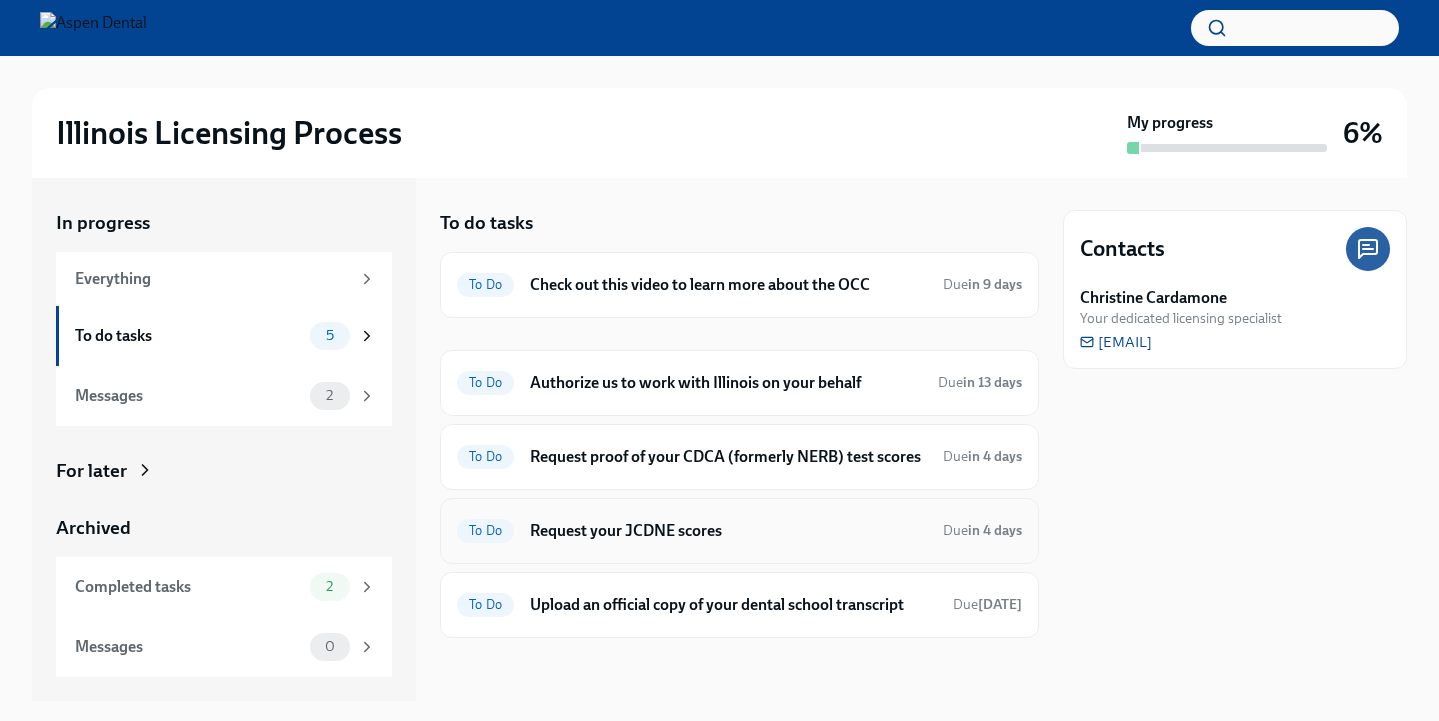 click on "To Do Request your JCDNE scores Due  in 4 days" at bounding box center [739, 531] 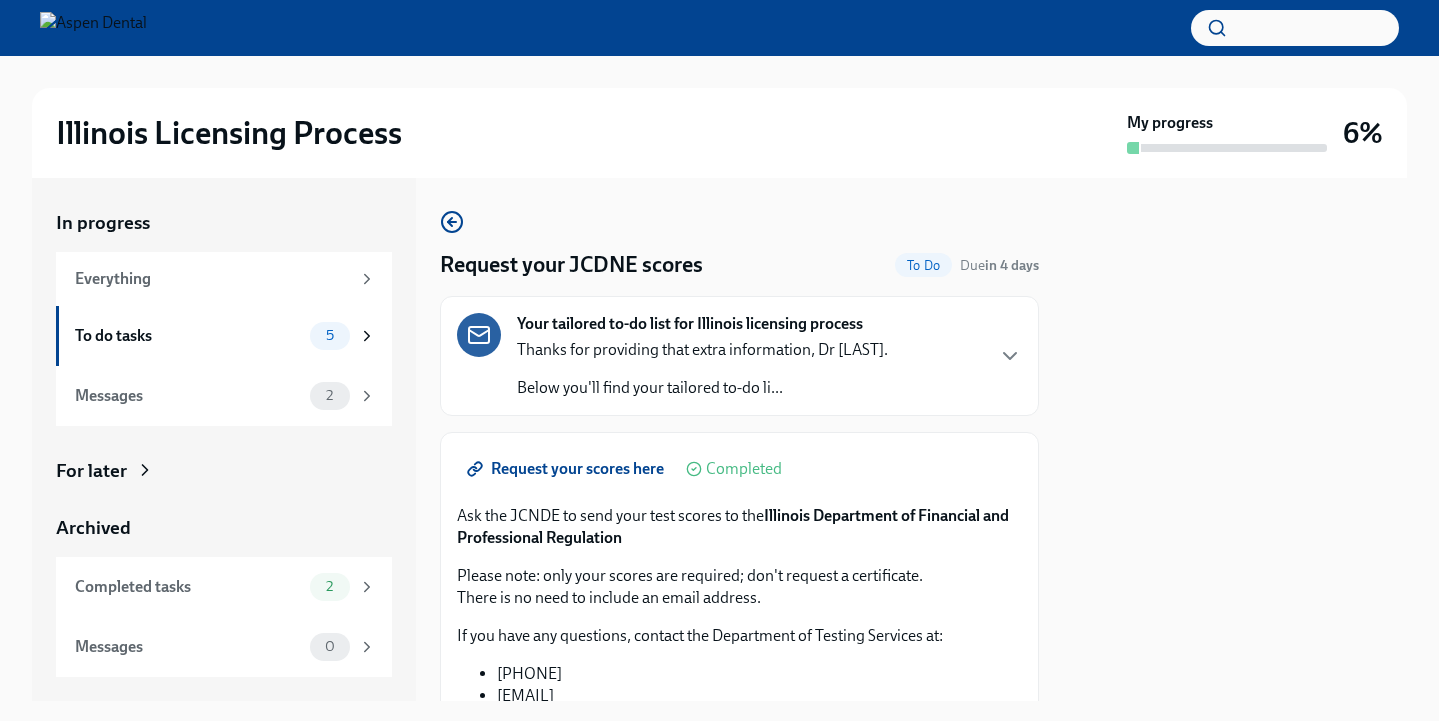 scroll, scrollTop: 0, scrollLeft: 0, axis: both 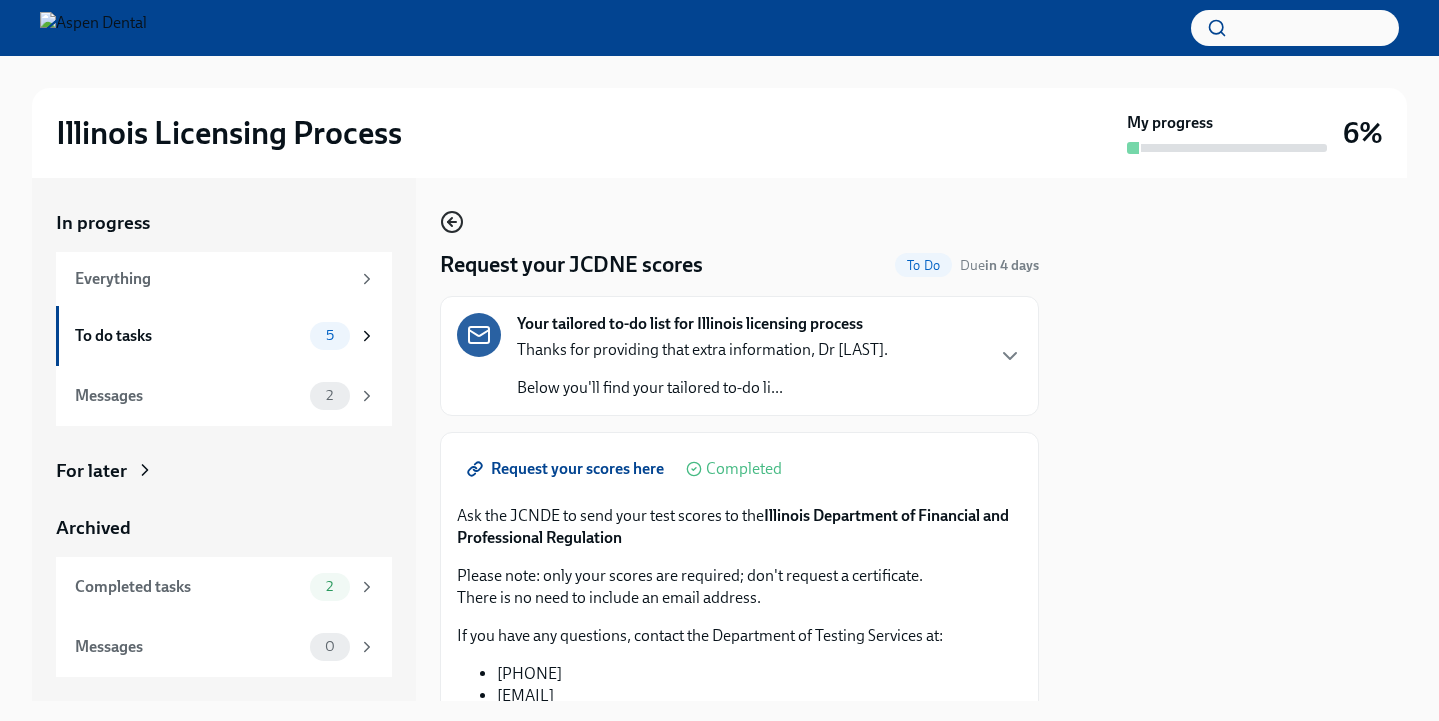click 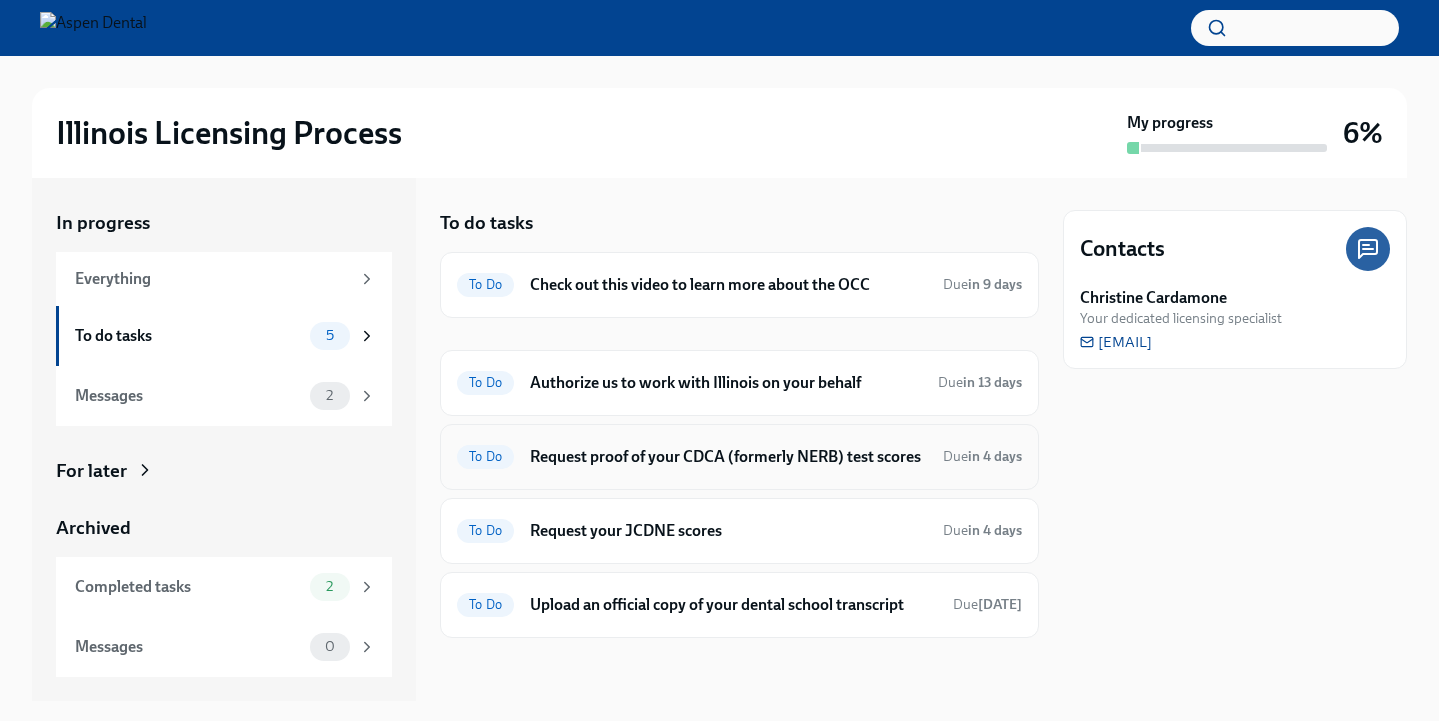 click on "To Do Request proof of your CDCA (formerly NERB) test scores Due  in 4 days" at bounding box center [739, 457] 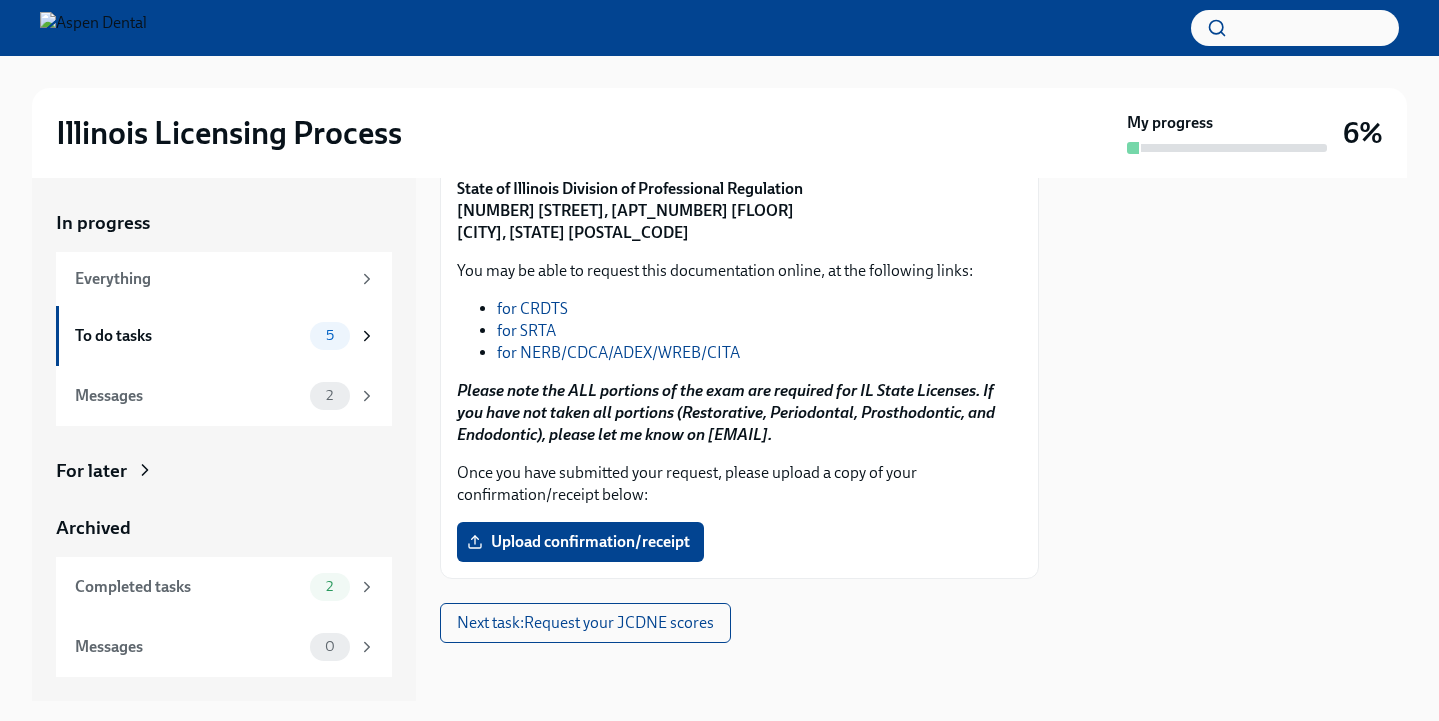 scroll, scrollTop: 385, scrollLeft: 0, axis: vertical 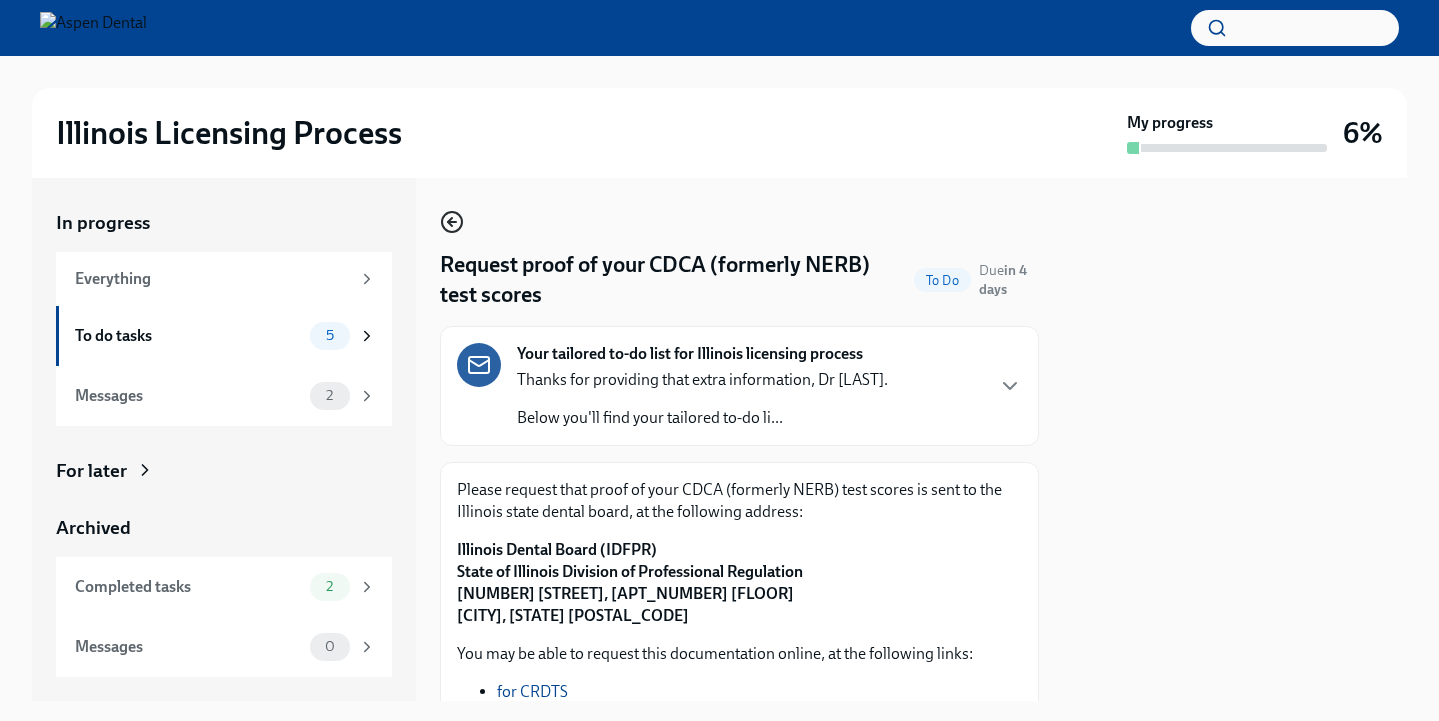 click 